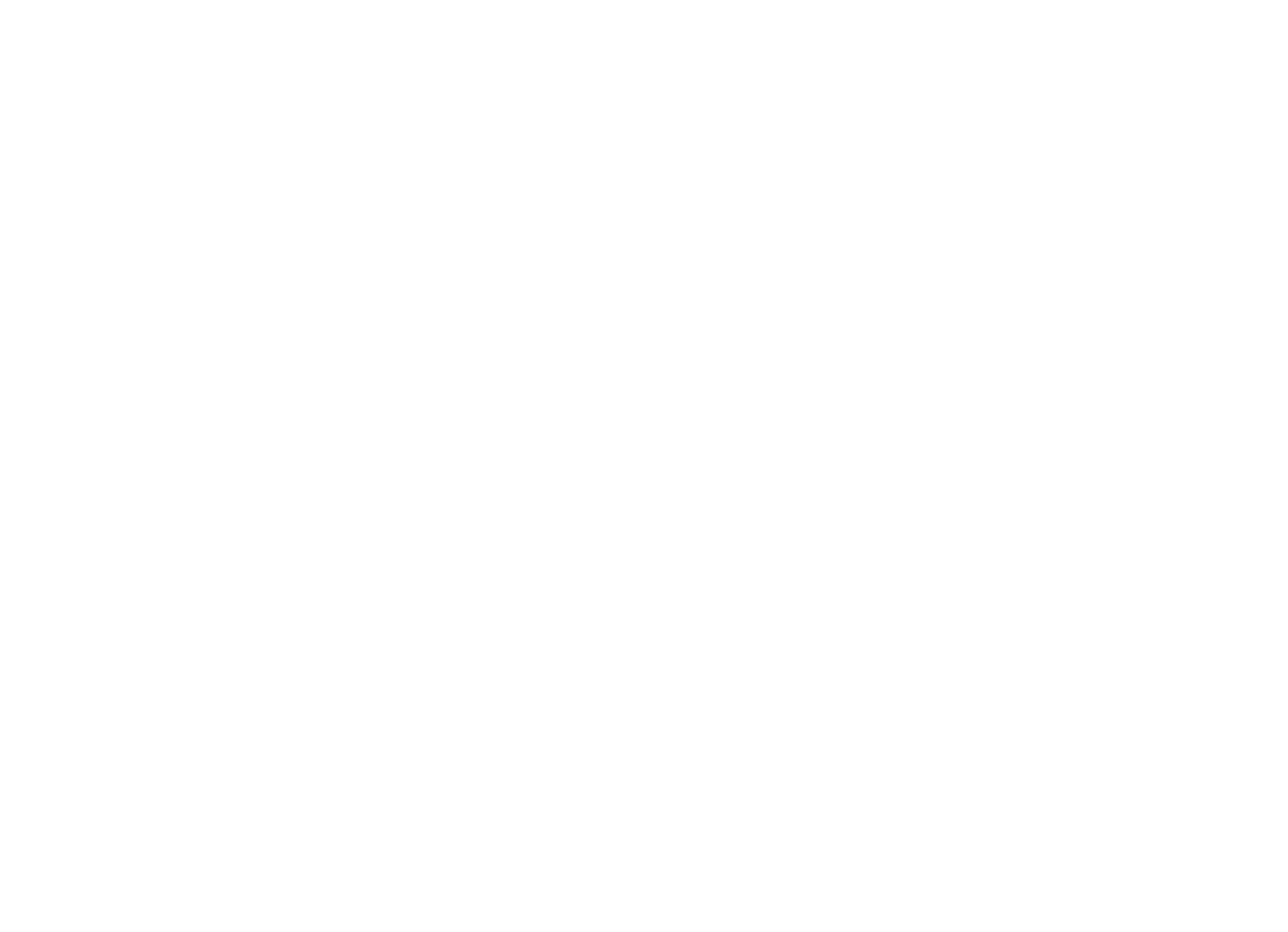 scroll, scrollTop: 0, scrollLeft: 0, axis: both 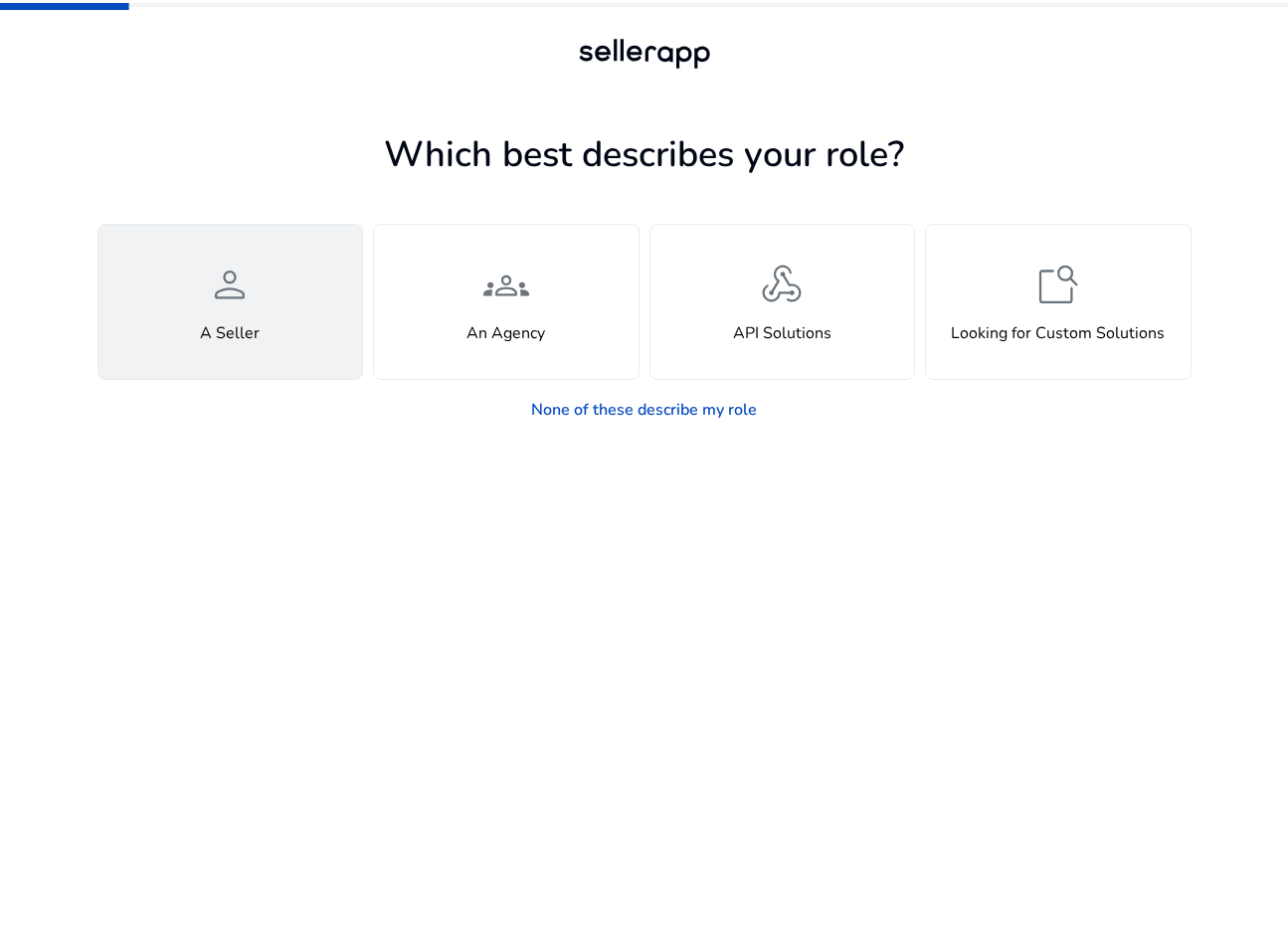 click on "person" 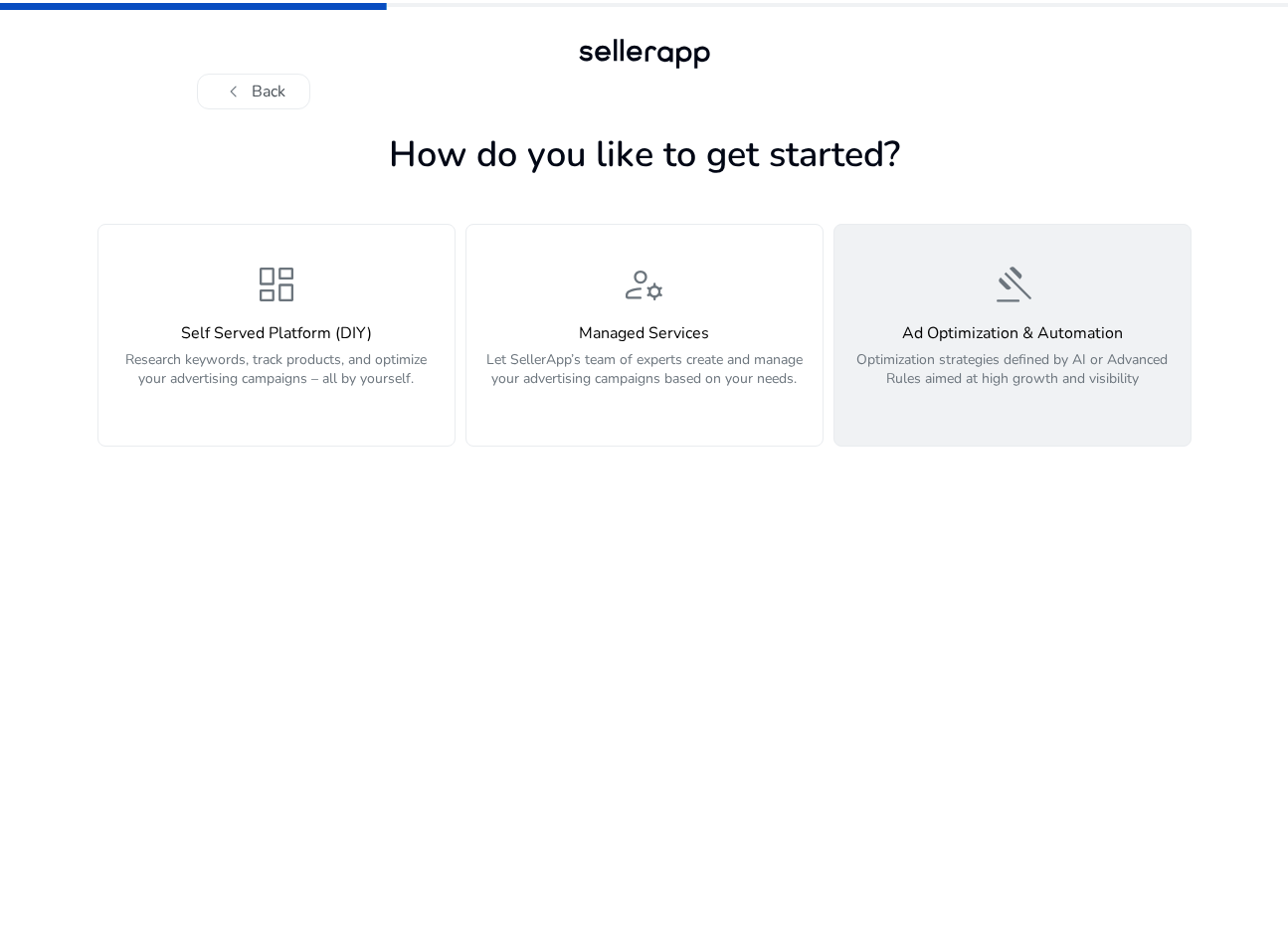 click on "gavel" 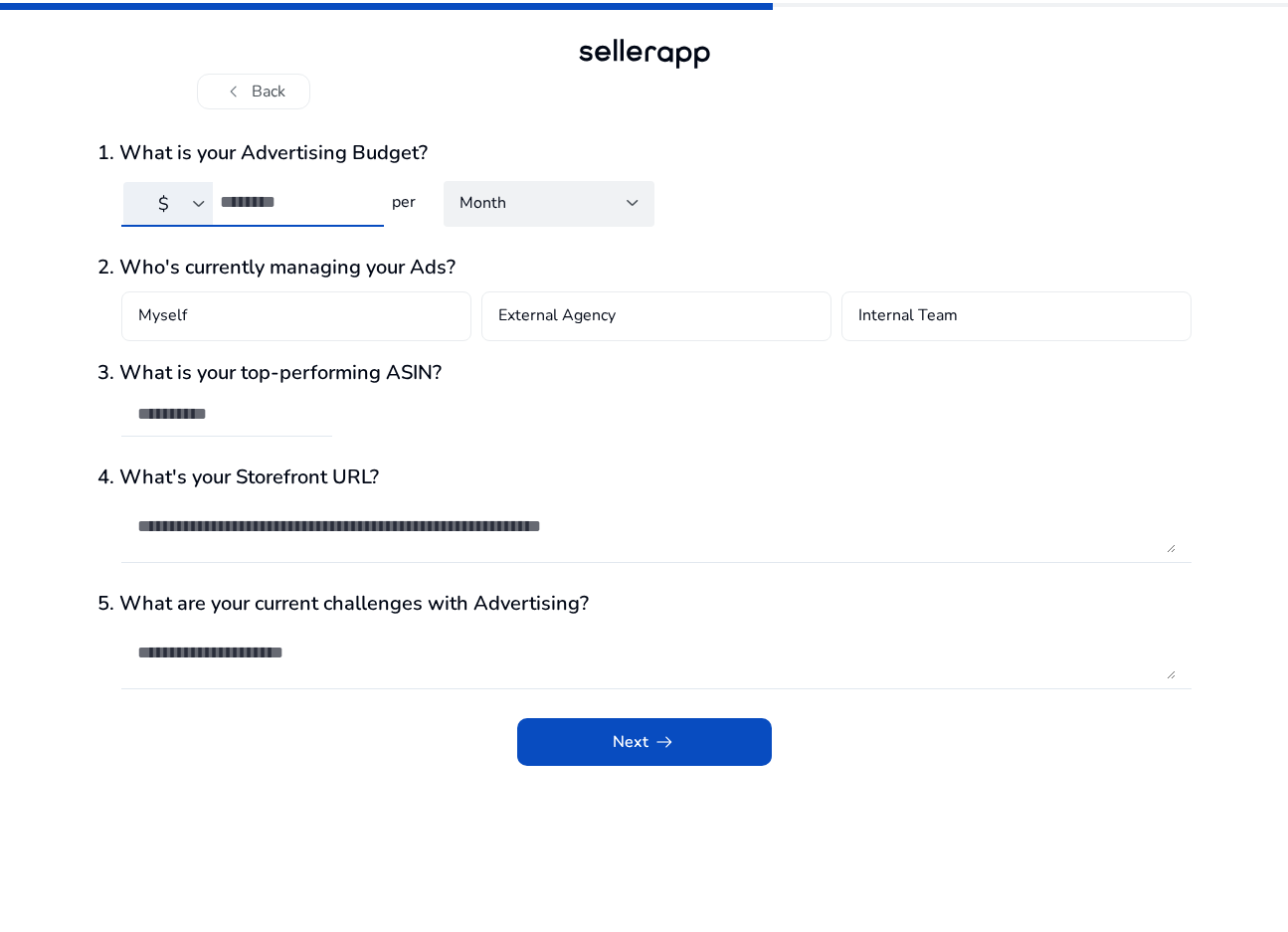 click on "*" at bounding box center (293, 202) 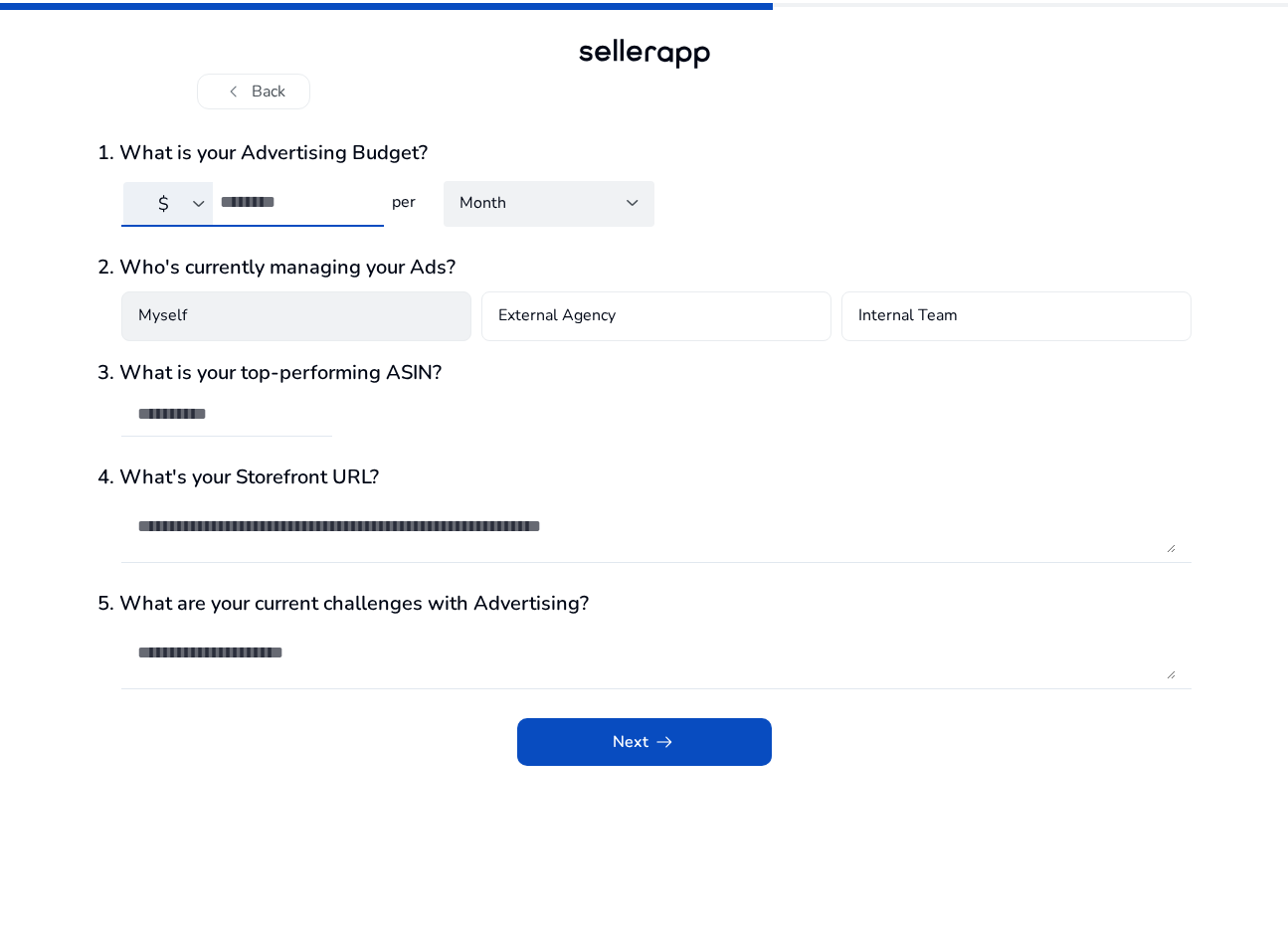 type on "***" 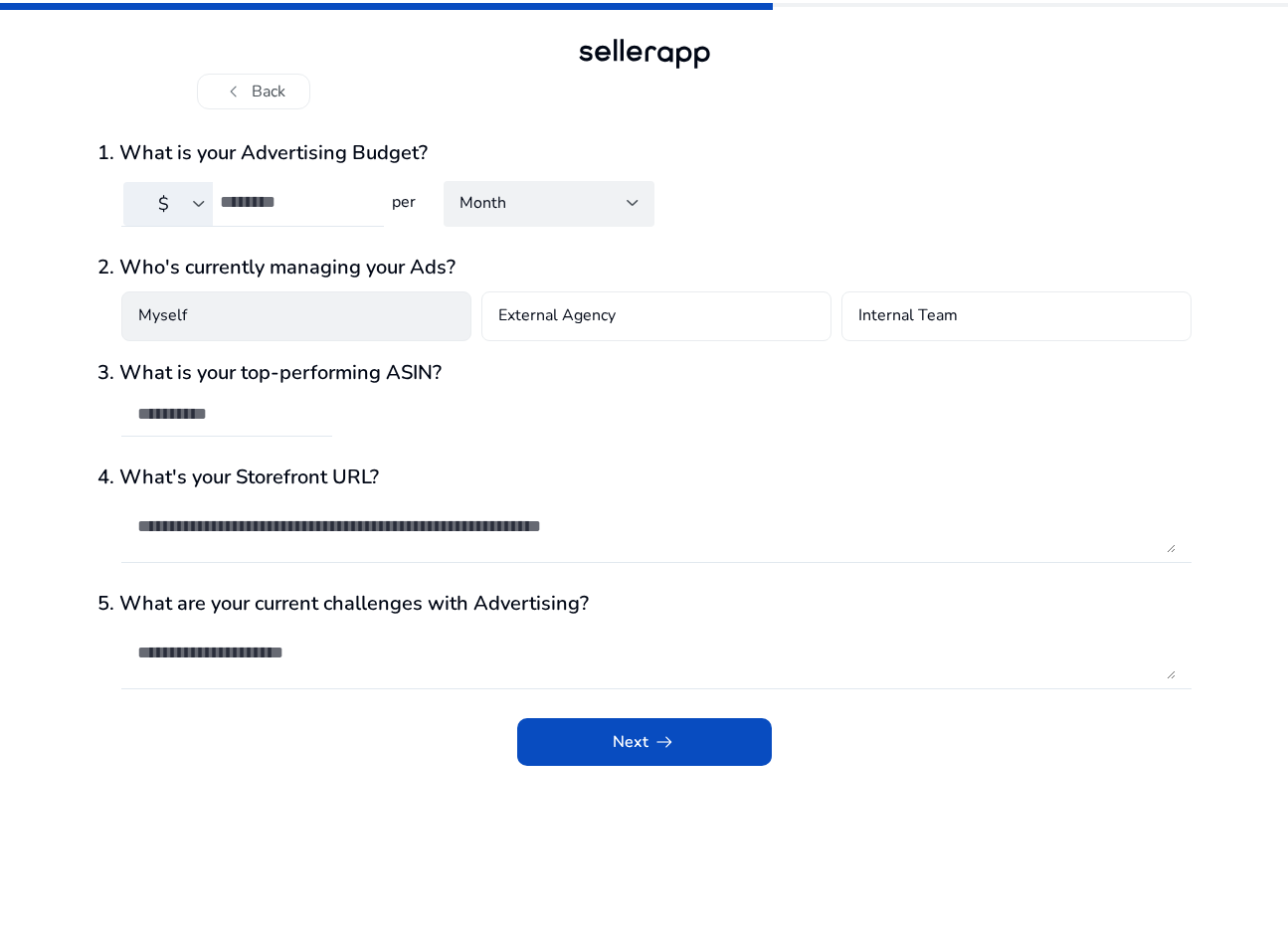 click on "Myself" 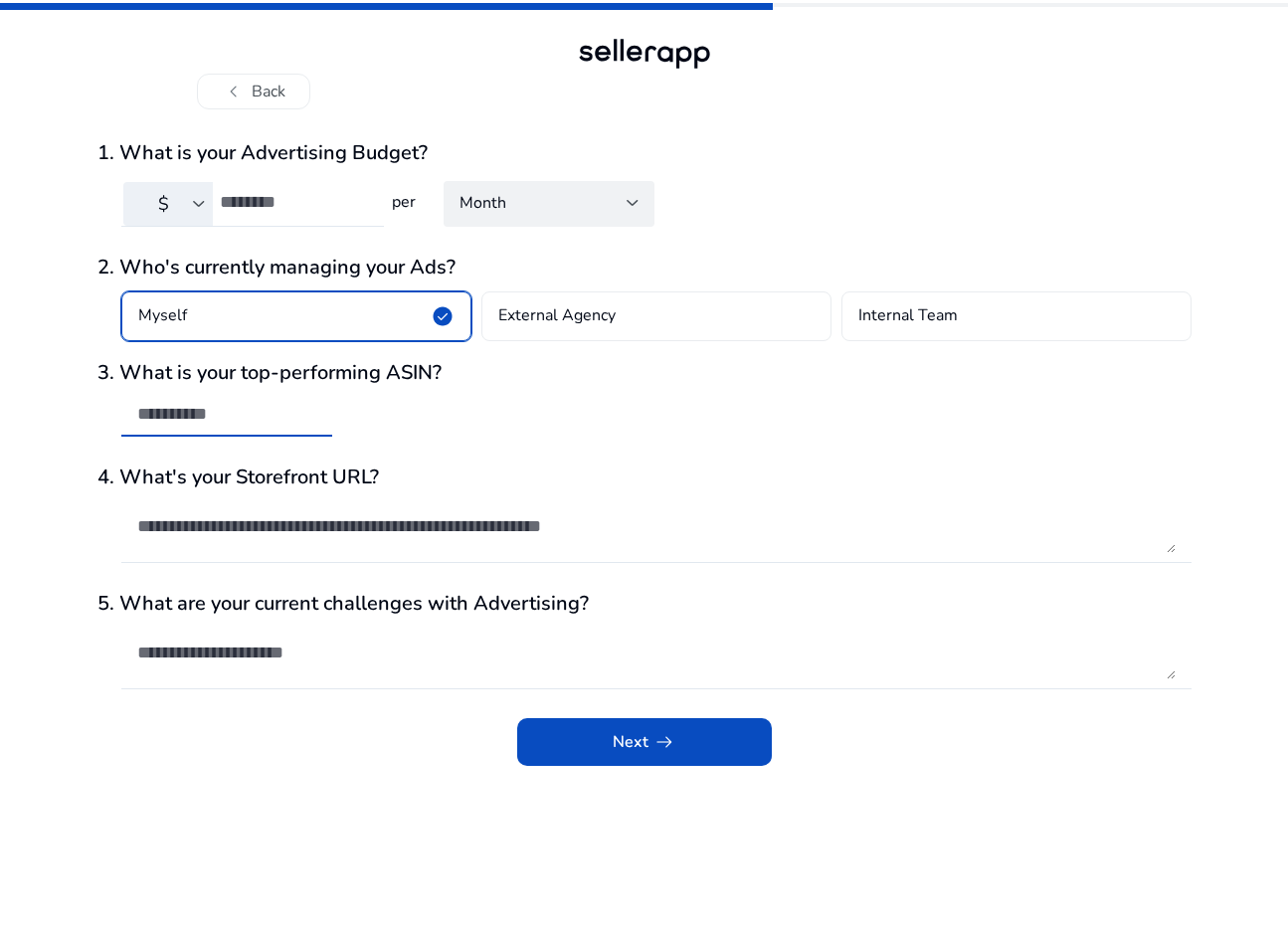 click at bounding box center [227, 414] 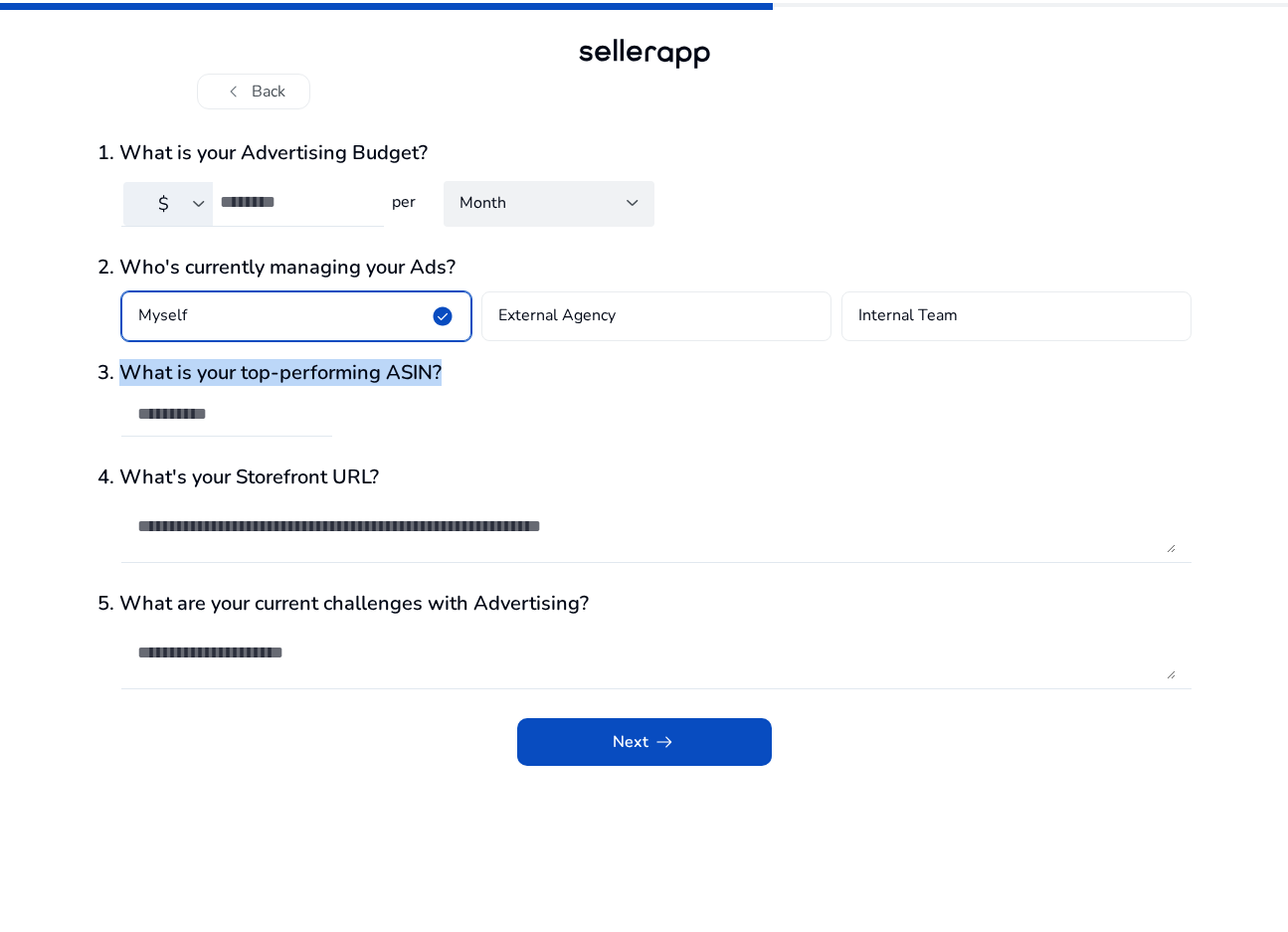 drag, startPoint x: 455, startPoint y: 367, endPoint x: 123, endPoint y: 378, distance: 332.18218 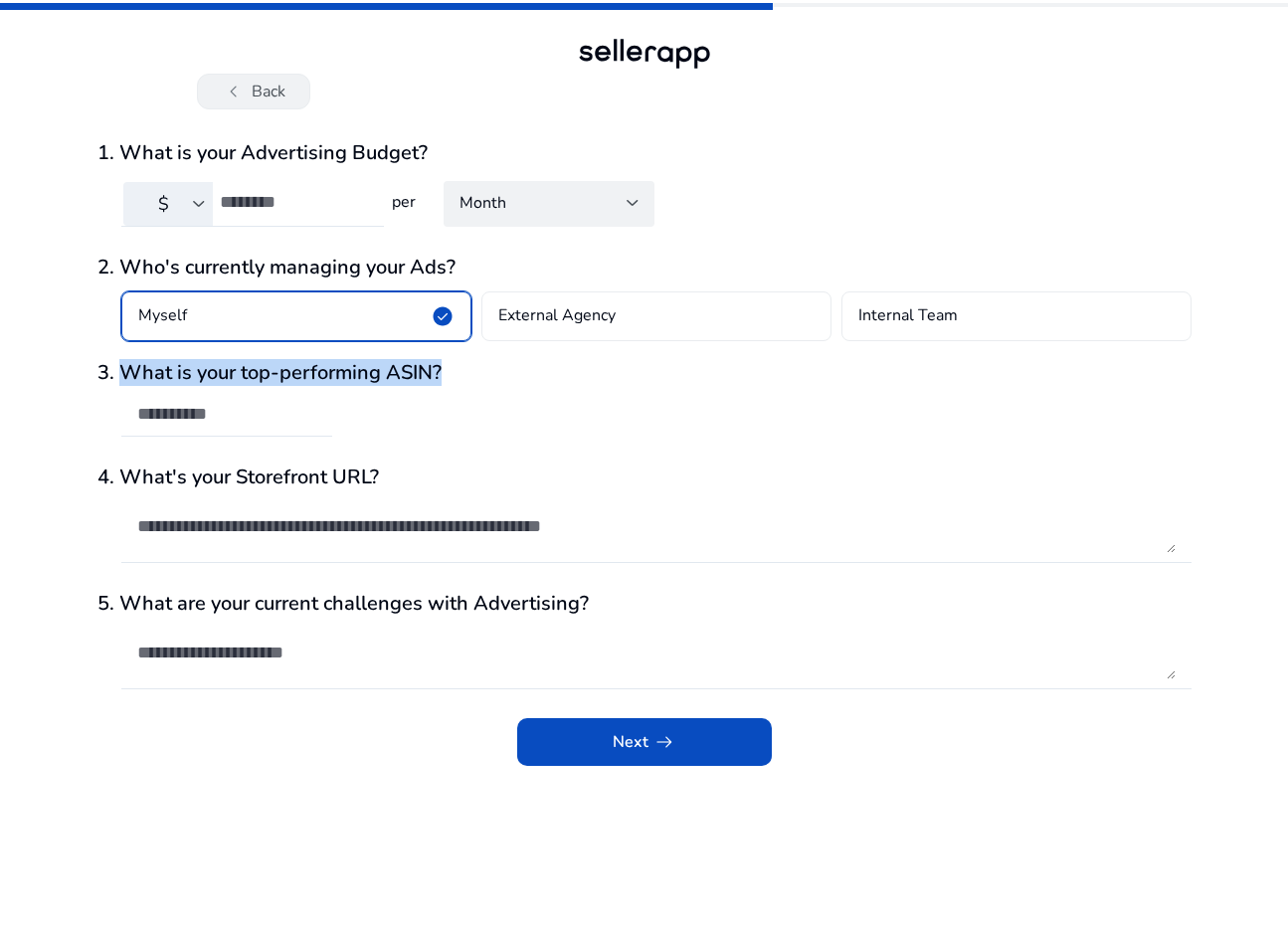 click on "chevron_left   Back" 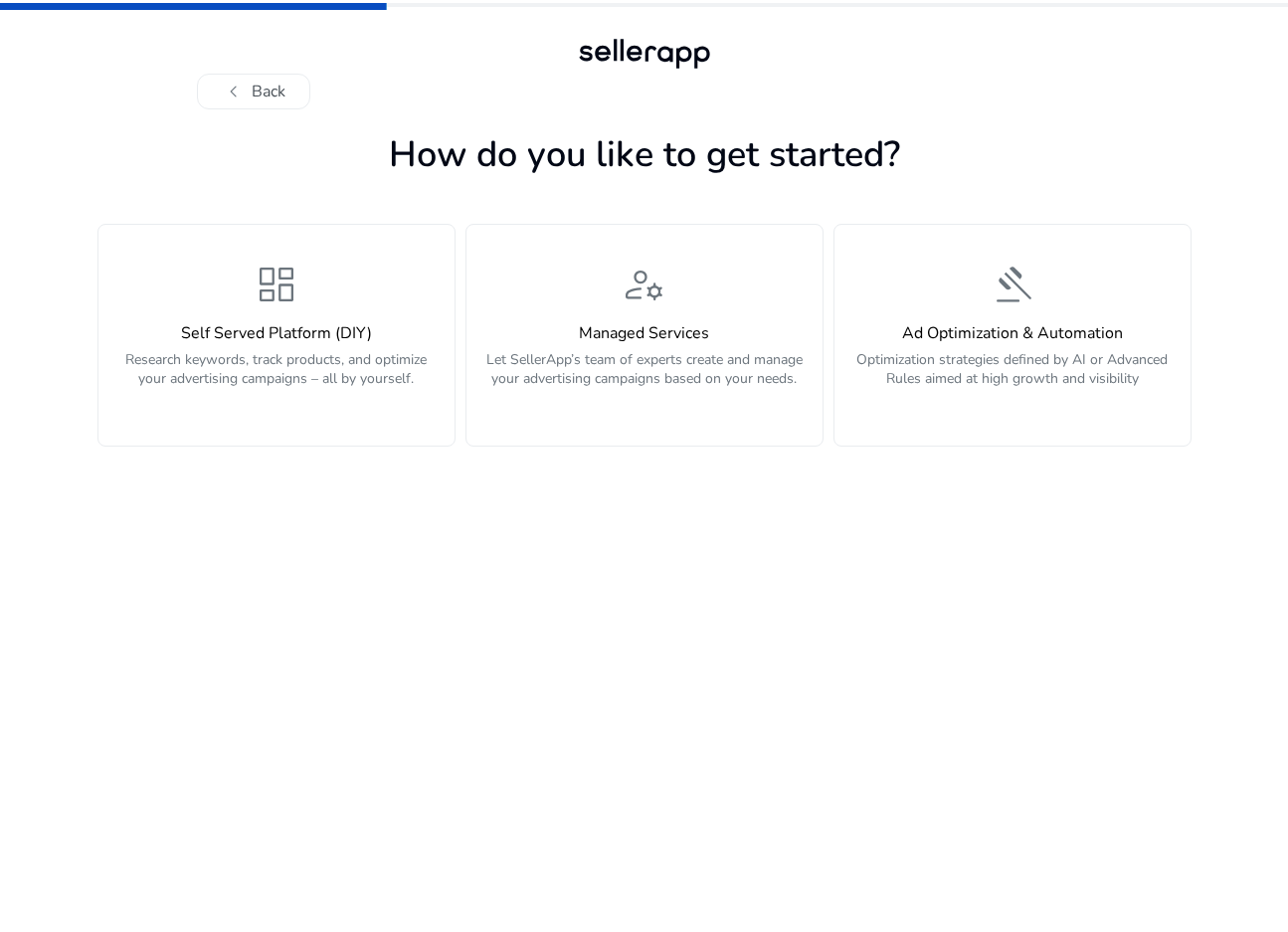 click on "chevron_left   Back" 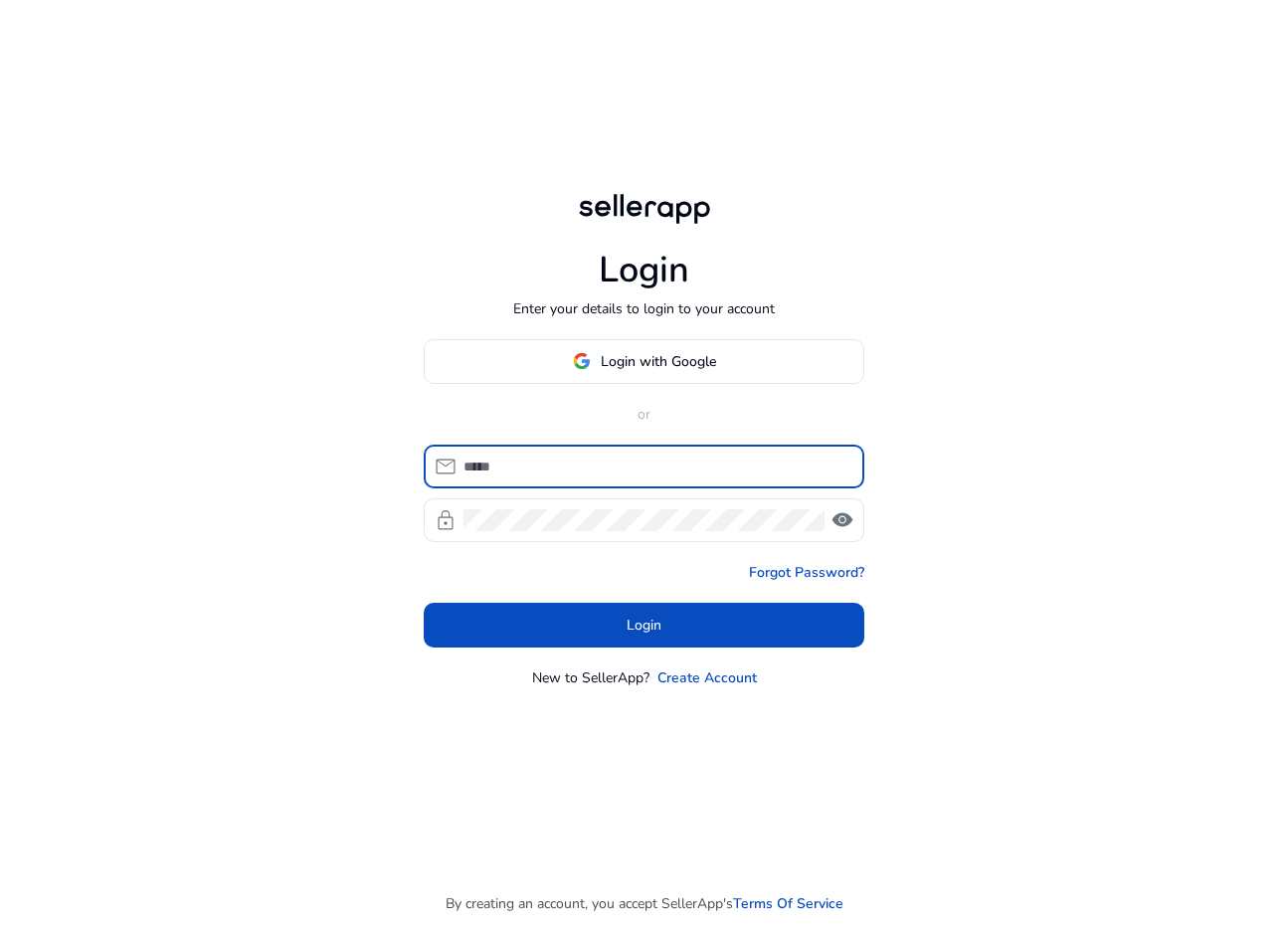 scroll, scrollTop: 0, scrollLeft: 0, axis: both 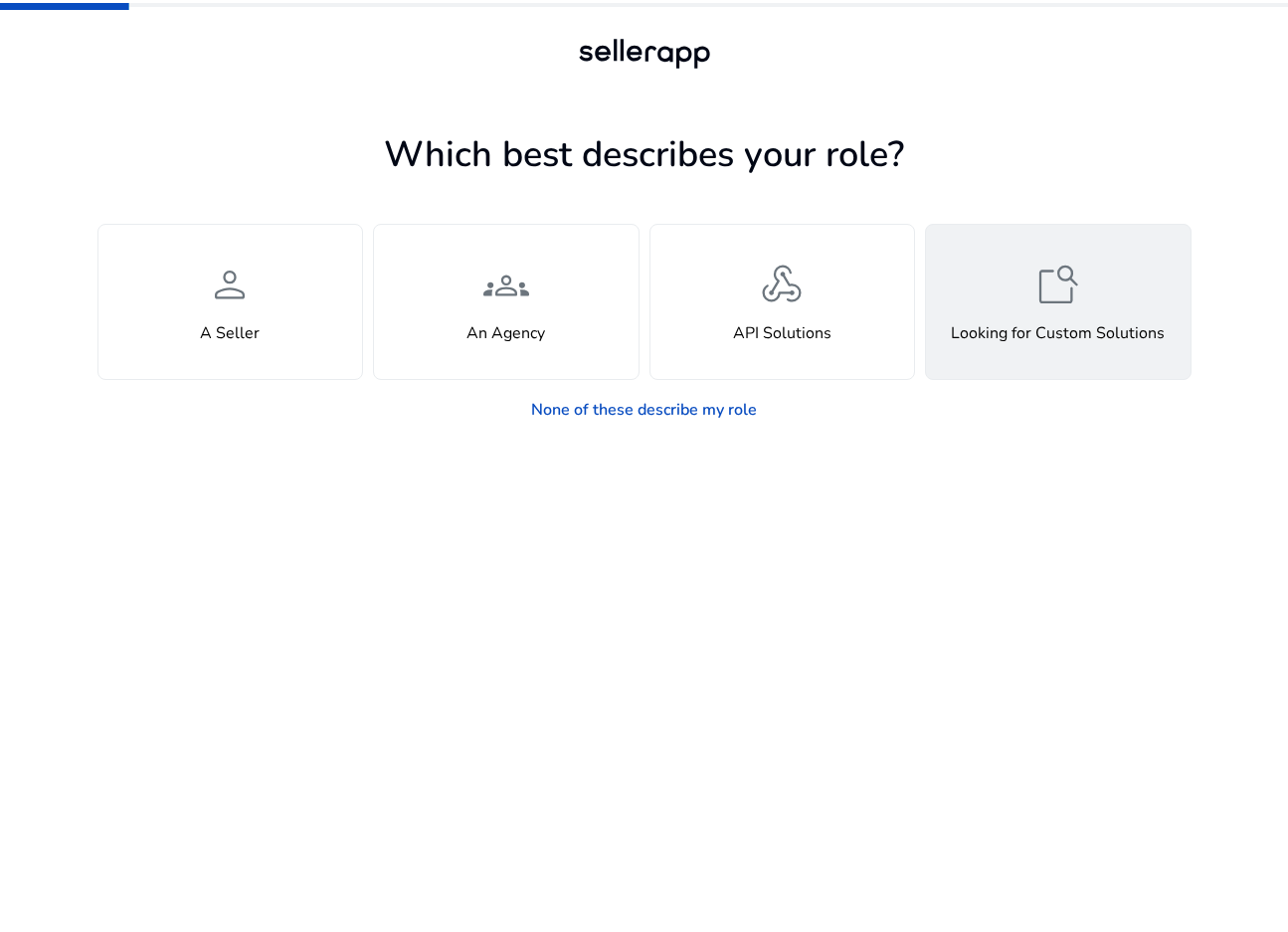 click on "feature_search" 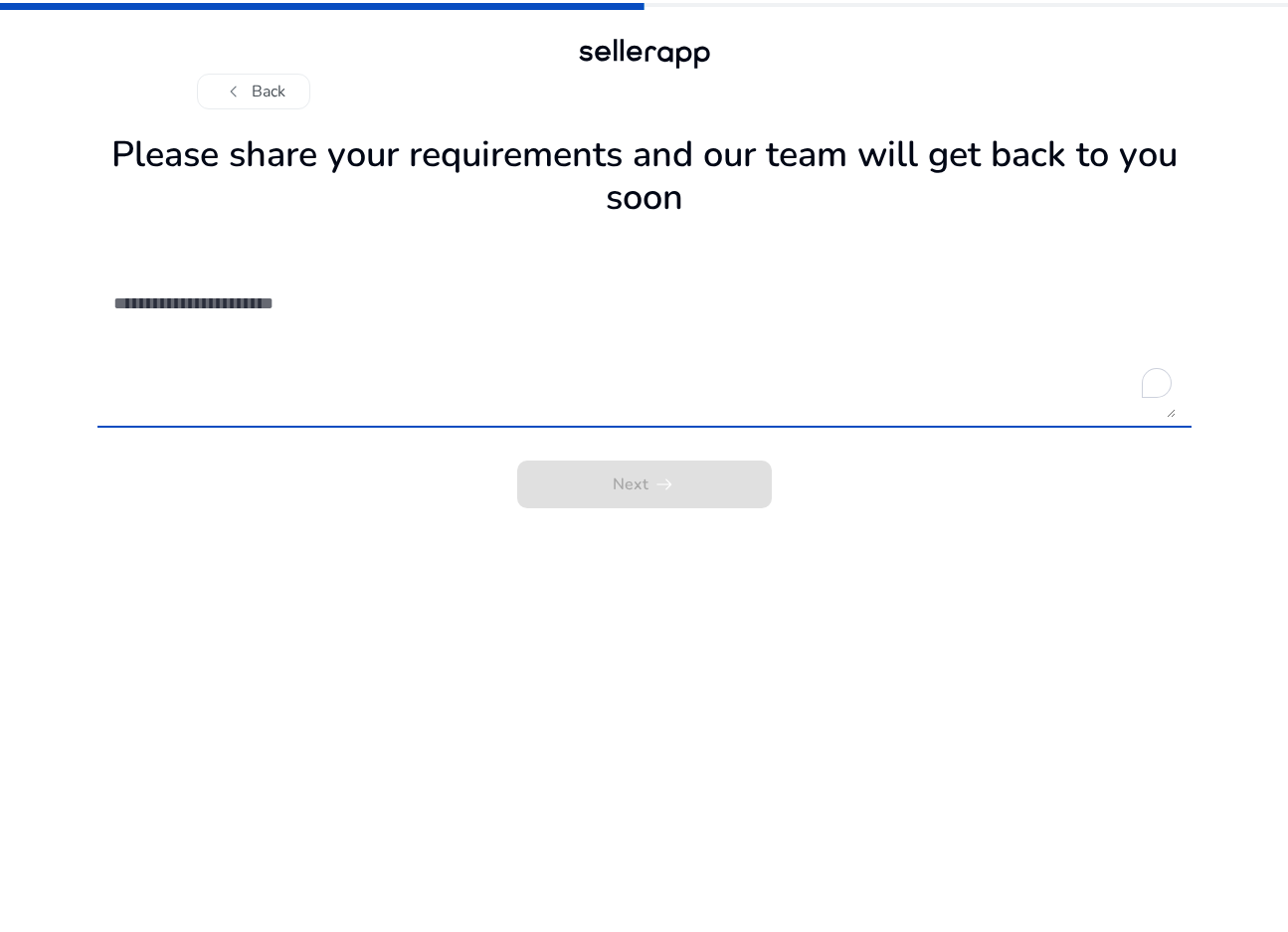 click at bounding box center (644, 347) 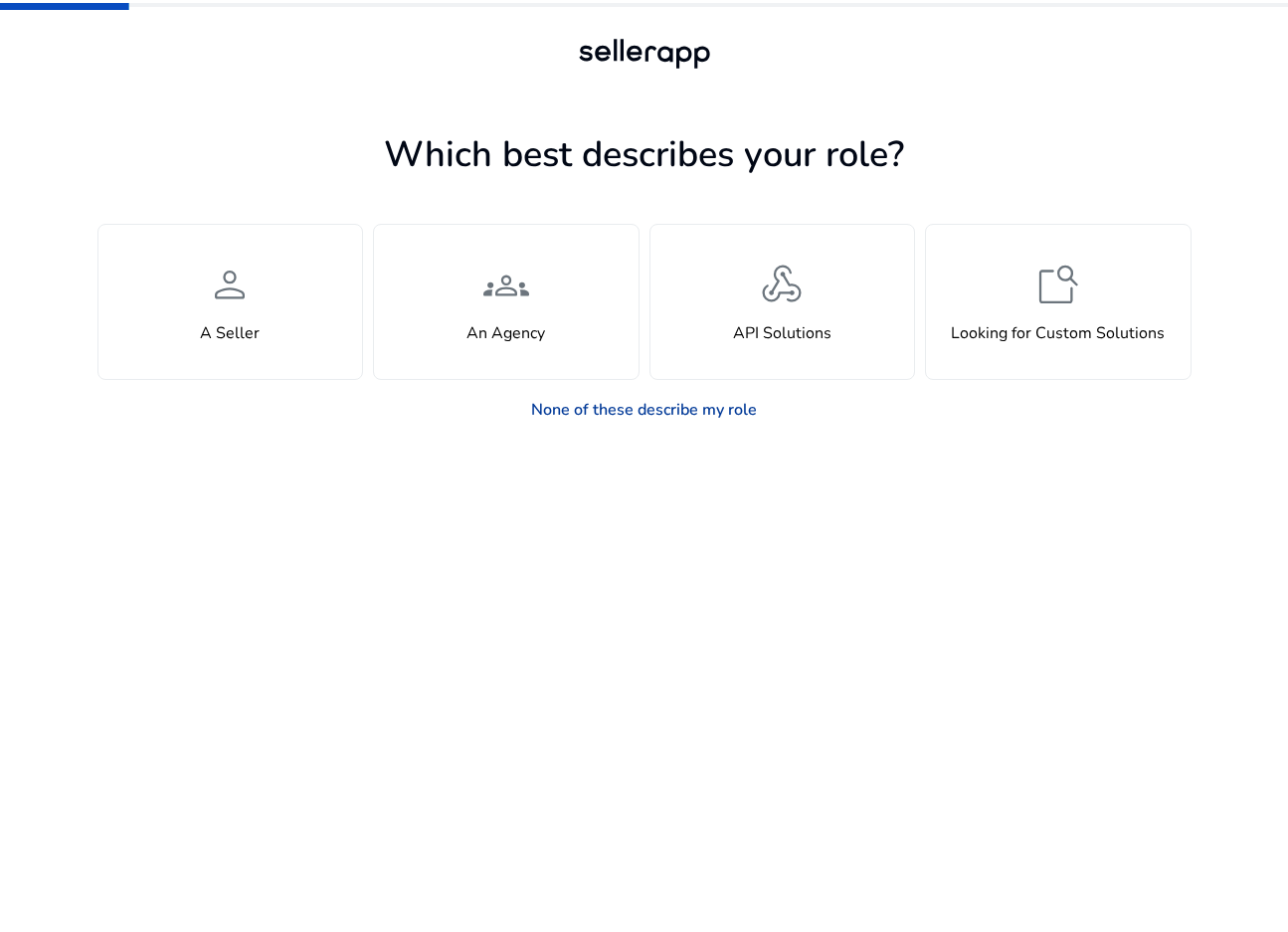 click on "None of these describe my role" 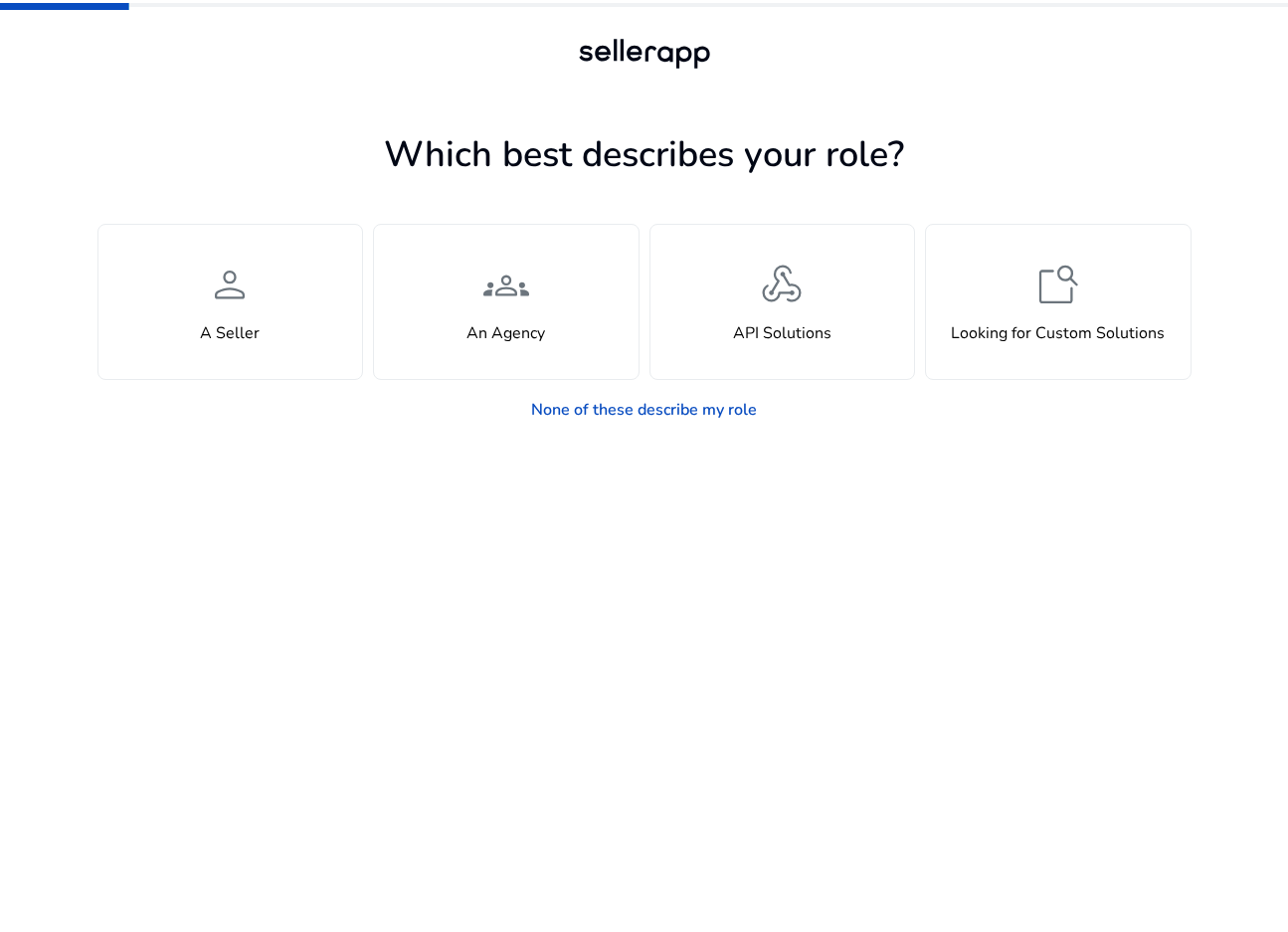 click on "Which best describes your role?  person  A Seller  groups  An Agency  webhook  API Solutions  feature_search  Looking for Custom Solutions  None of these describe my role" 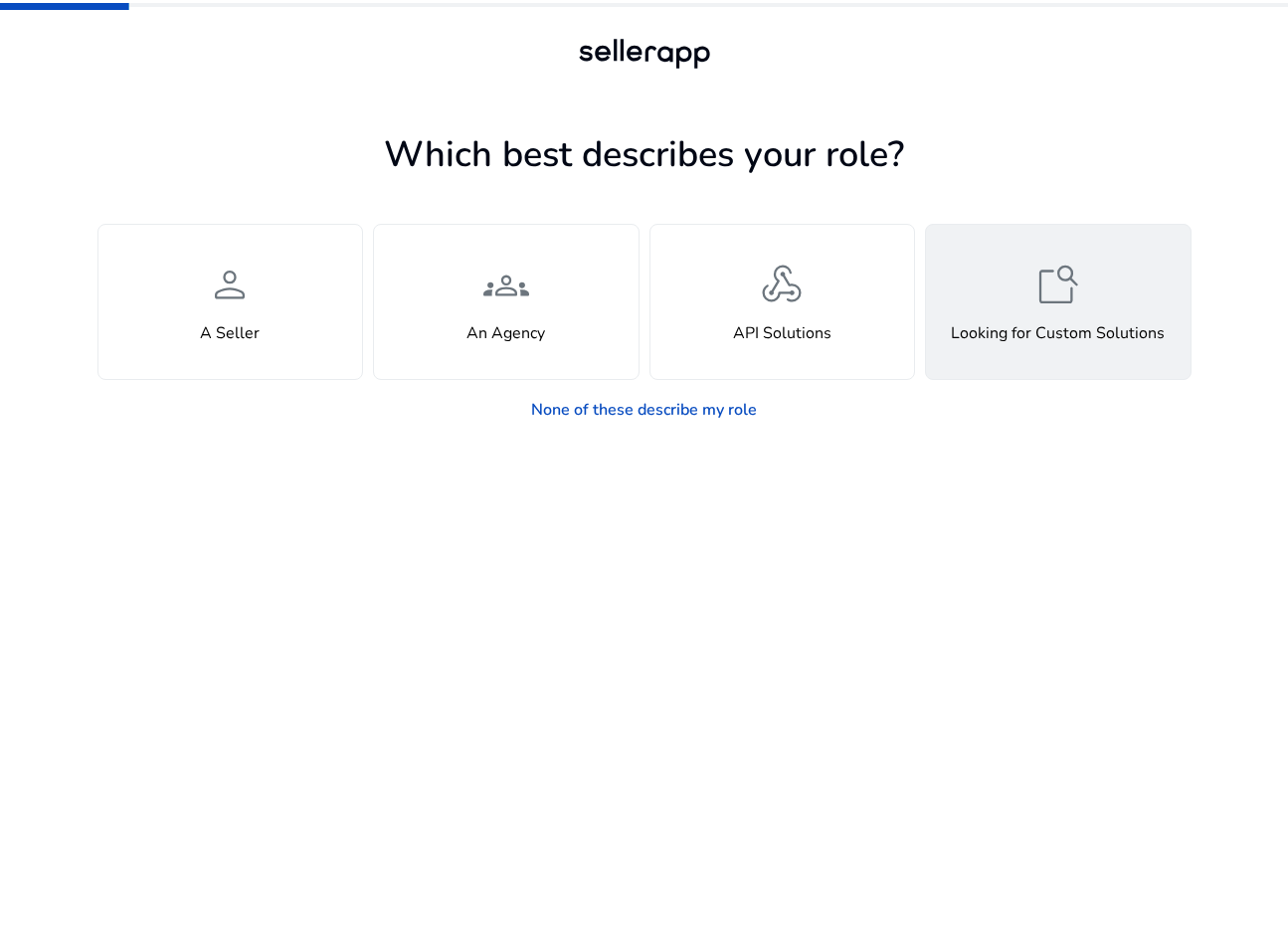 drag, startPoint x: 1123, startPoint y: 549, endPoint x: 995, endPoint y: 302, distance: 278.19597 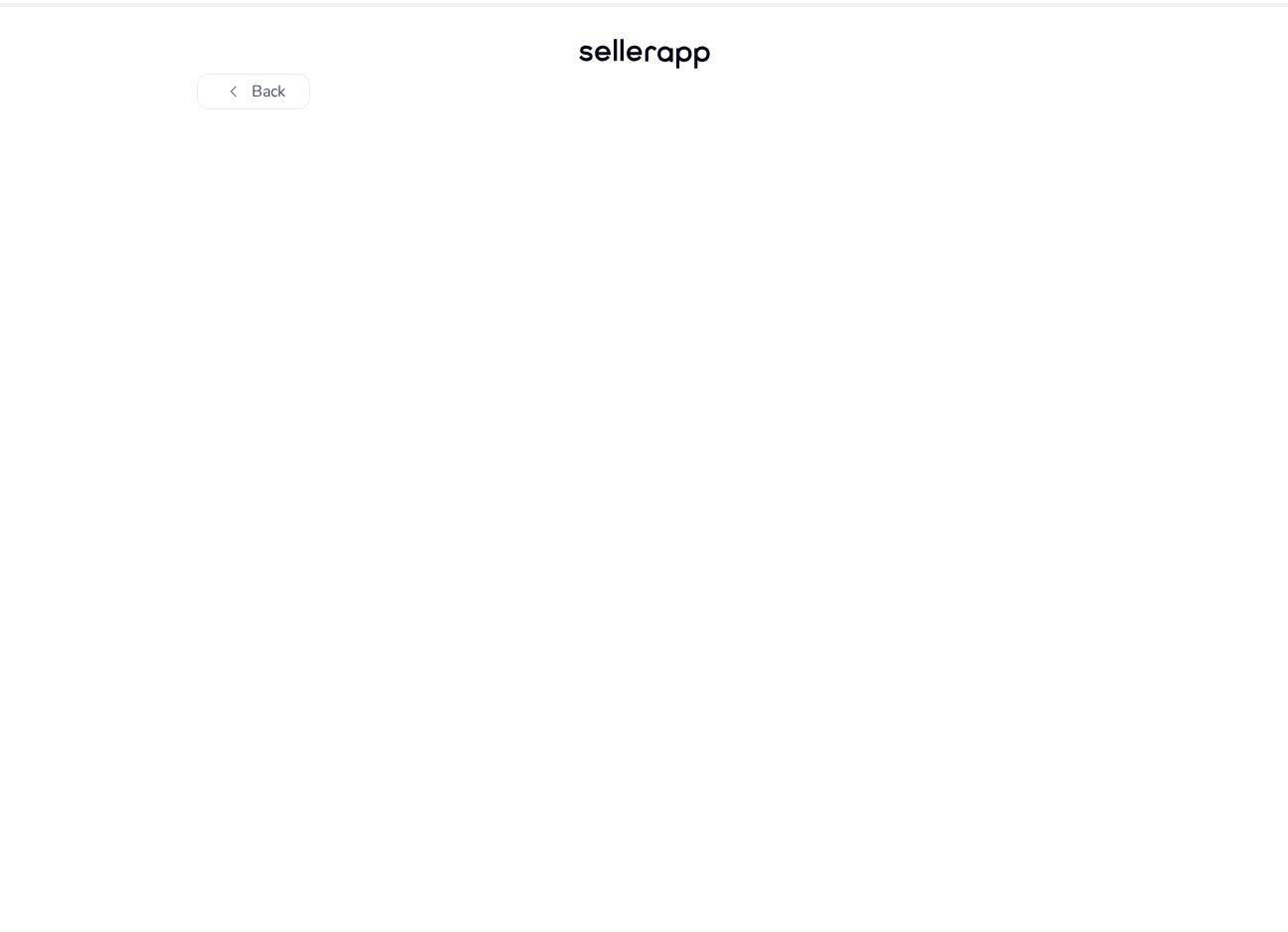 scroll, scrollTop: 0, scrollLeft: 0, axis: both 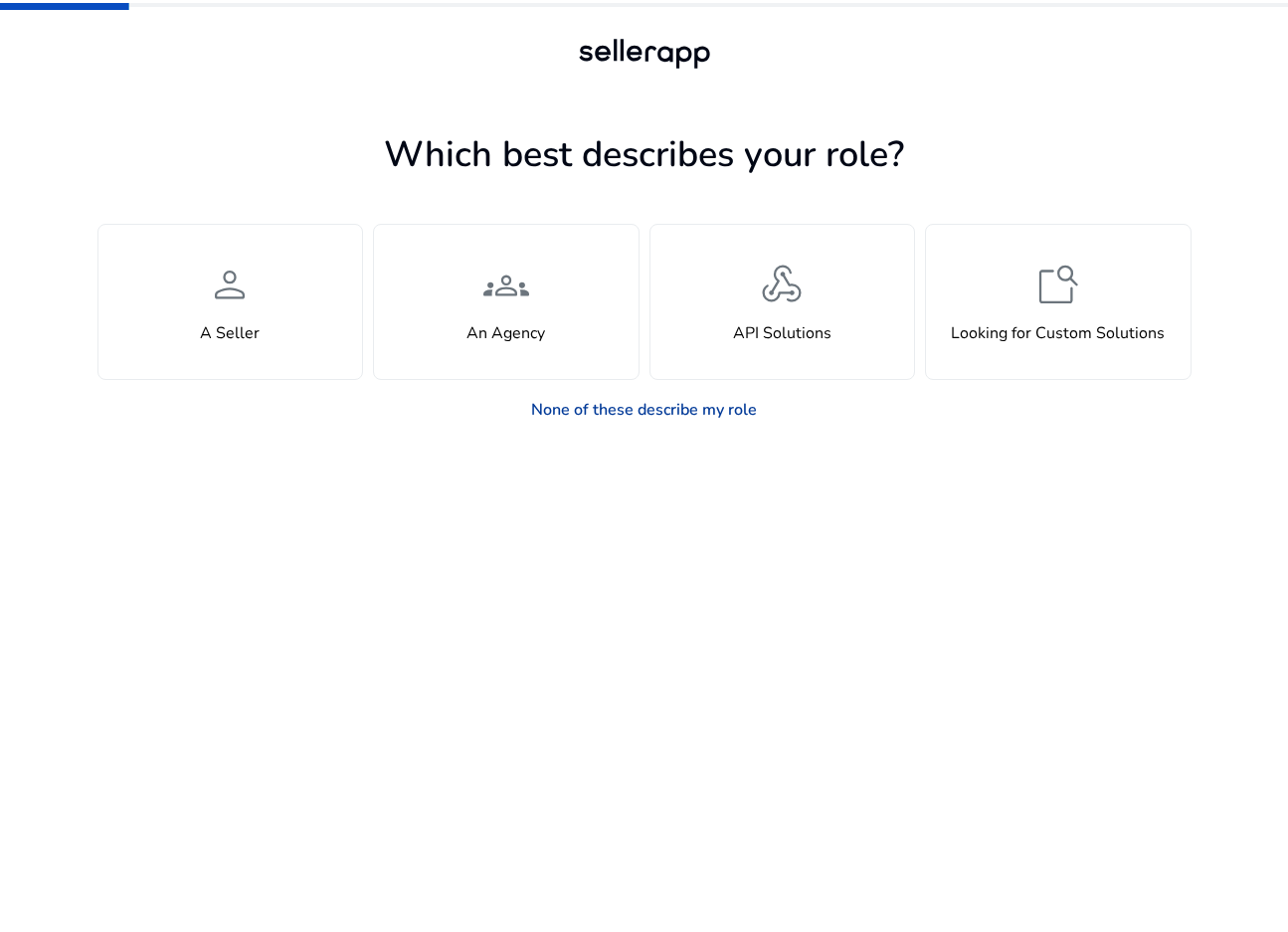click on "None of these describe my role" 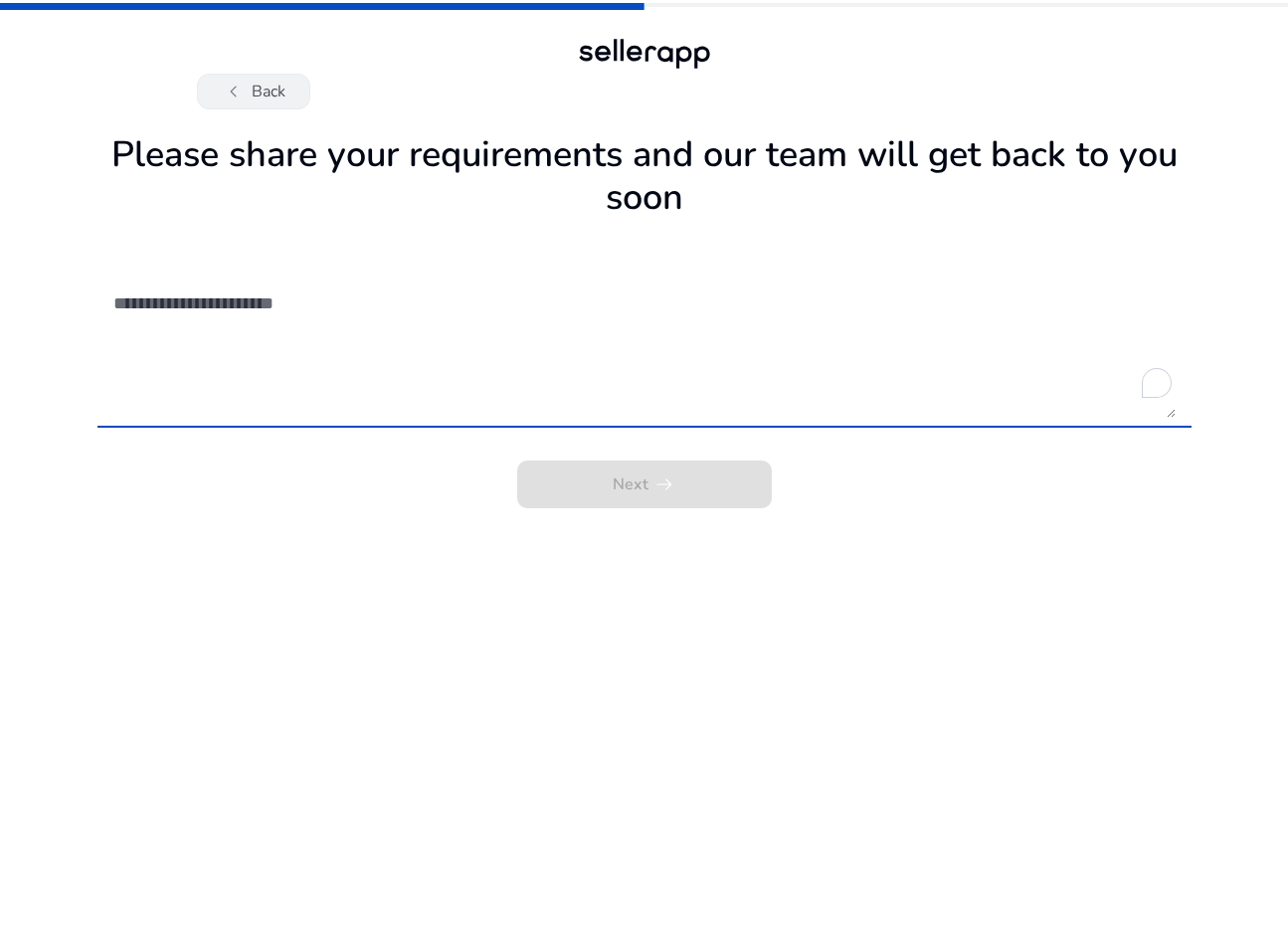 click on "chevron_left" 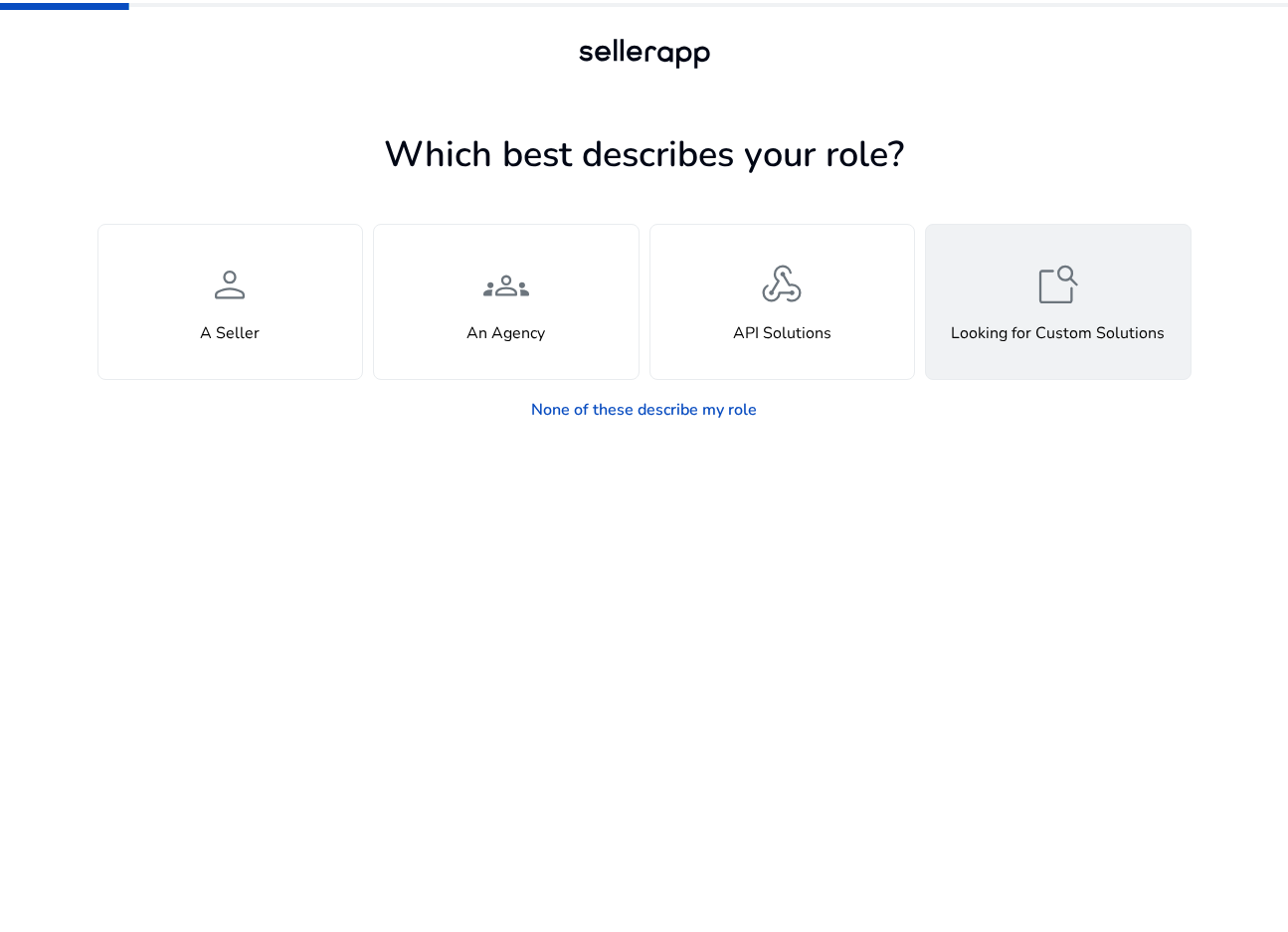click on "feature_search" 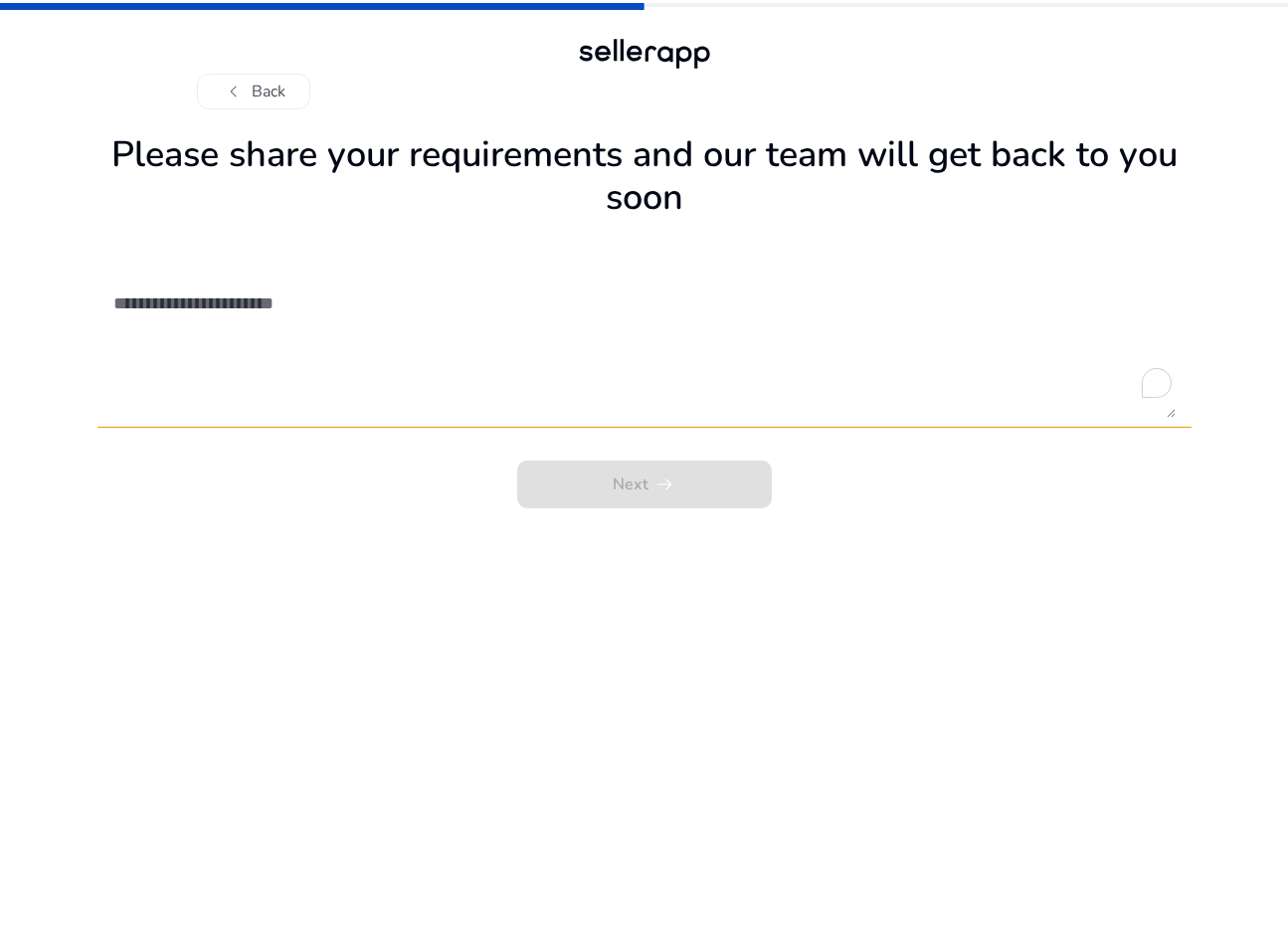 click on "chevron_left   Back" 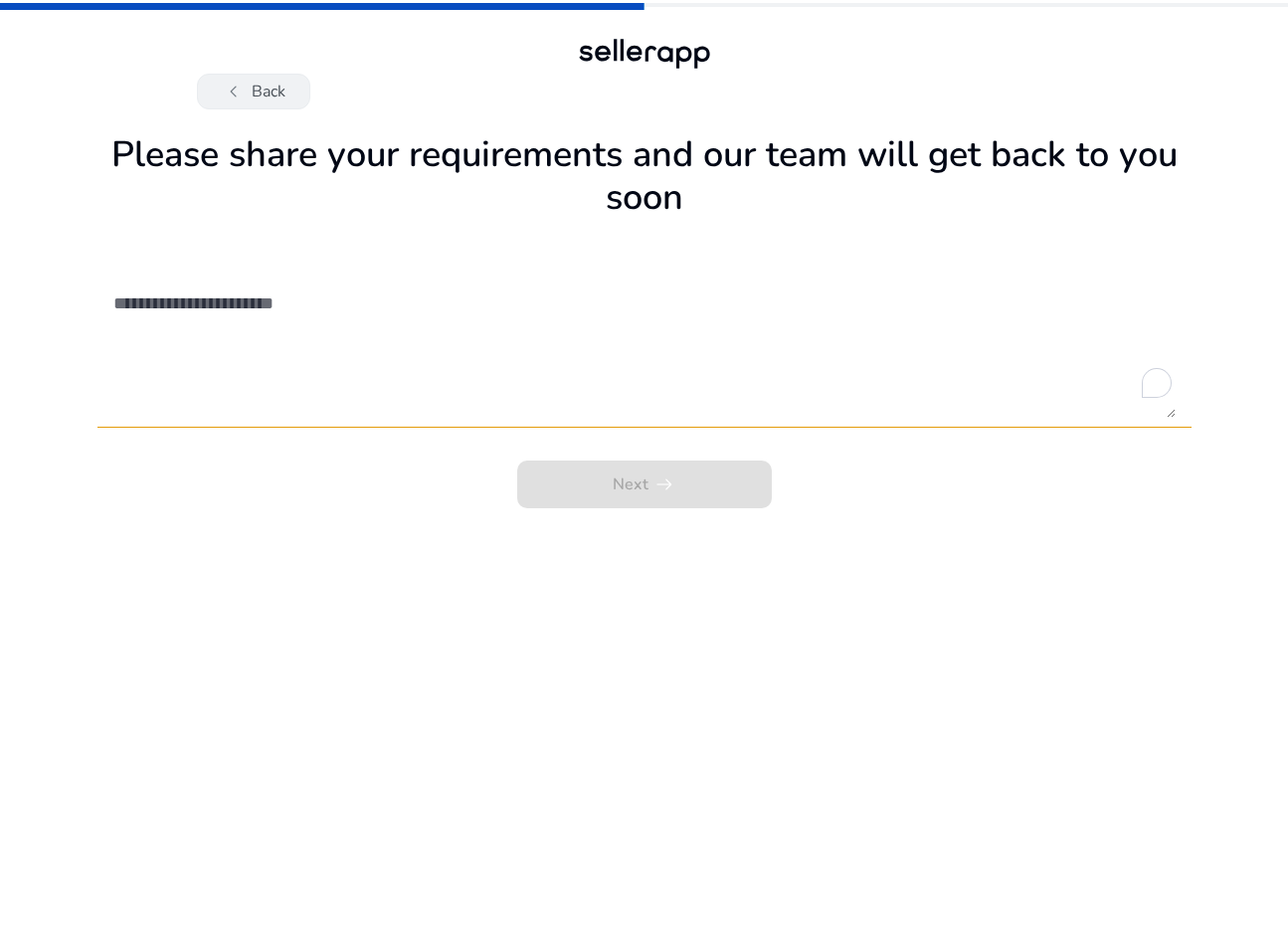 click on "chevron_left   Back" 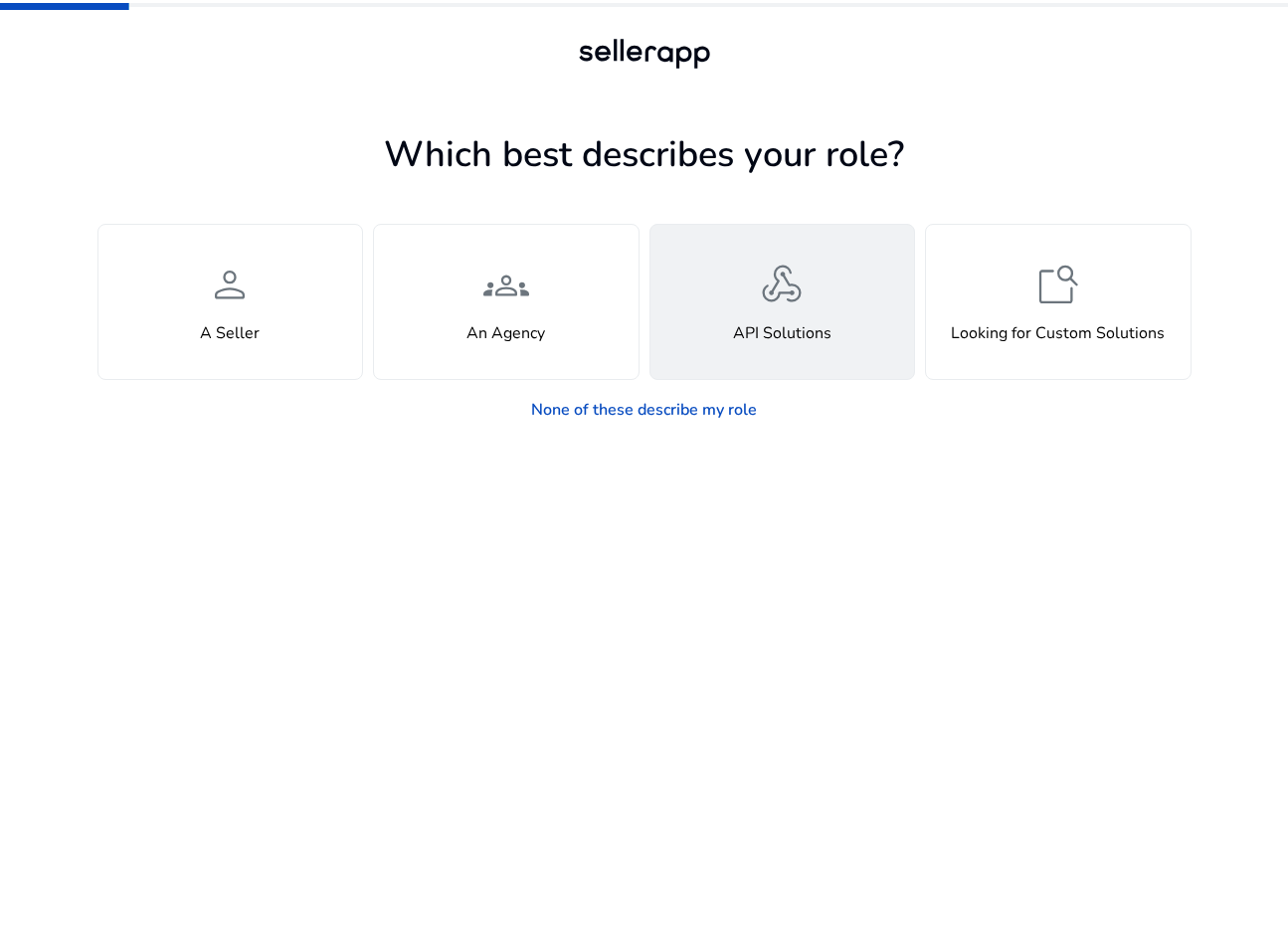 click on "webhook" 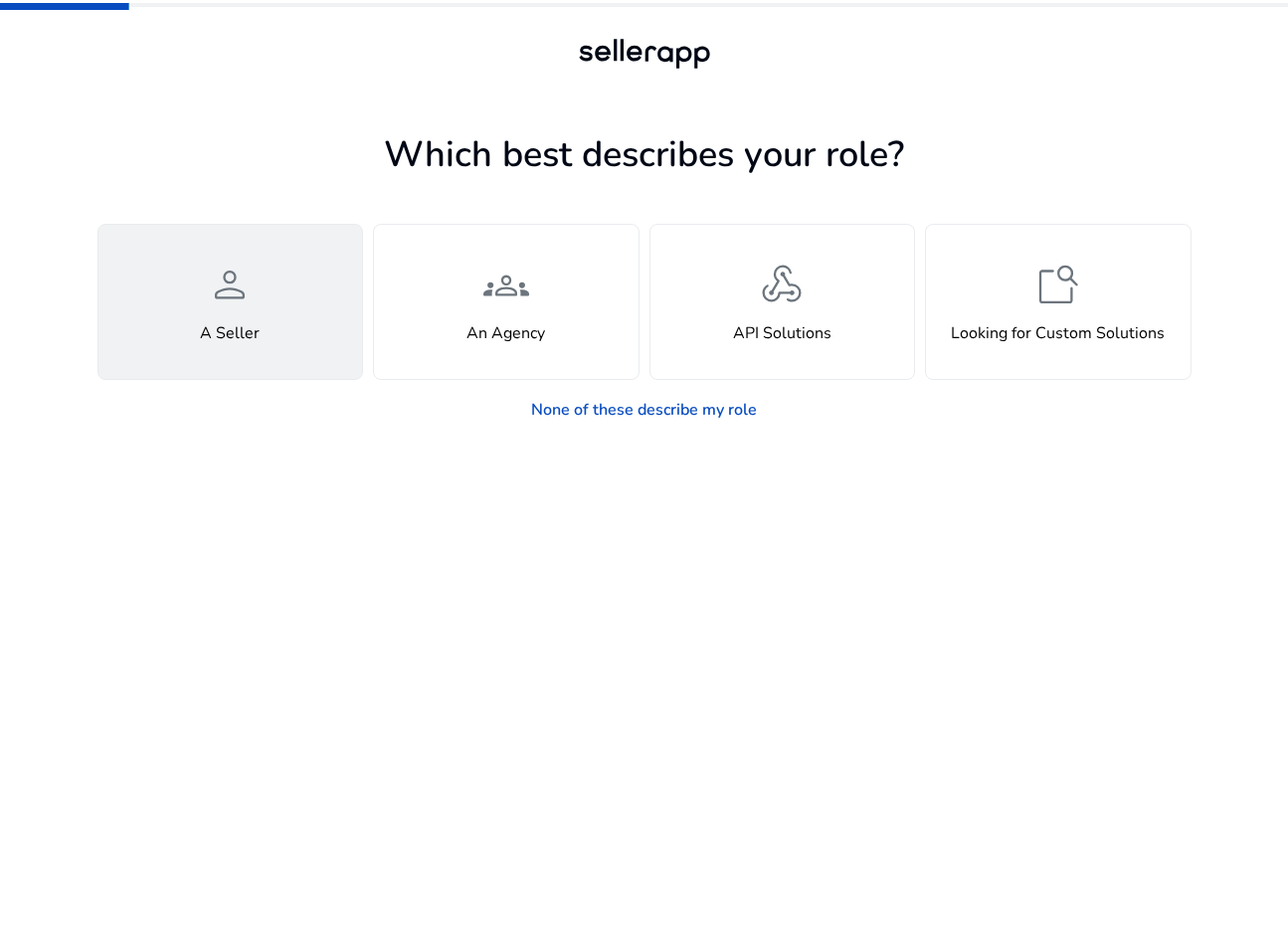click on "person" 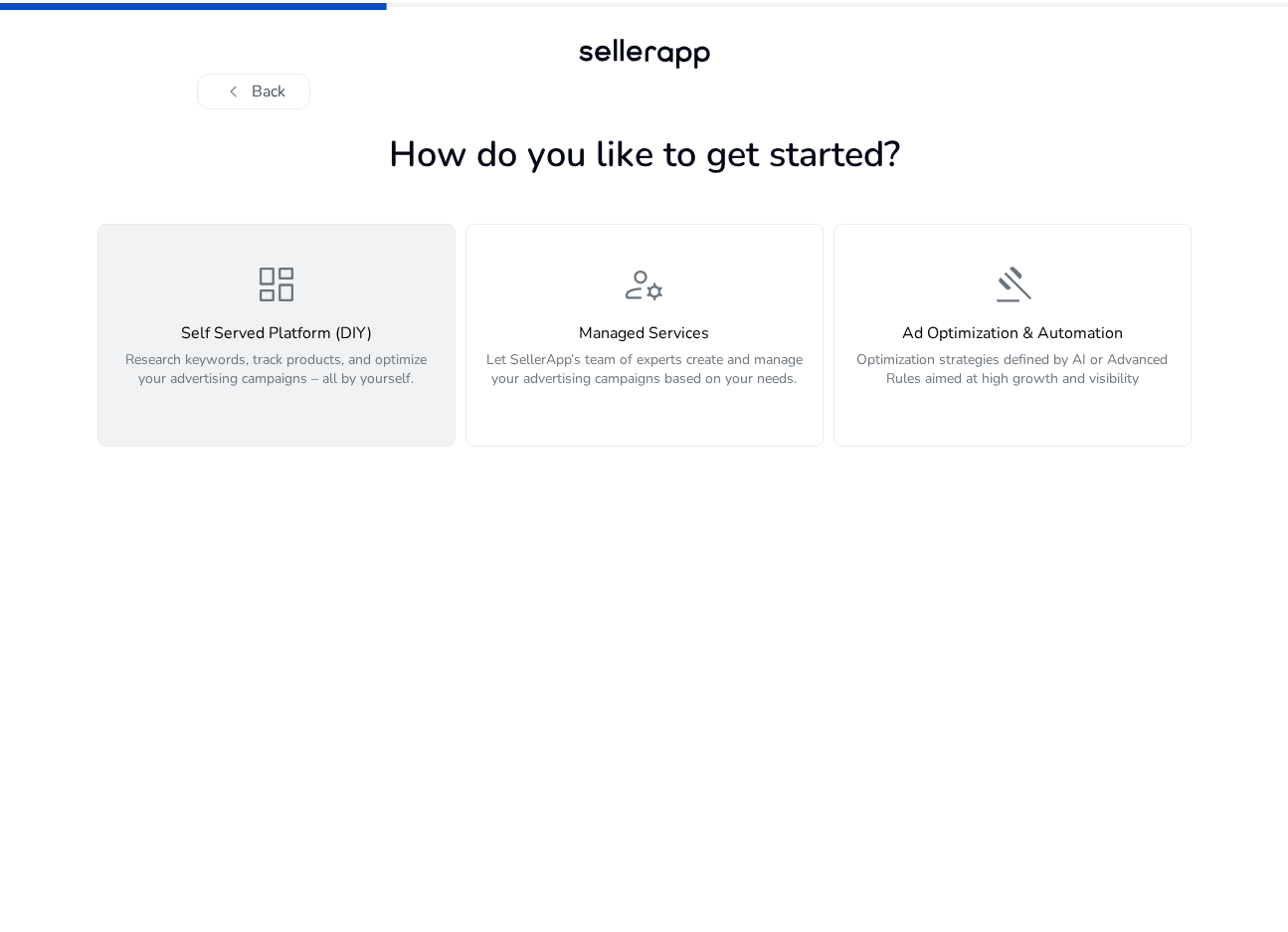 click on "dashboard" 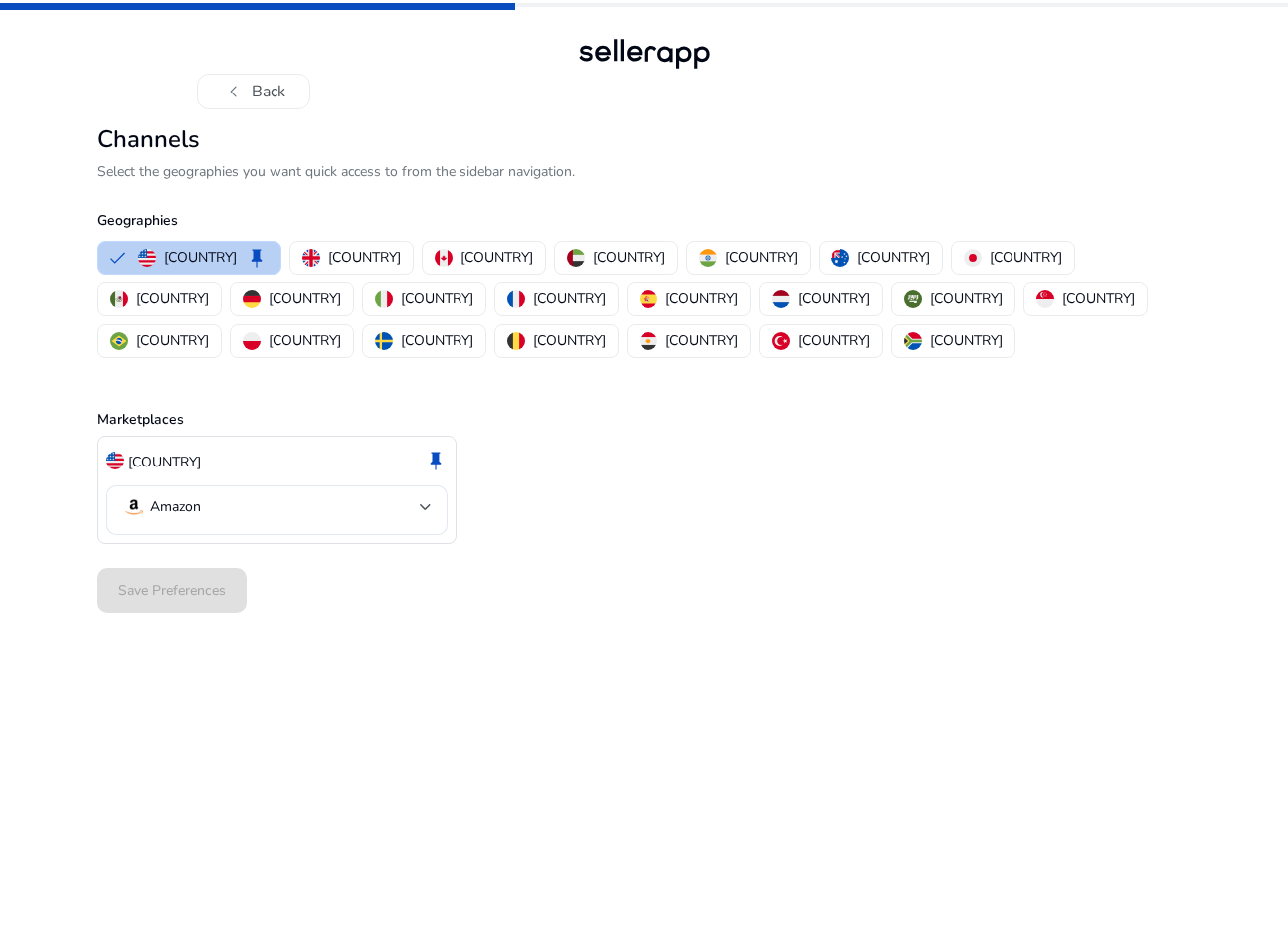 click on "United States" at bounding box center (200, 257) 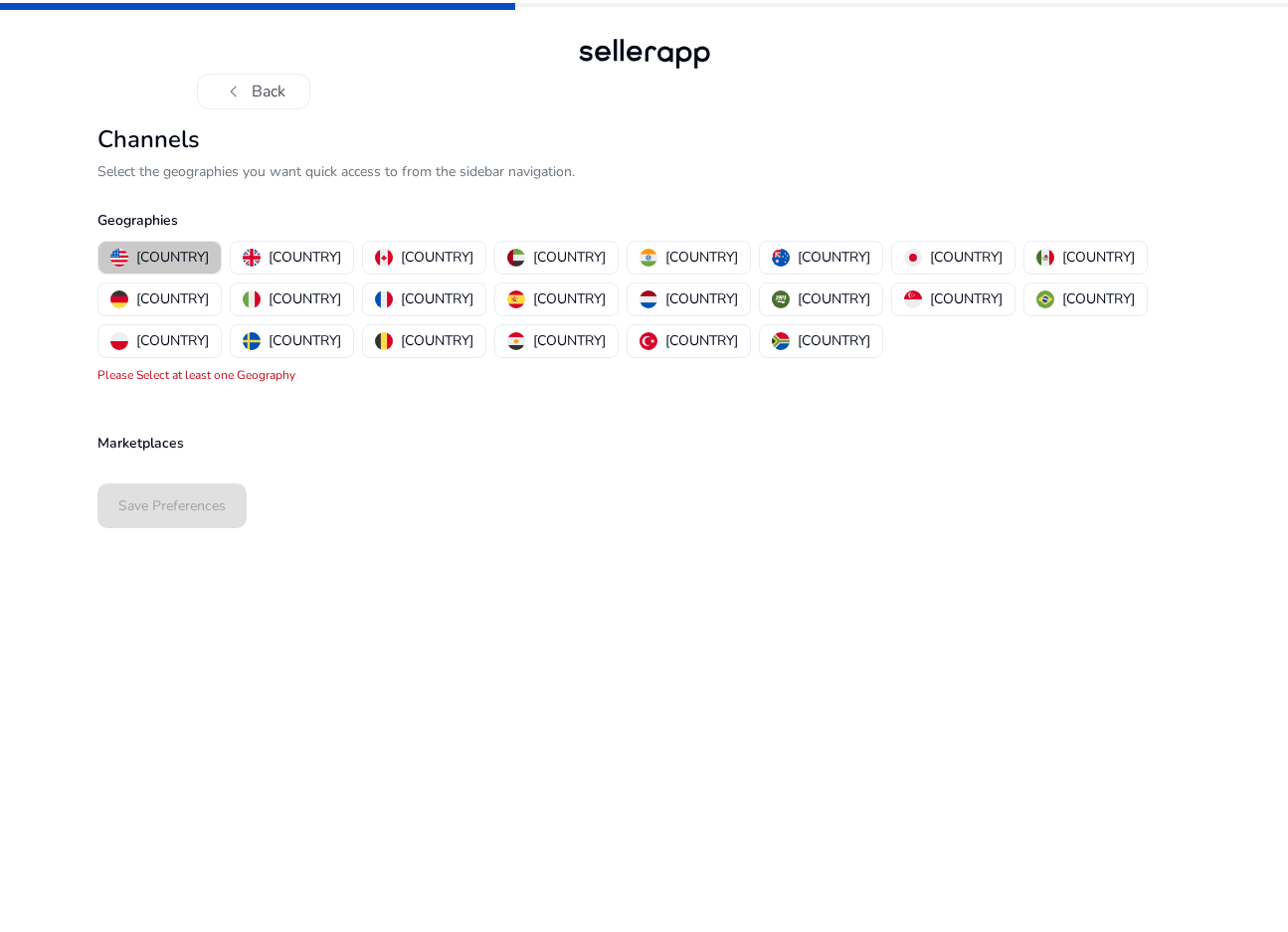 click on "United States" at bounding box center (159, 258) 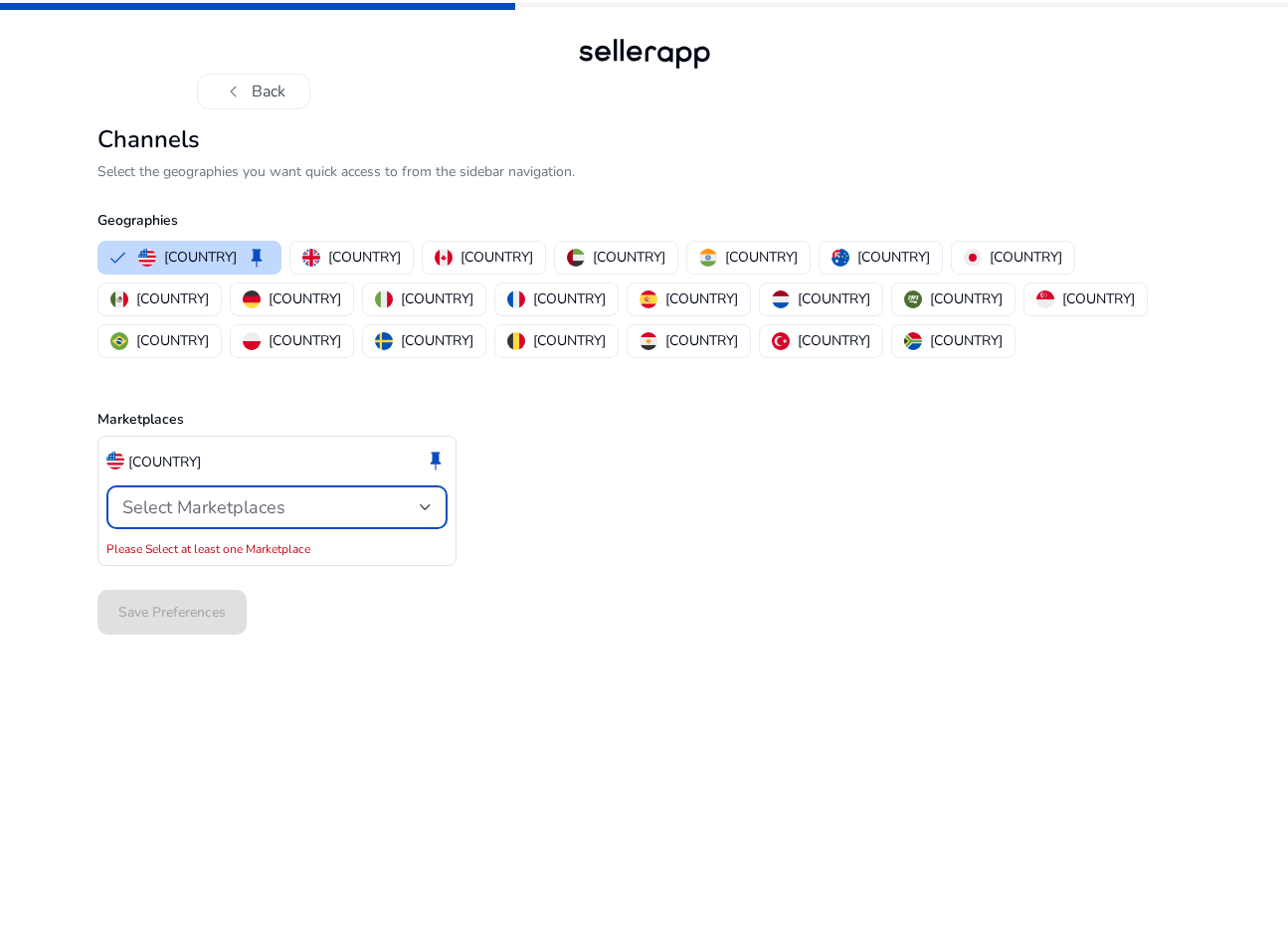 click on "Select Marketplaces" at bounding box center (204, 507) 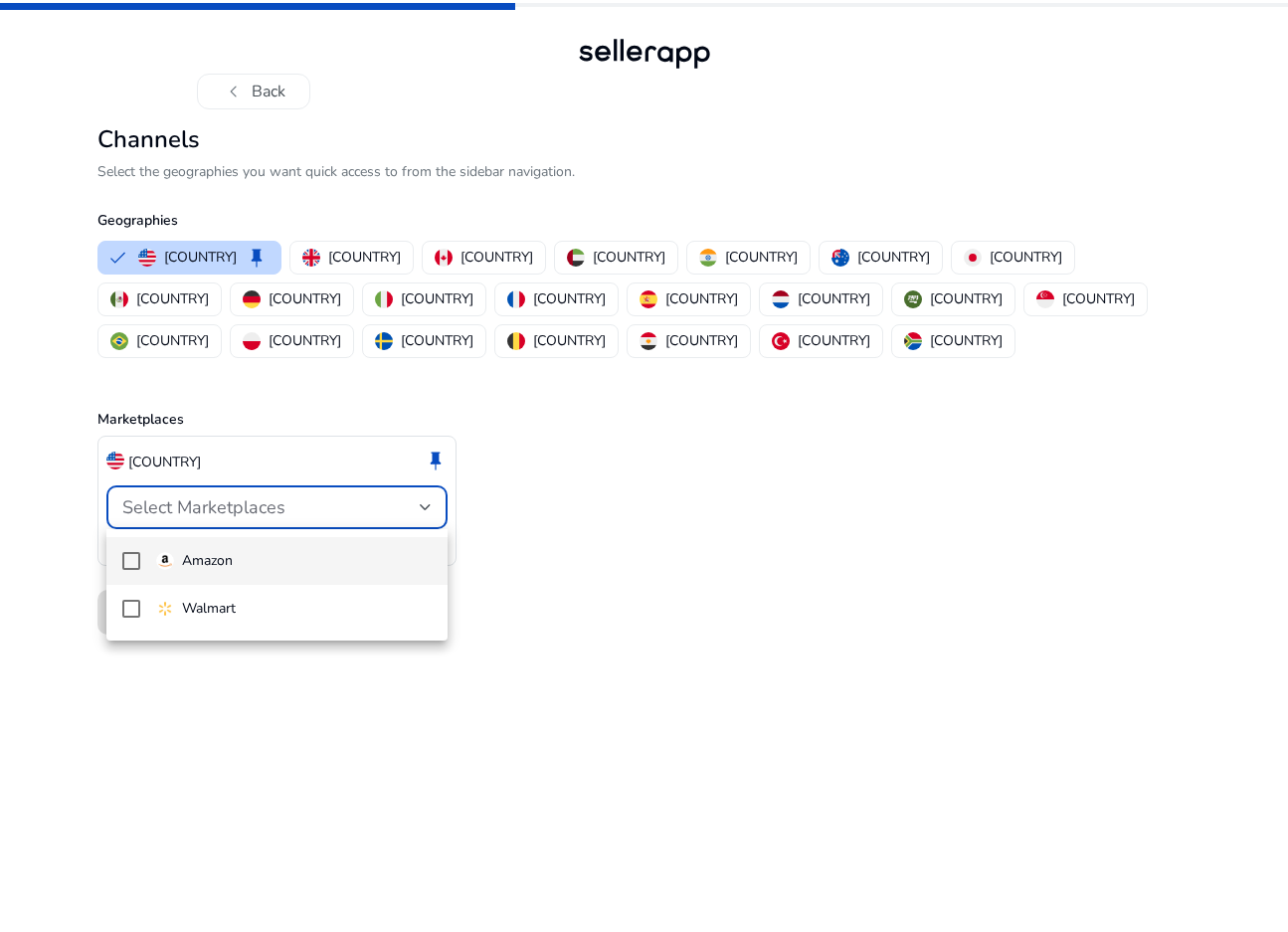 click on "Amazon" at bounding box center (207, 561) 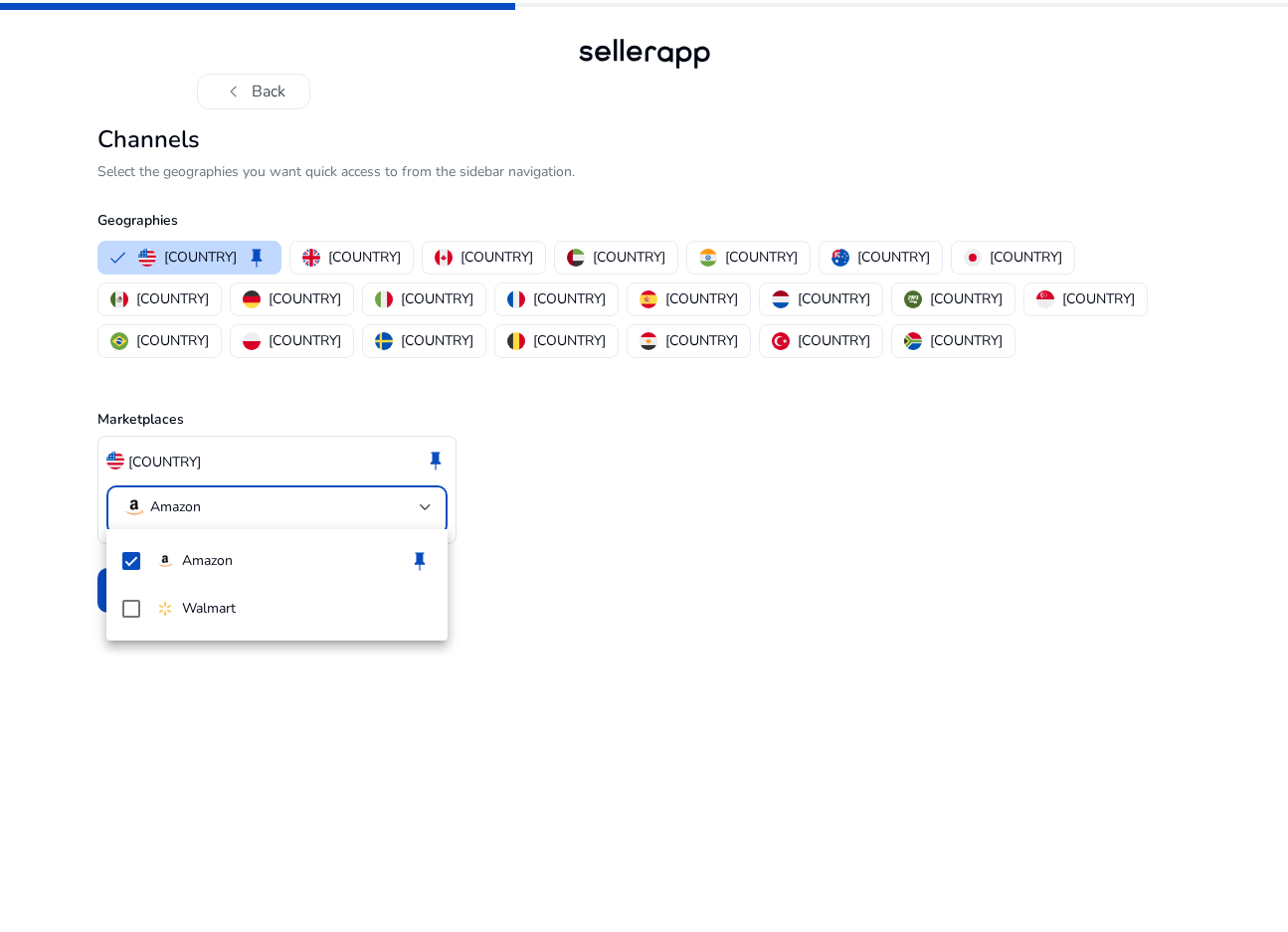 click at bounding box center [644, 466] 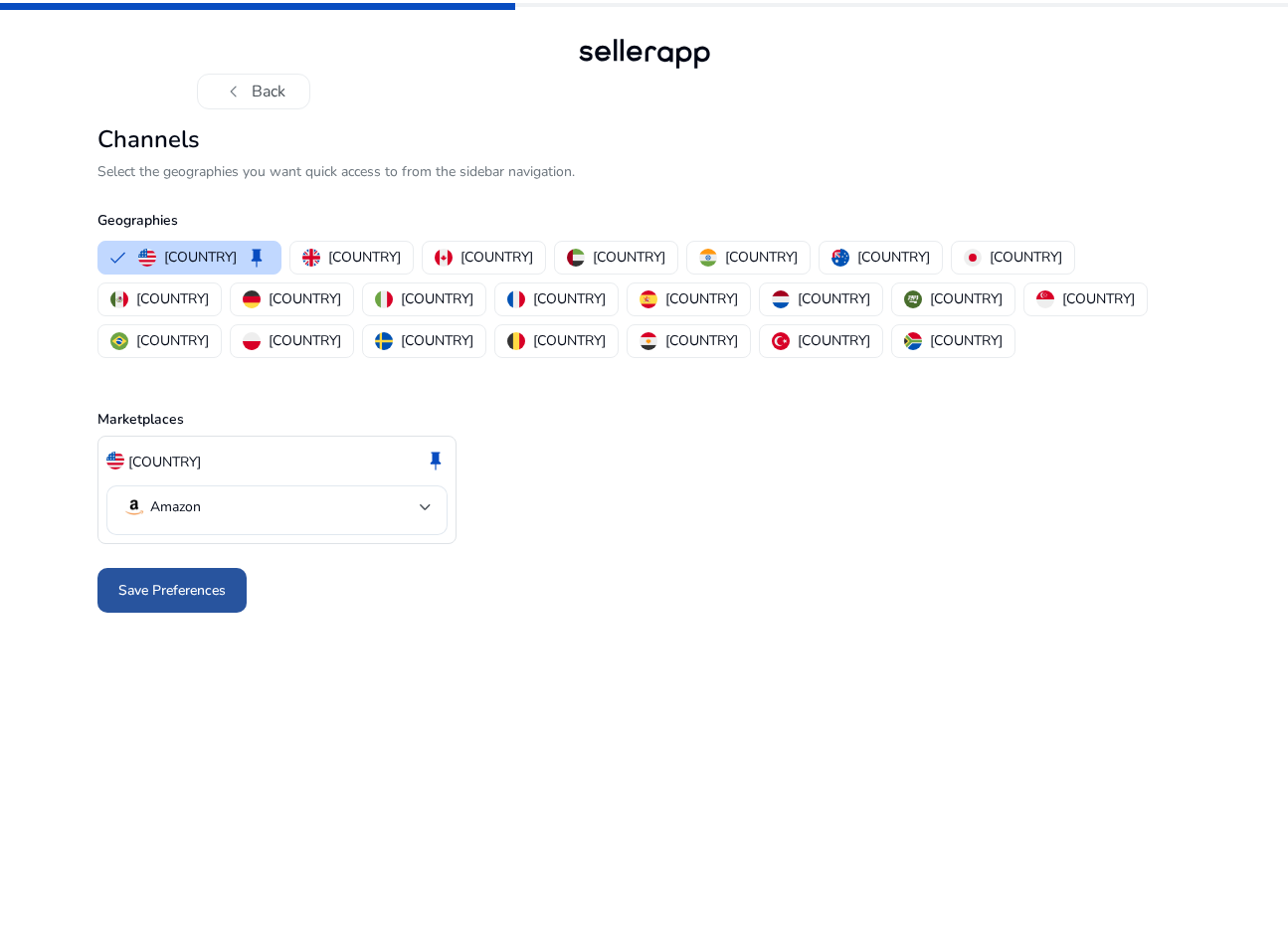 click on "Save Preferences" 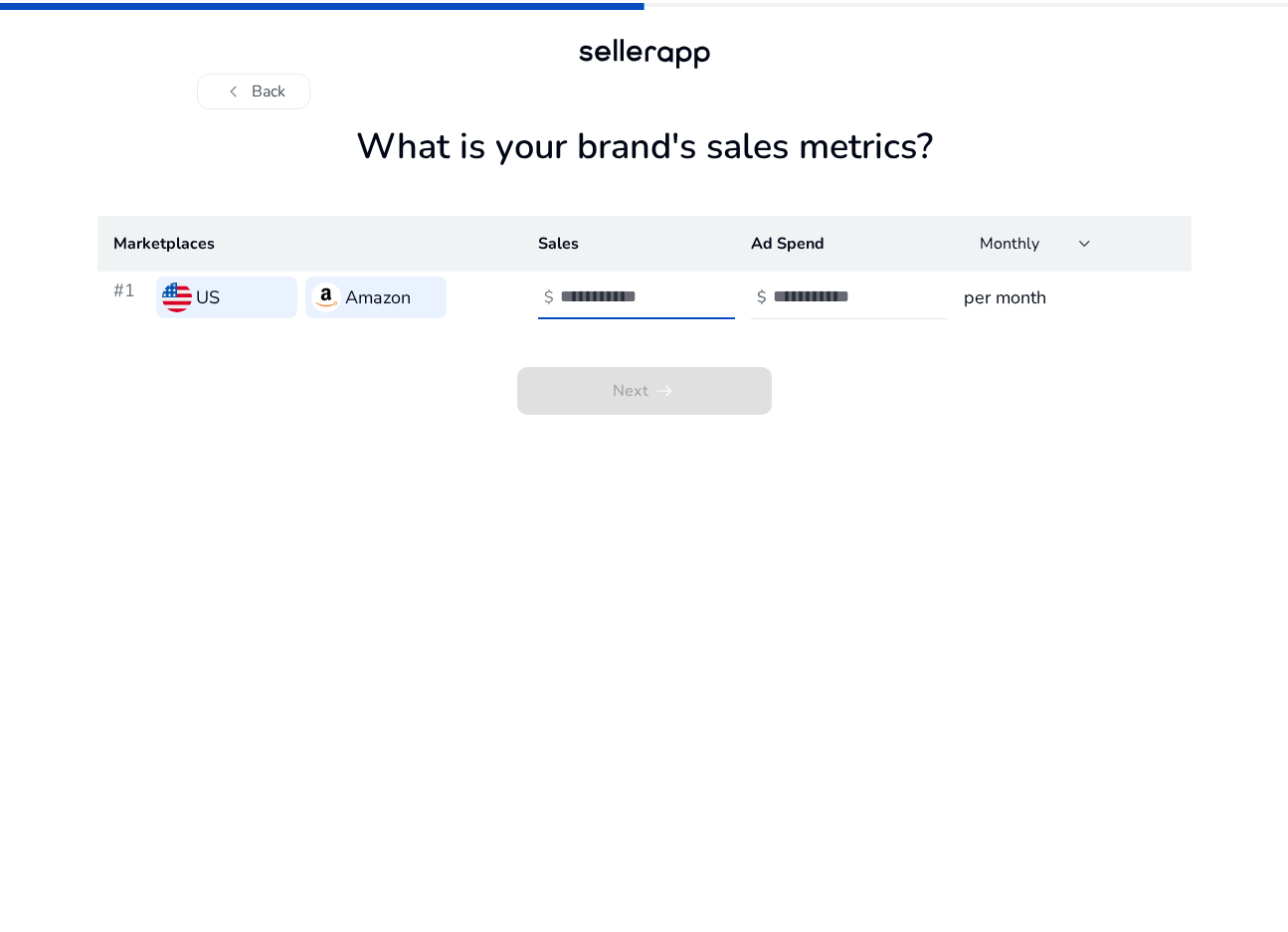 click at bounding box center (627, 296) 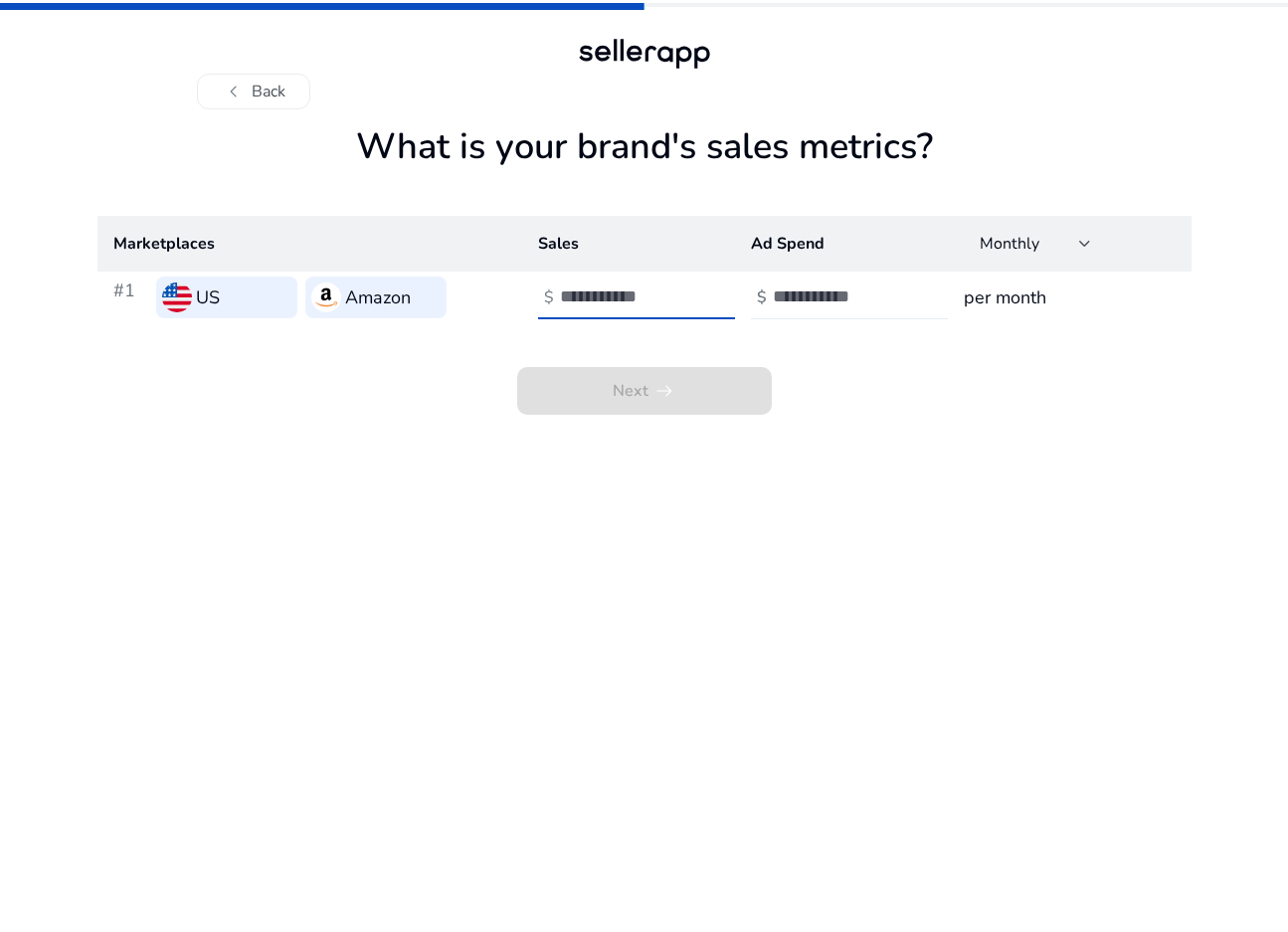 type on "*****" 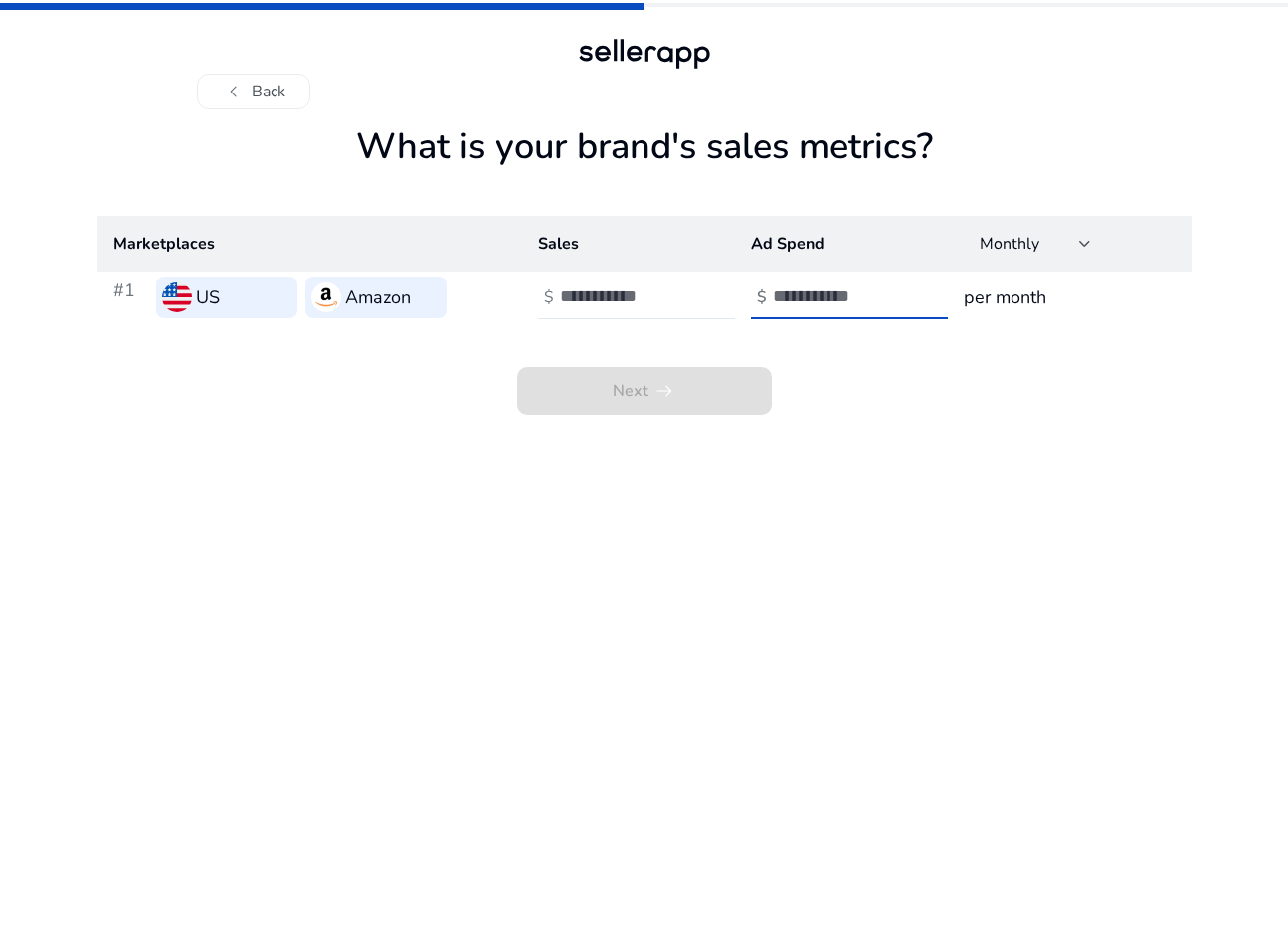 click at bounding box center (839, 296) 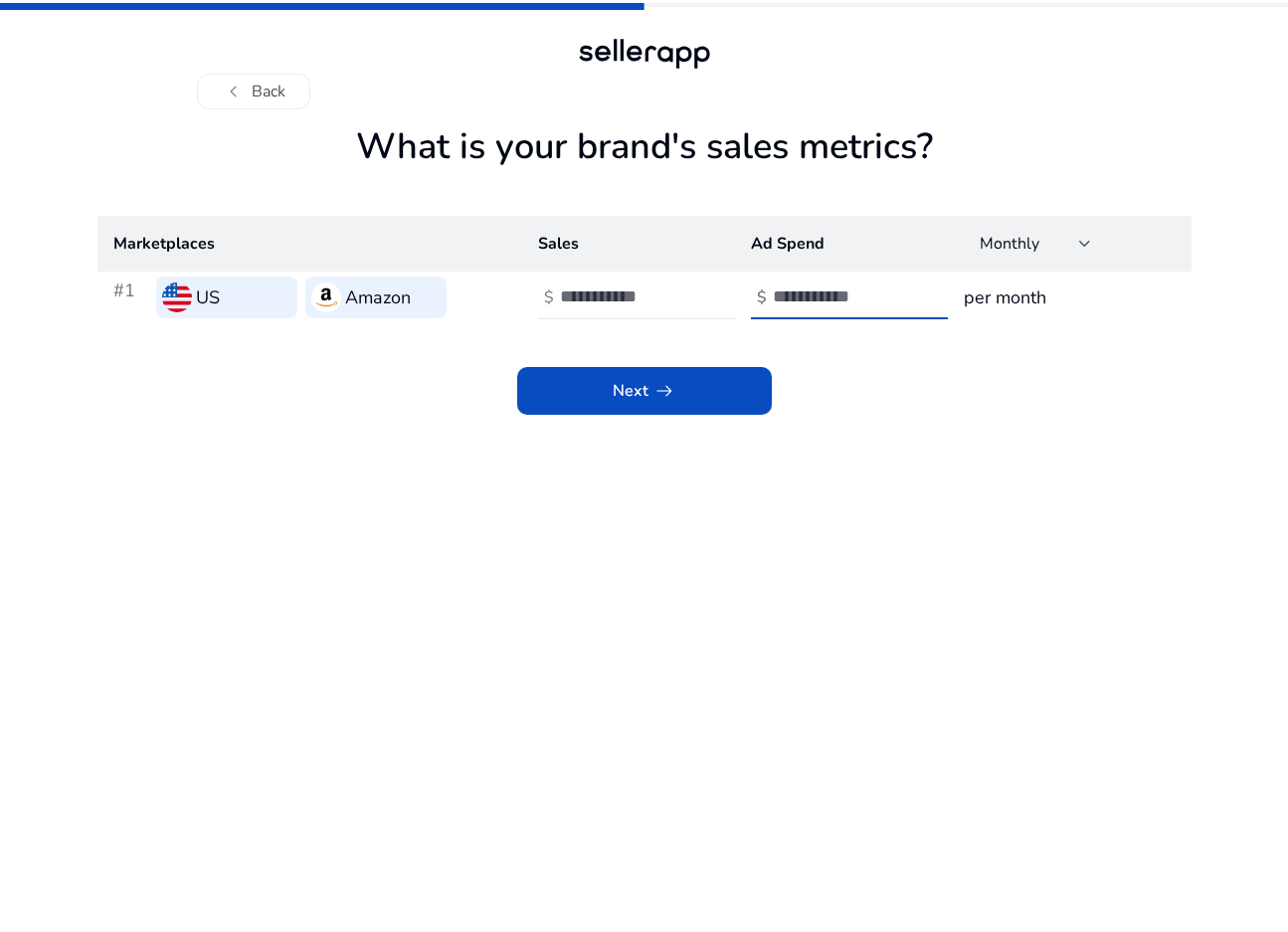 type on "***" 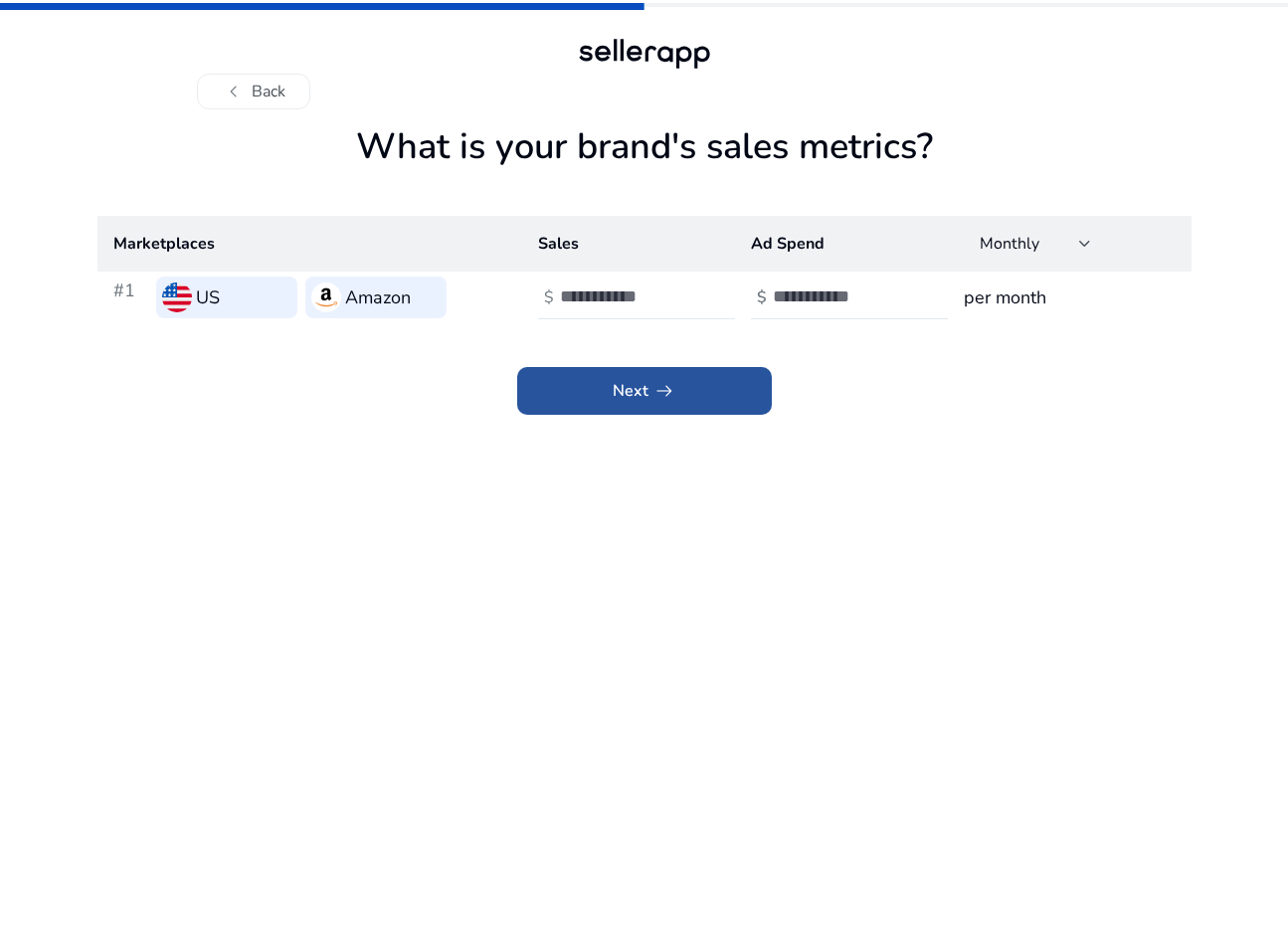 click 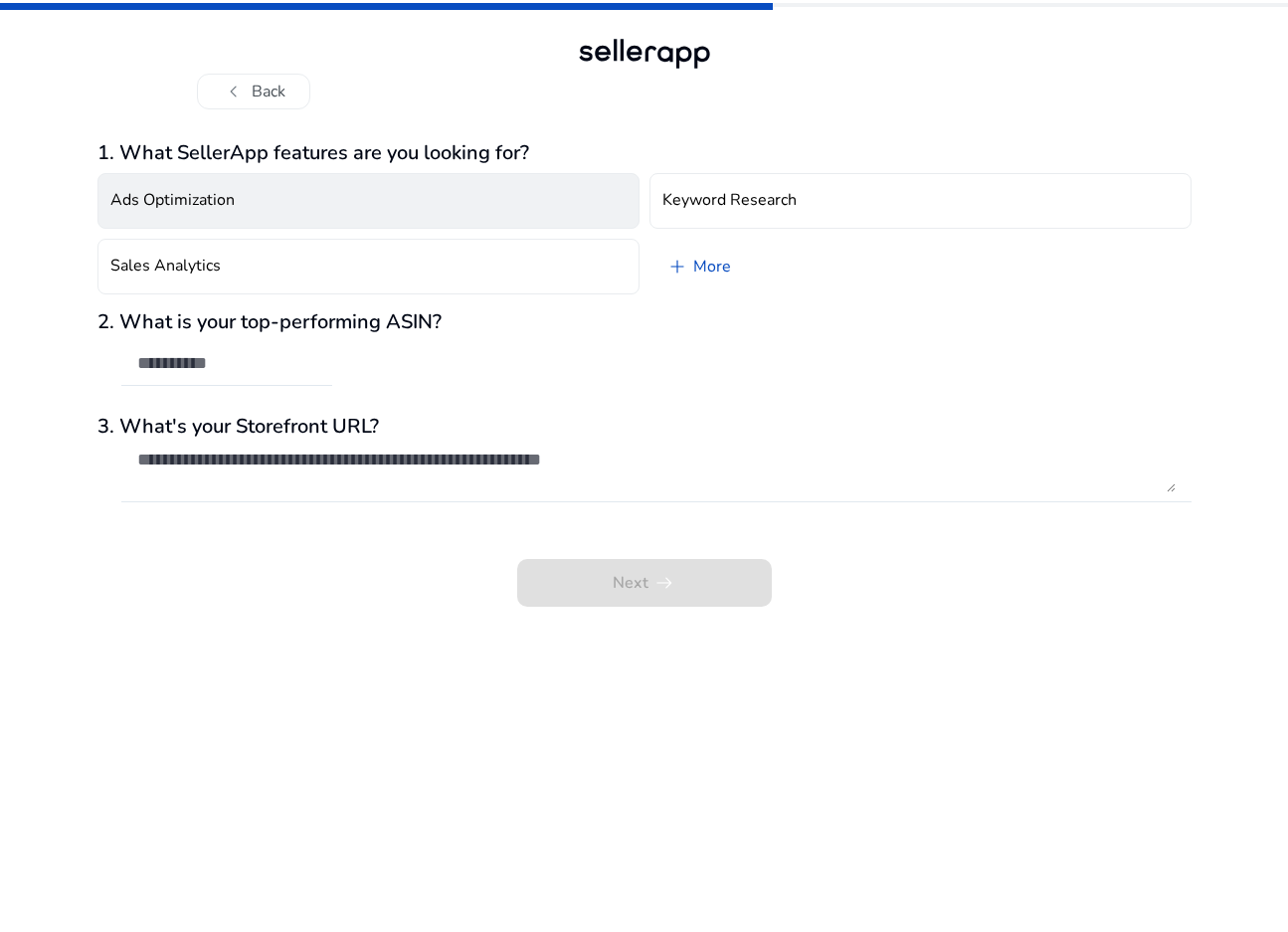 click on "Ads Optimization" 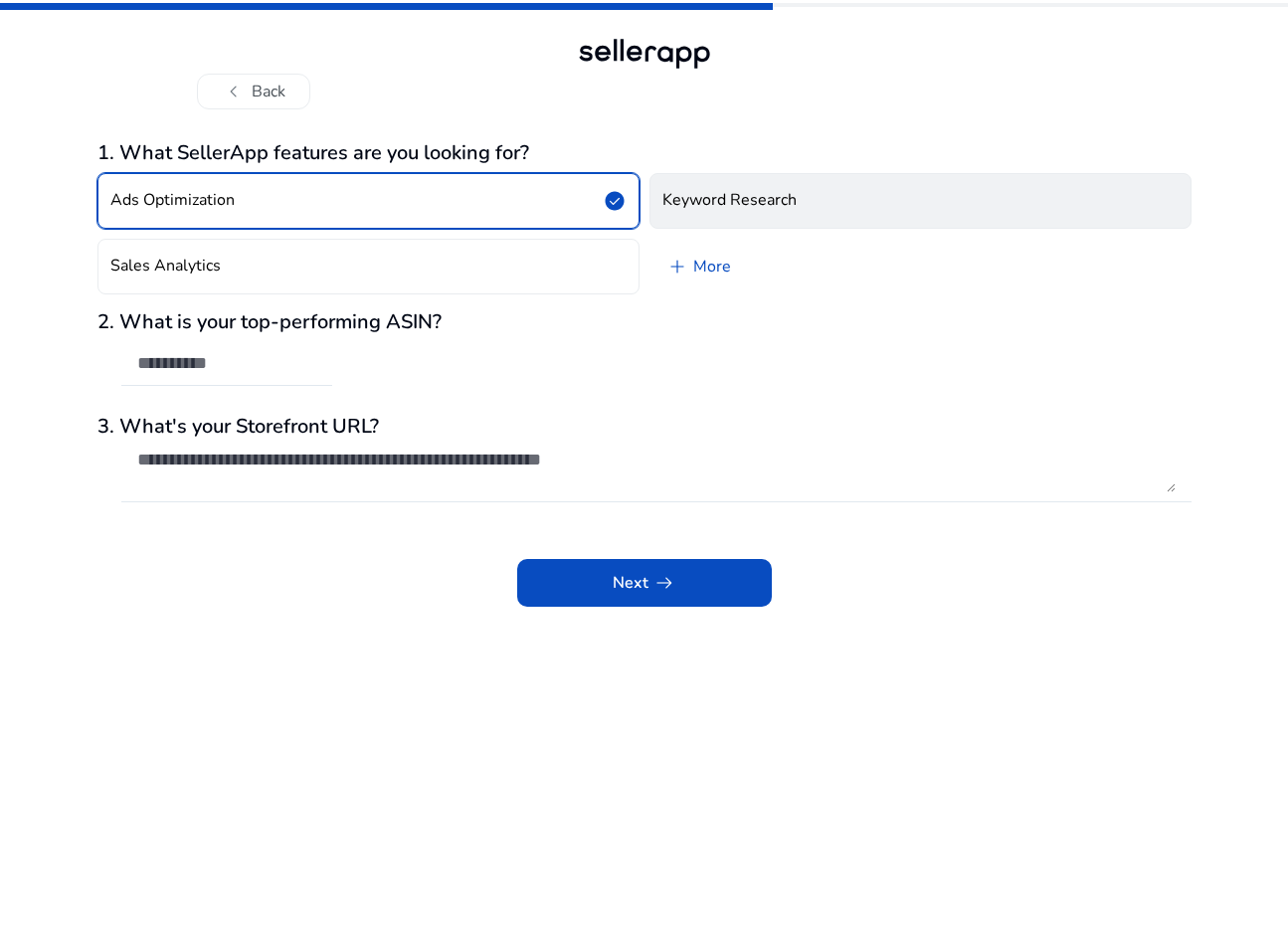 click on "Keyword Research" 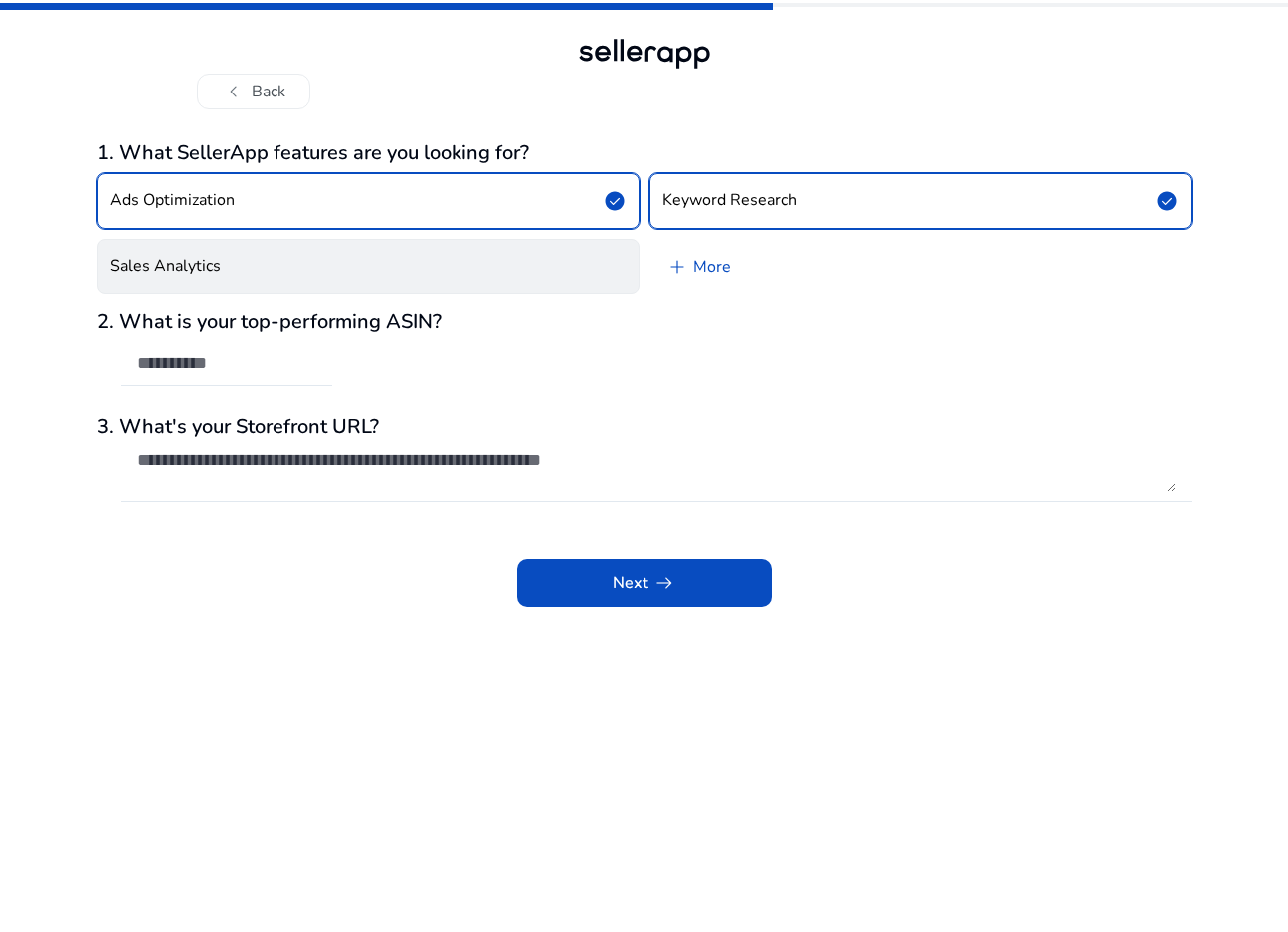 click on "Sales Analytics" 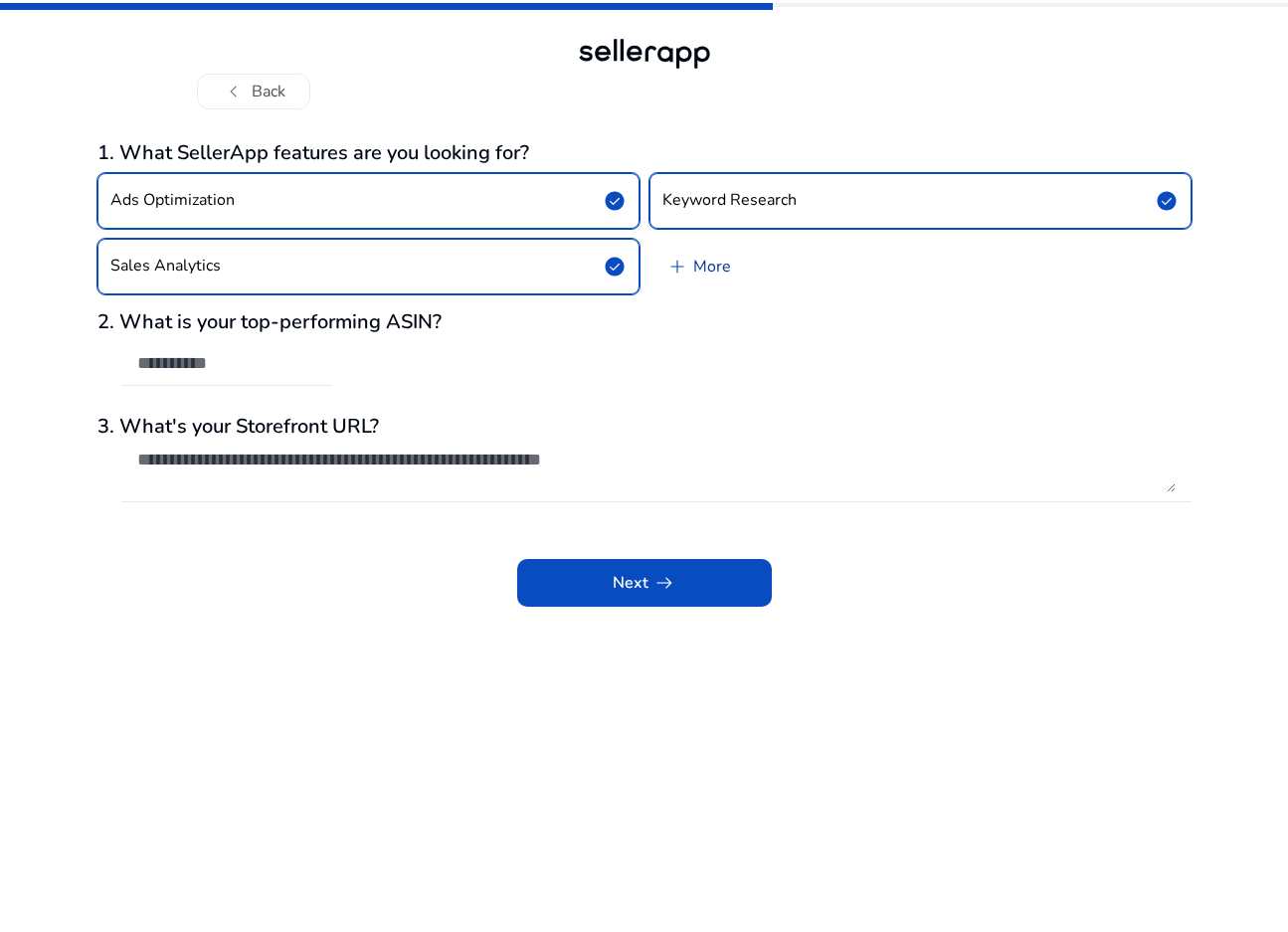 click on "add" 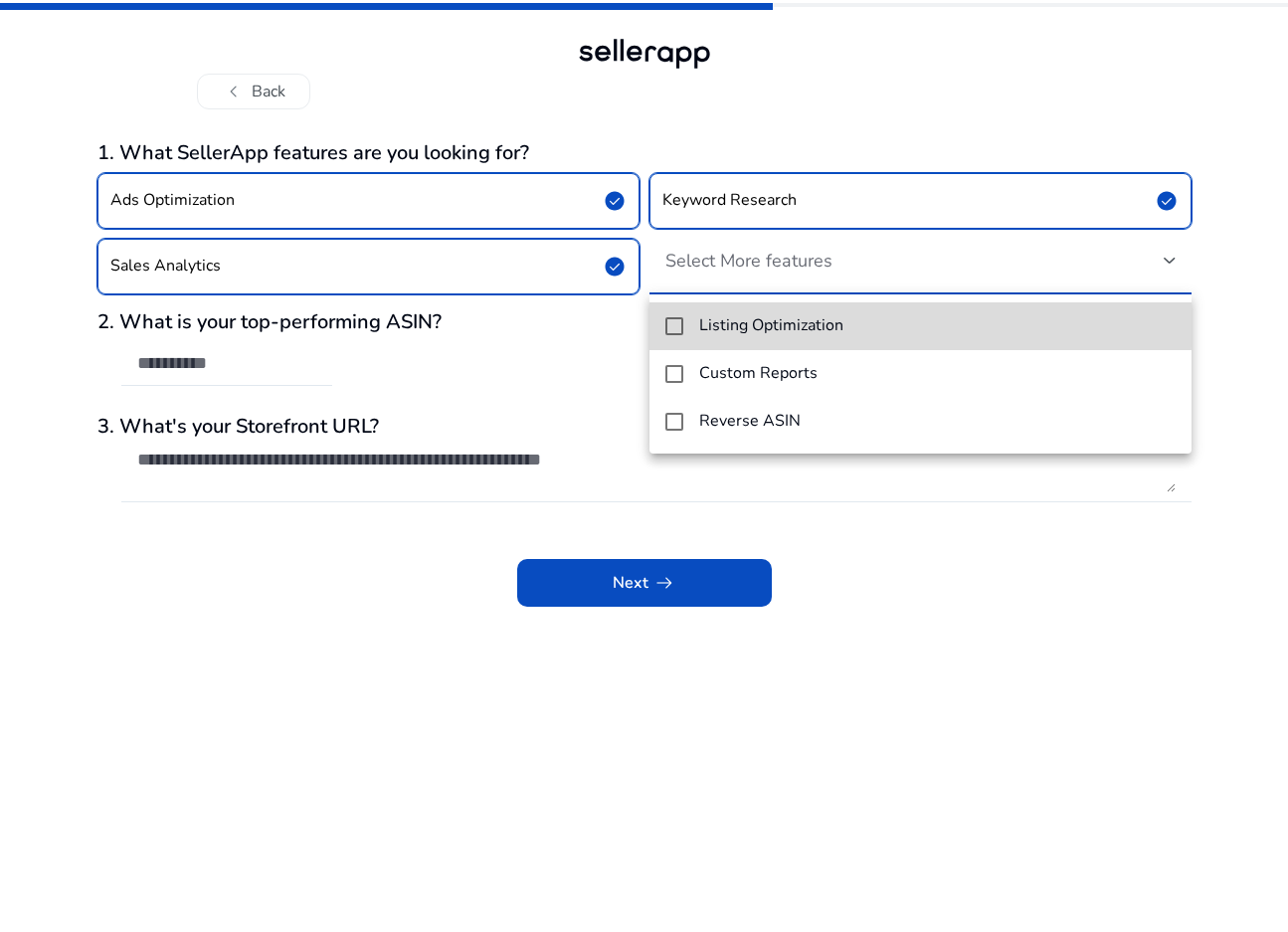 click on "Listing Optimization" at bounding box center [771, 325] 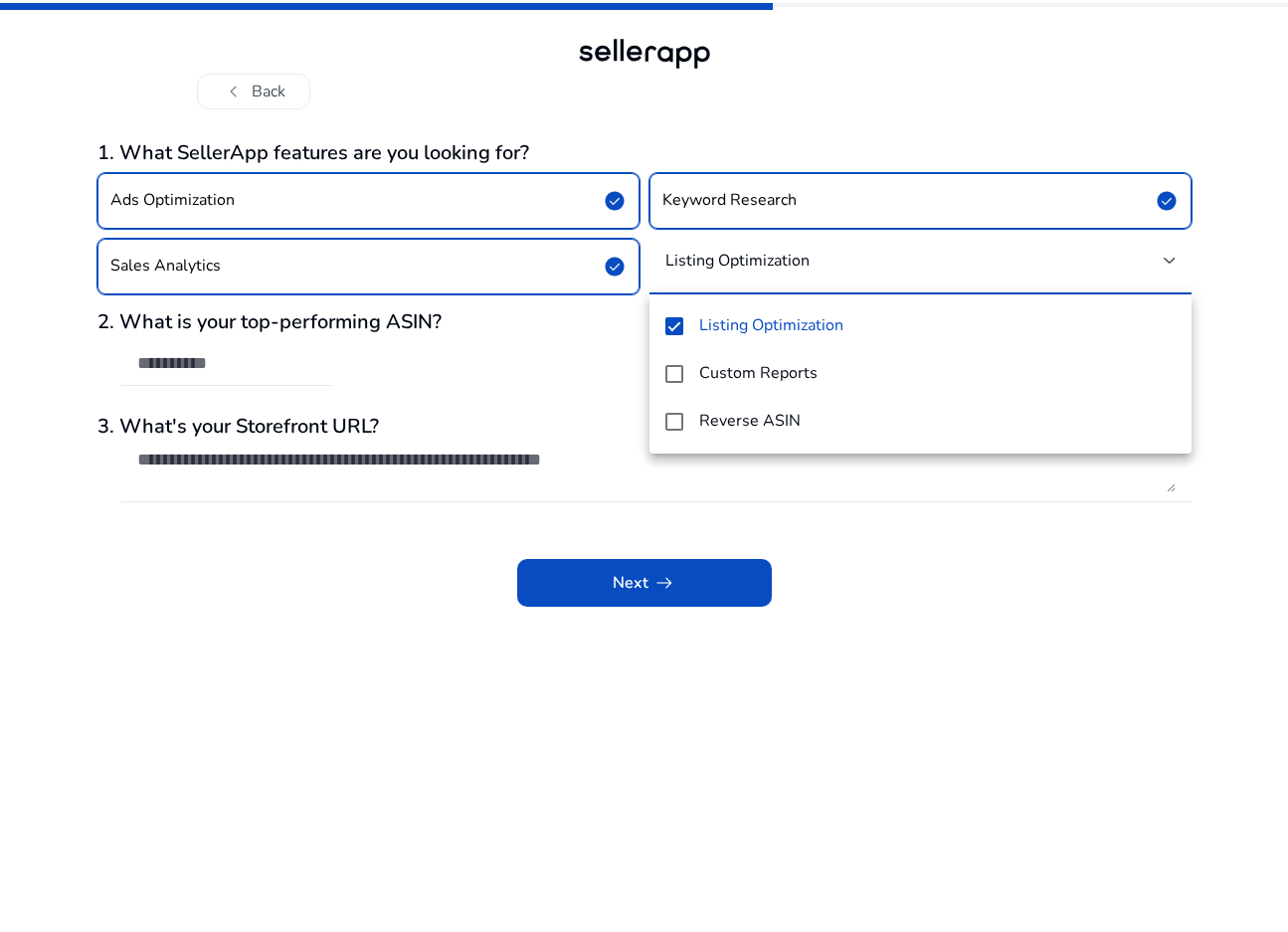 click at bounding box center (644, 466) 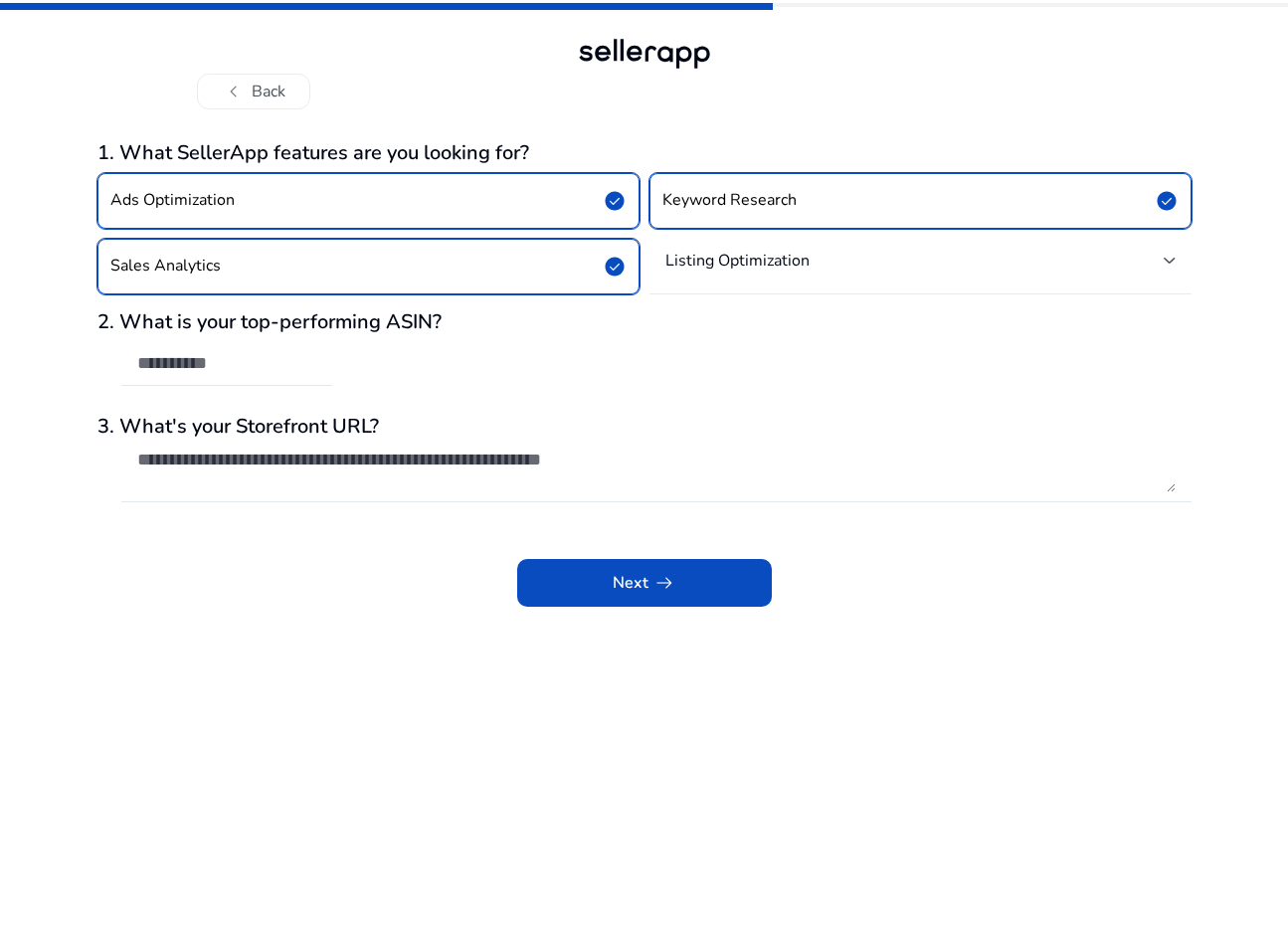 click on "Listing Optimization" 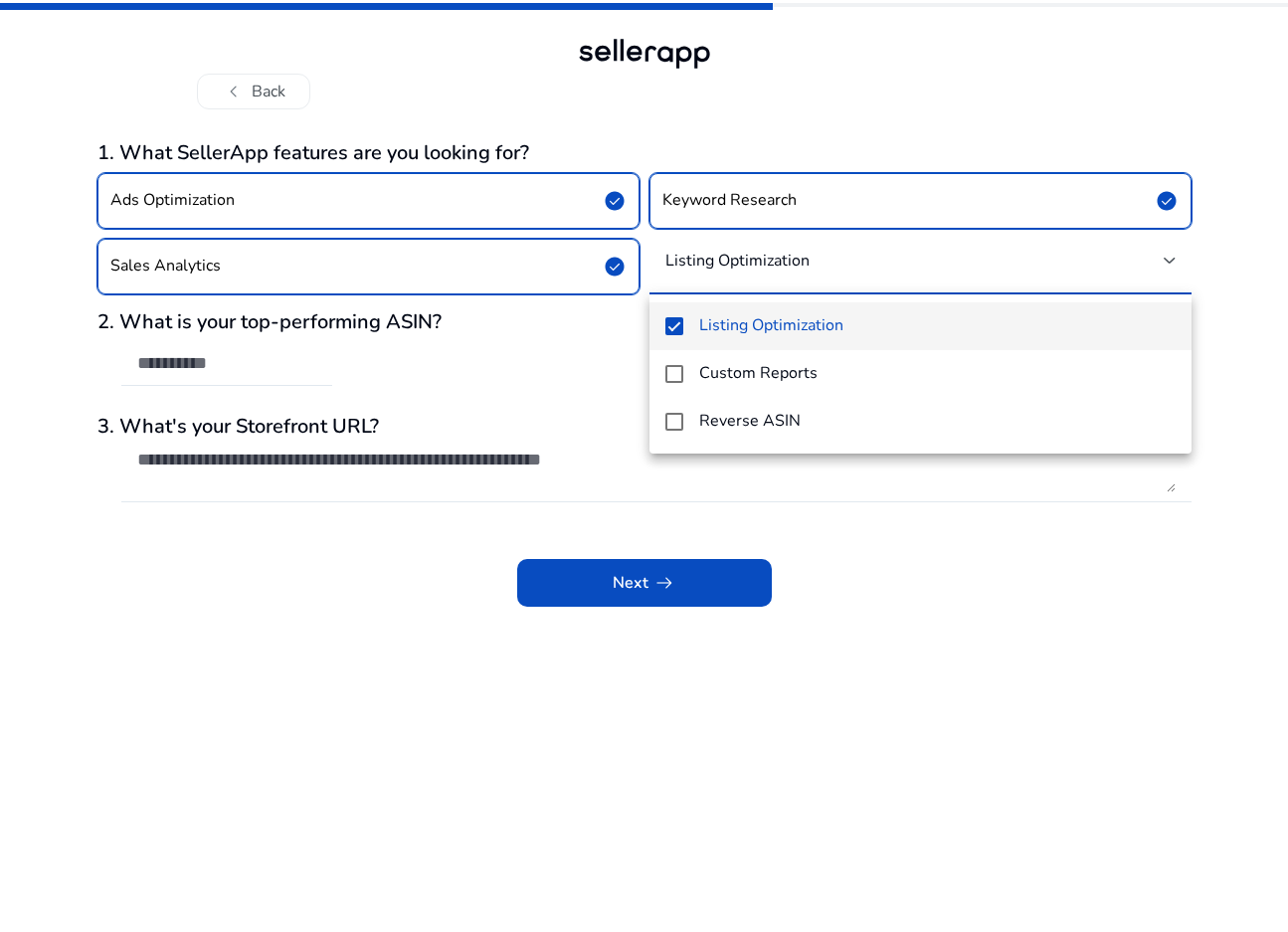 click at bounding box center [644, 466] 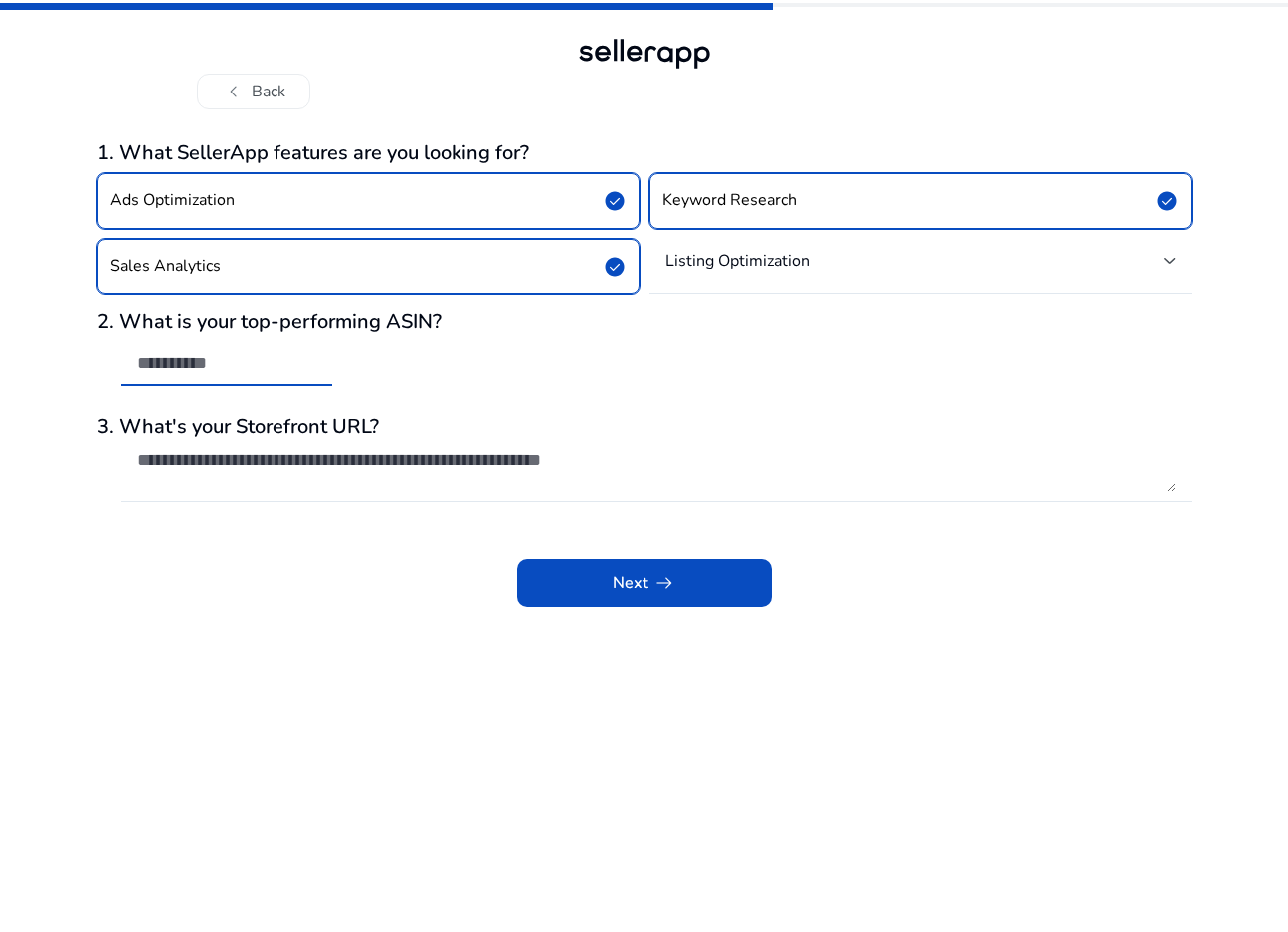 click at bounding box center [227, 363] 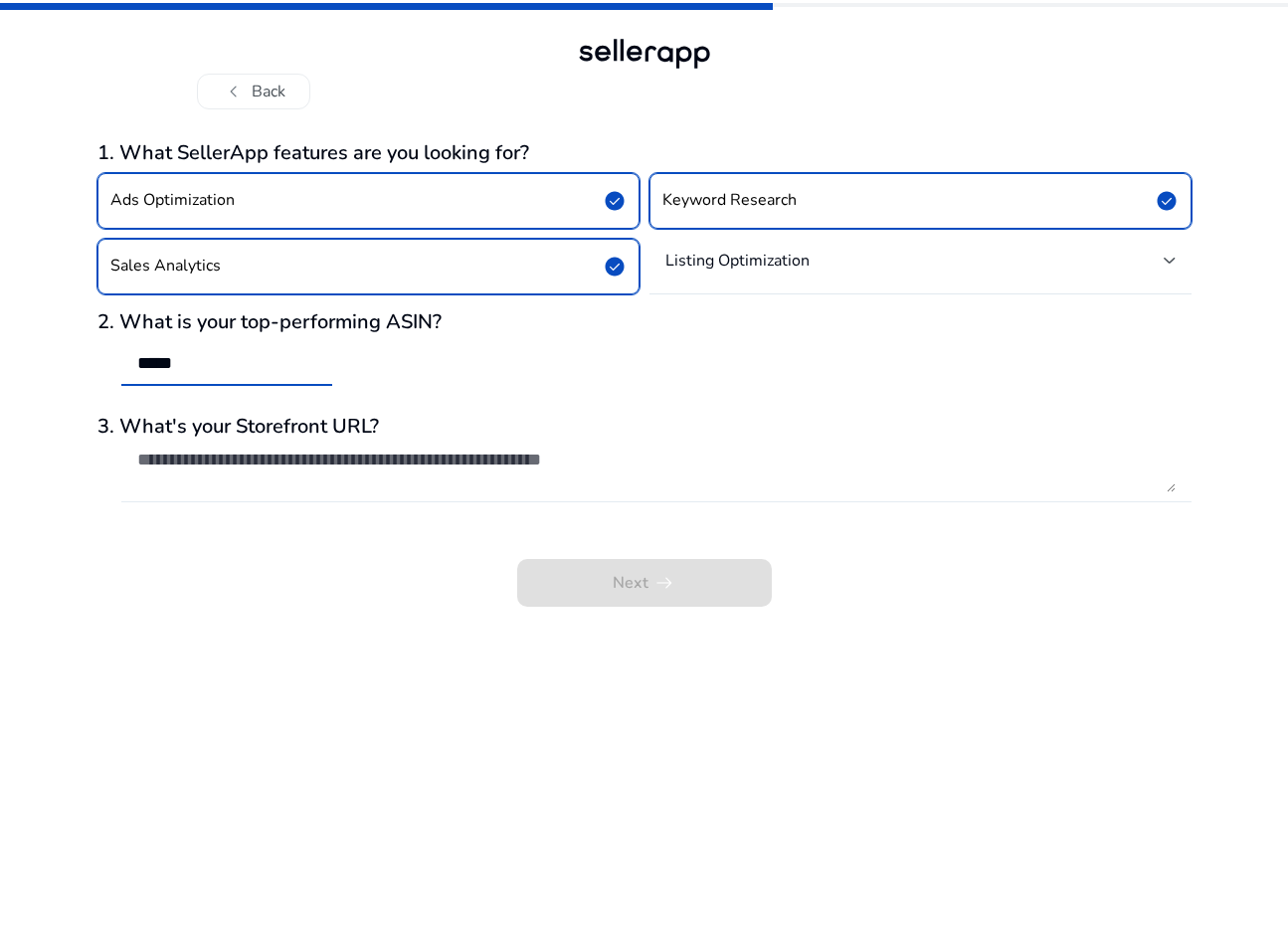 click at bounding box center [656, 470] 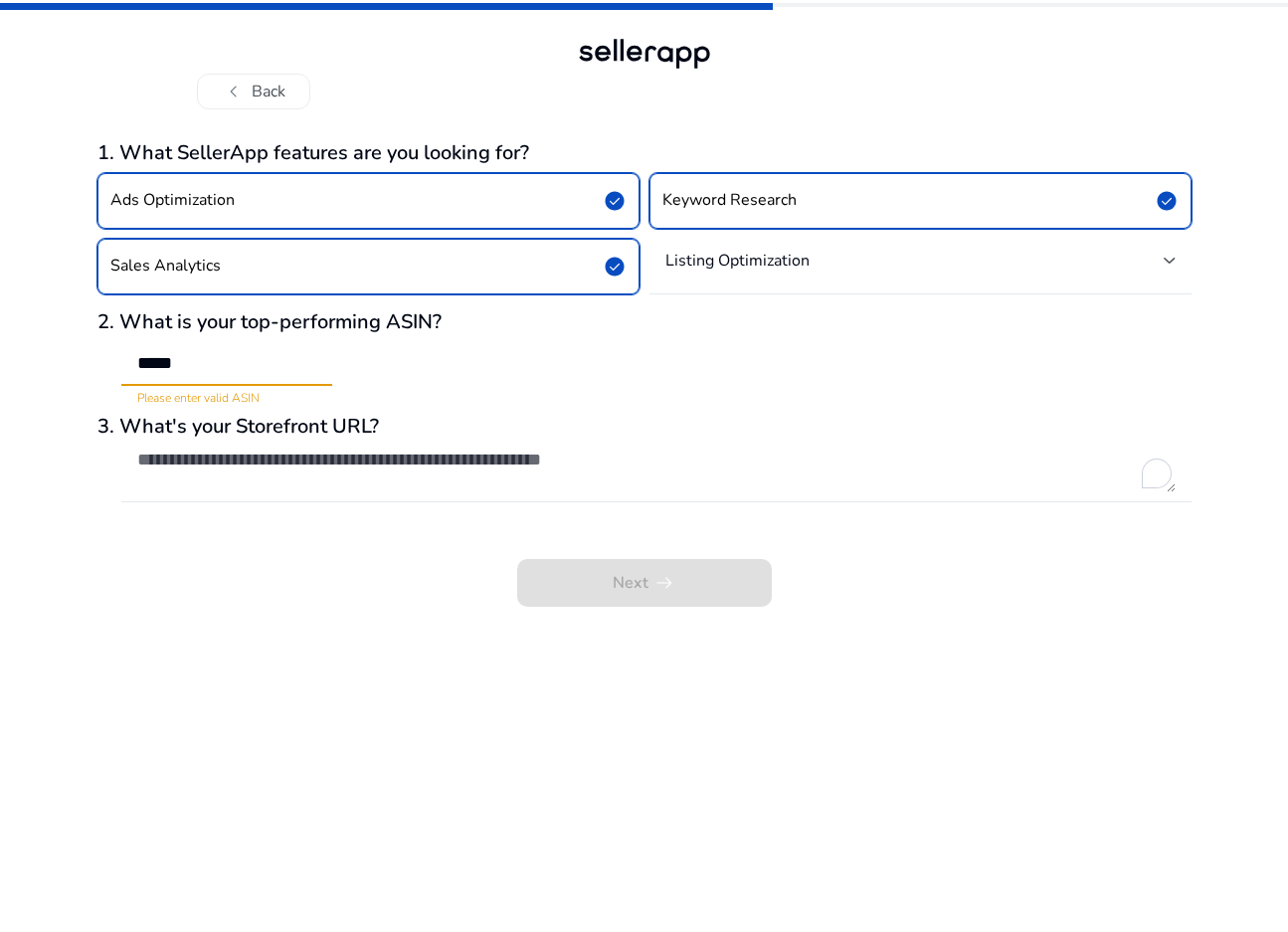 click on "*****" at bounding box center (227, 363) 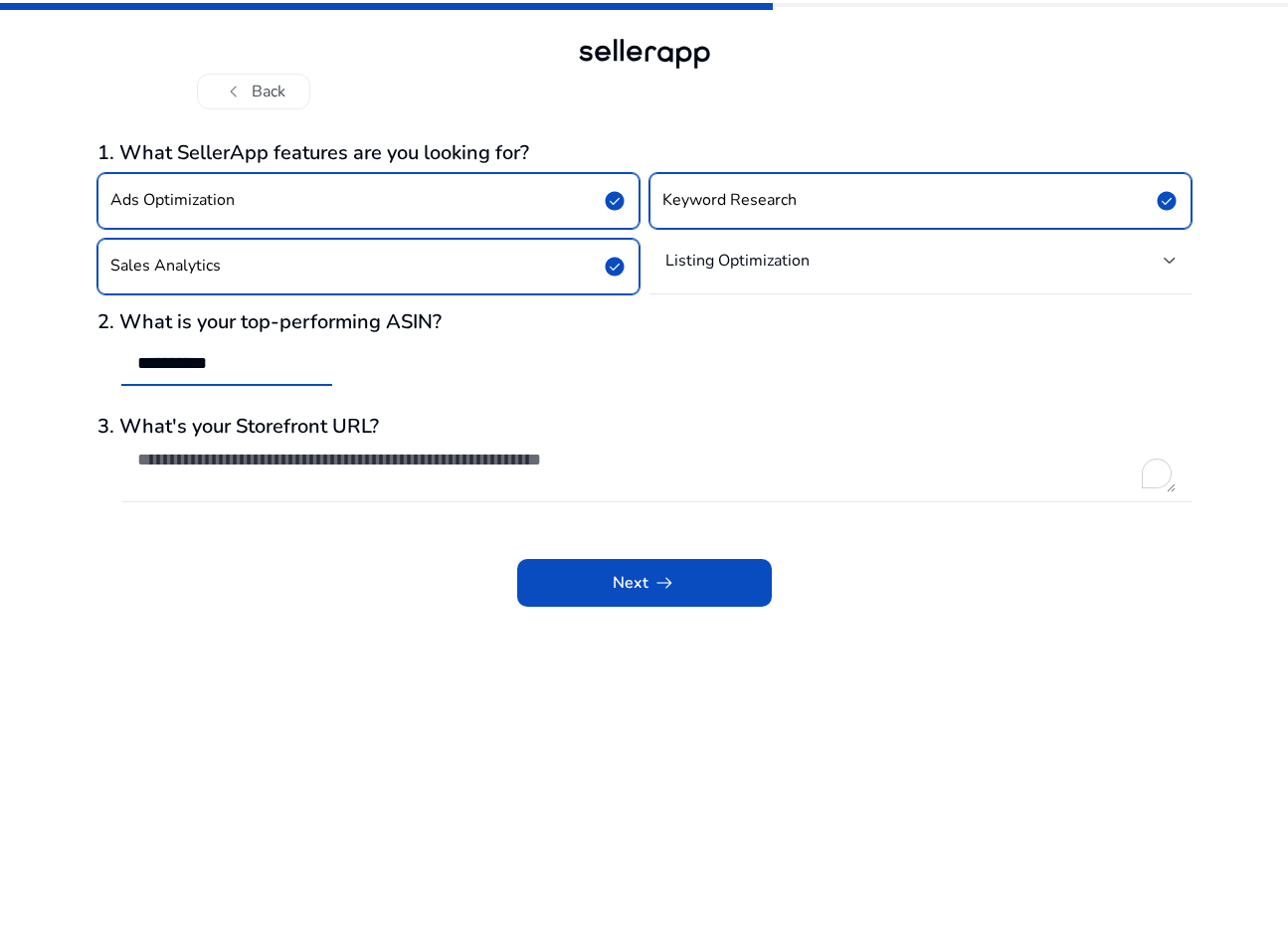 type on "**********" 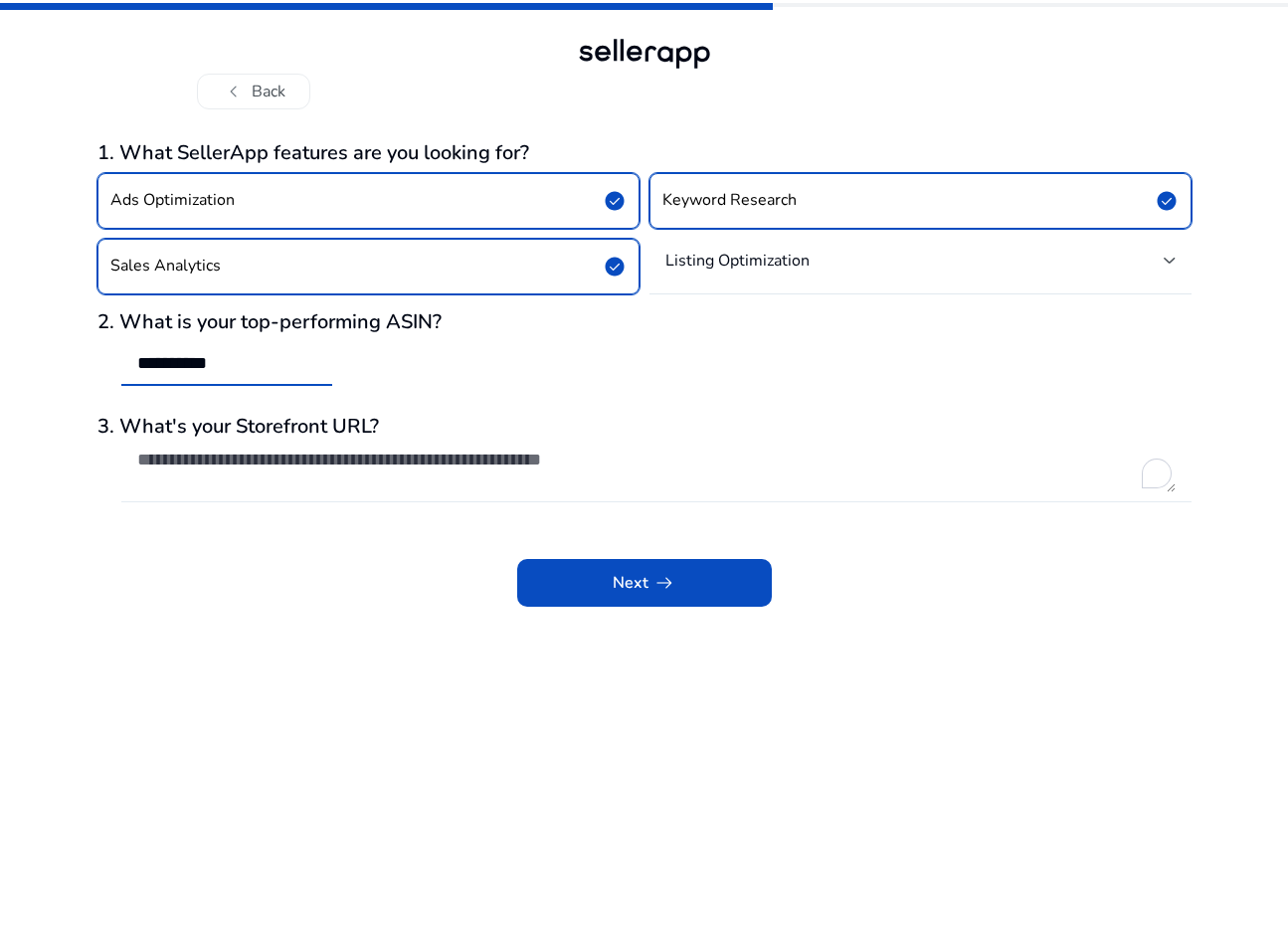 click at bounding box center (656, 470) 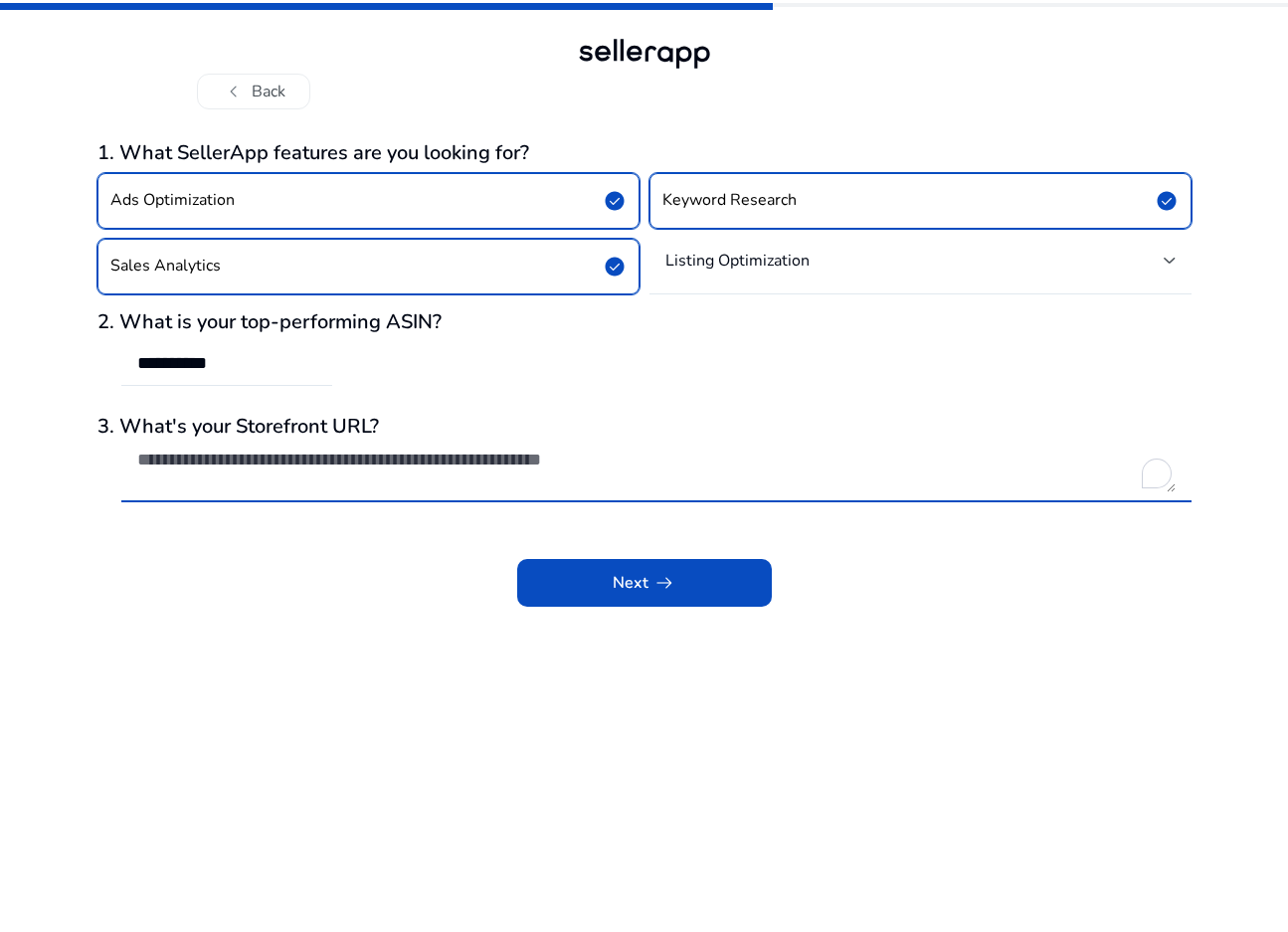 paste on "**********" 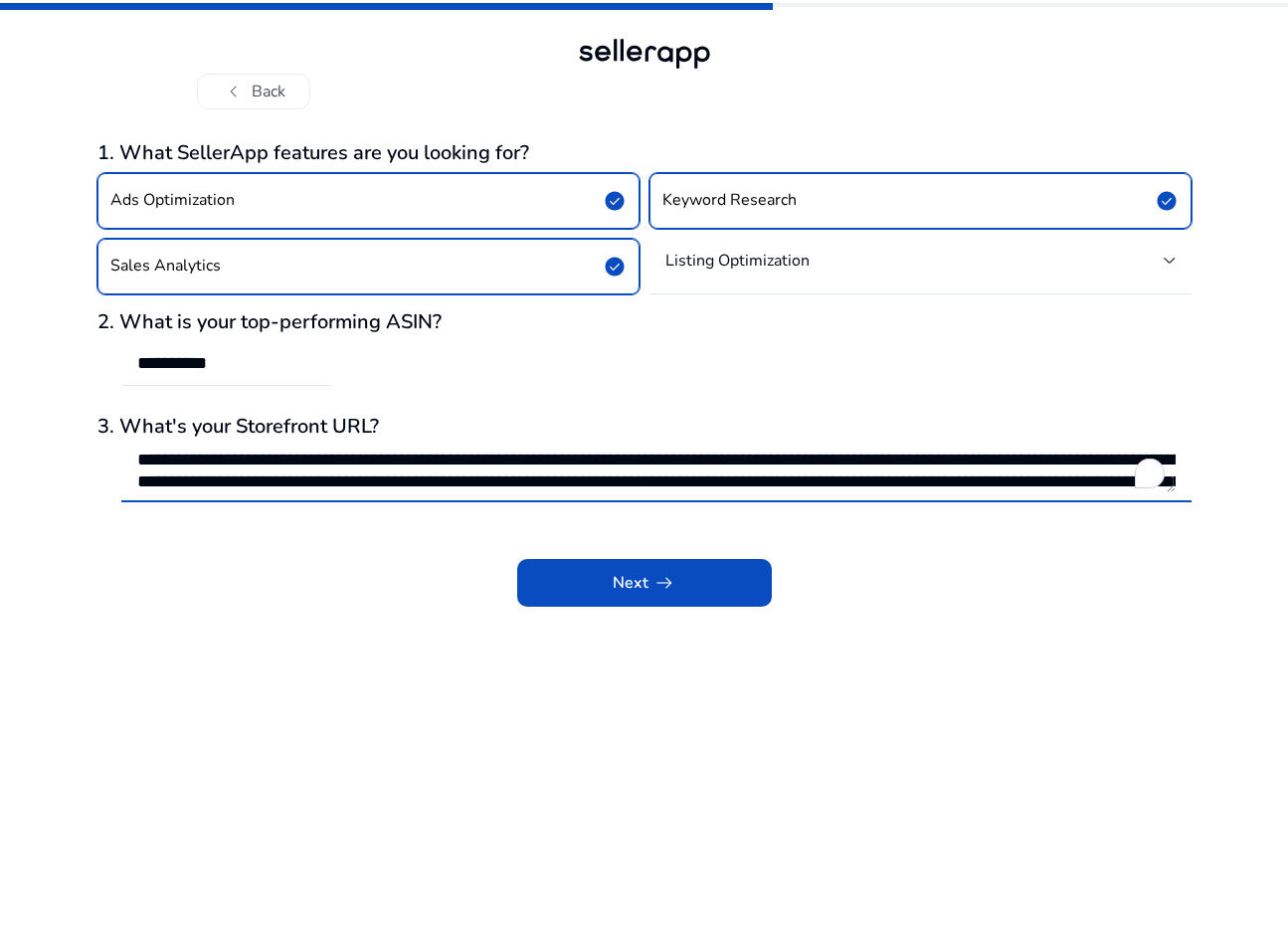 scroll, scrollTop: 132, scrollLeft: 0, axis: vertical 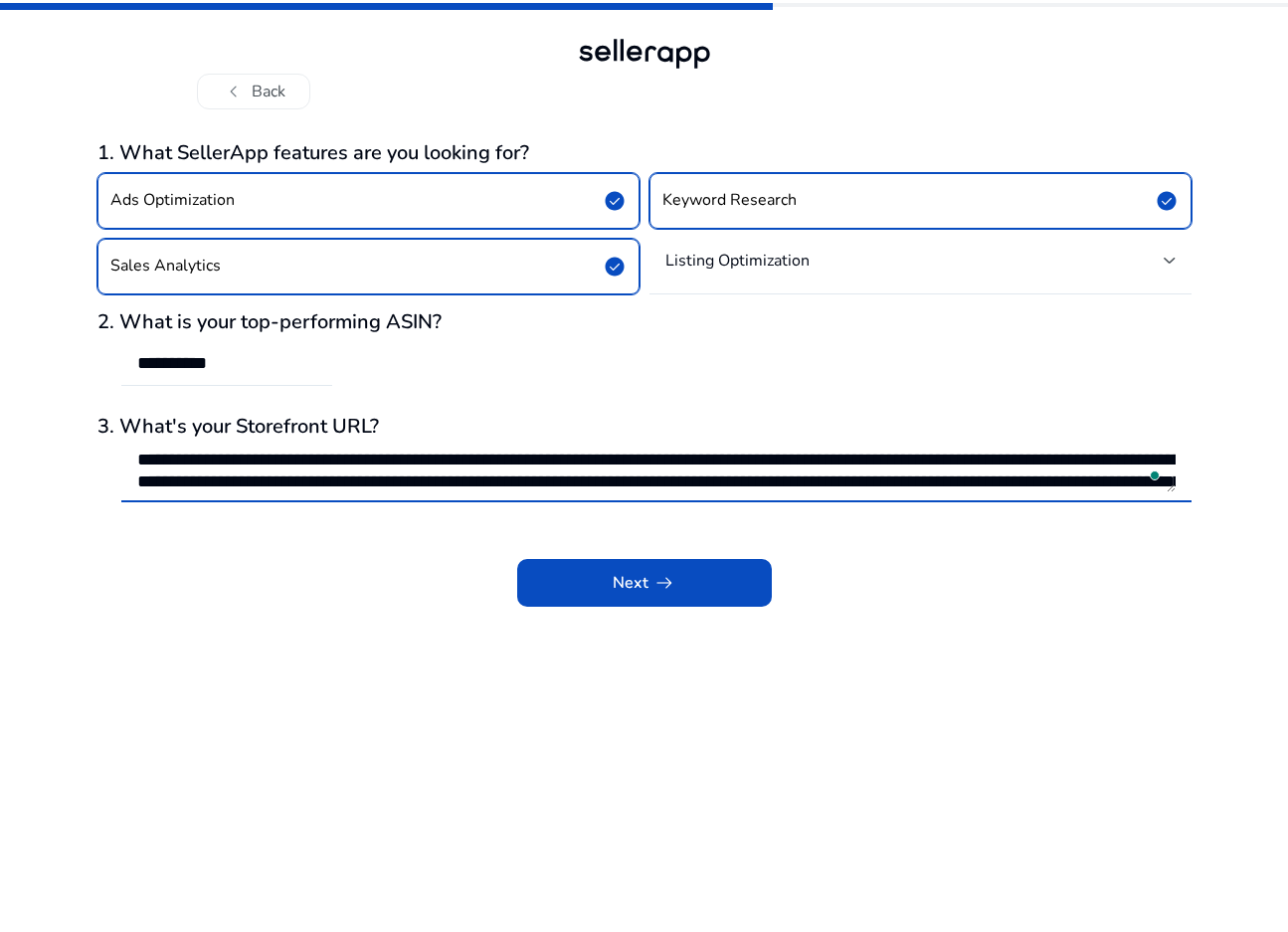 drag, startPoint x: 522, startPoint y: 457, endPoint x: 1288, endPoint y: 465, distance: 766.04177 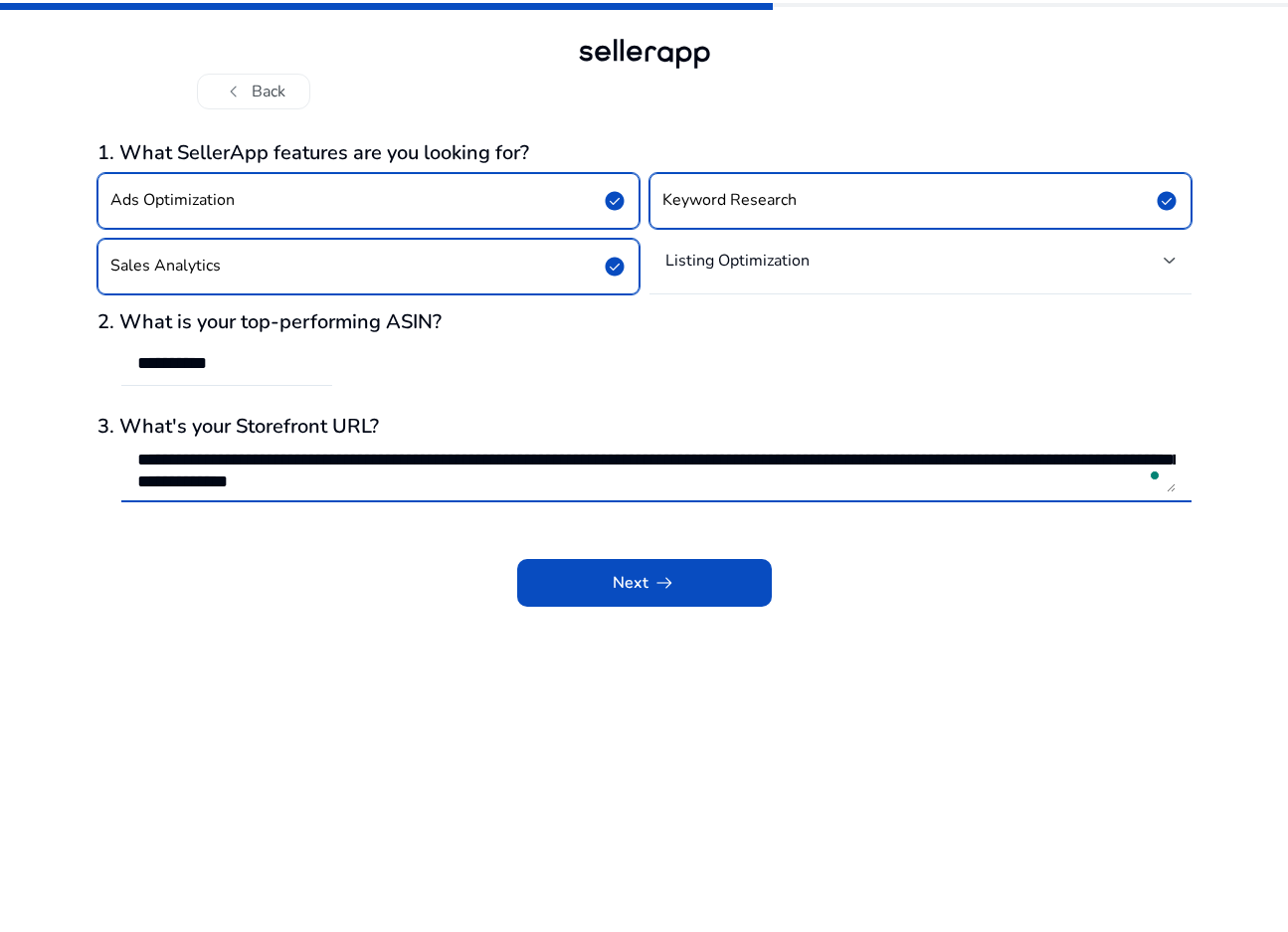 scroll, scrollTop: 132, scrollLeft: 0, axis: vertical 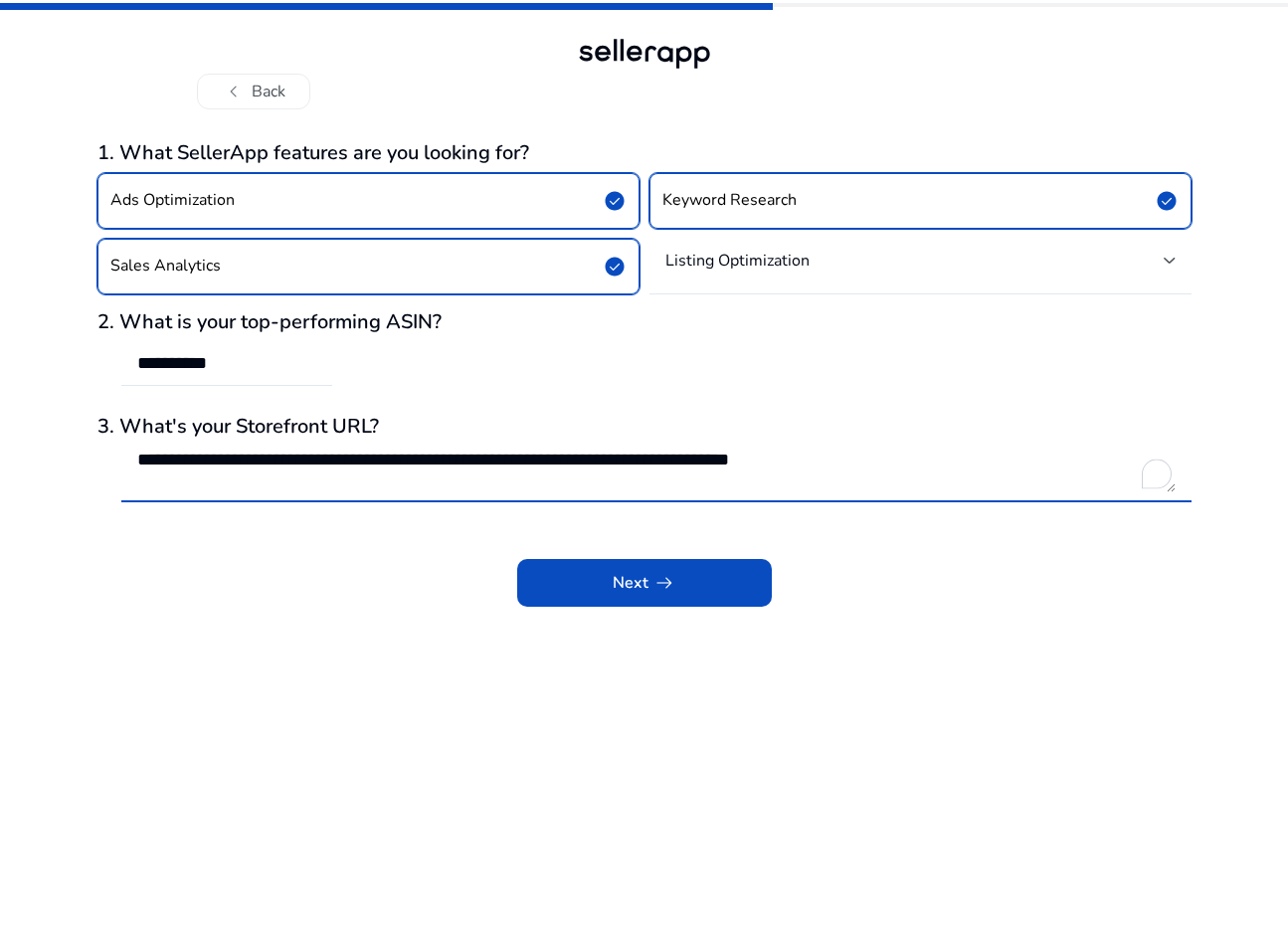 type on "**********" 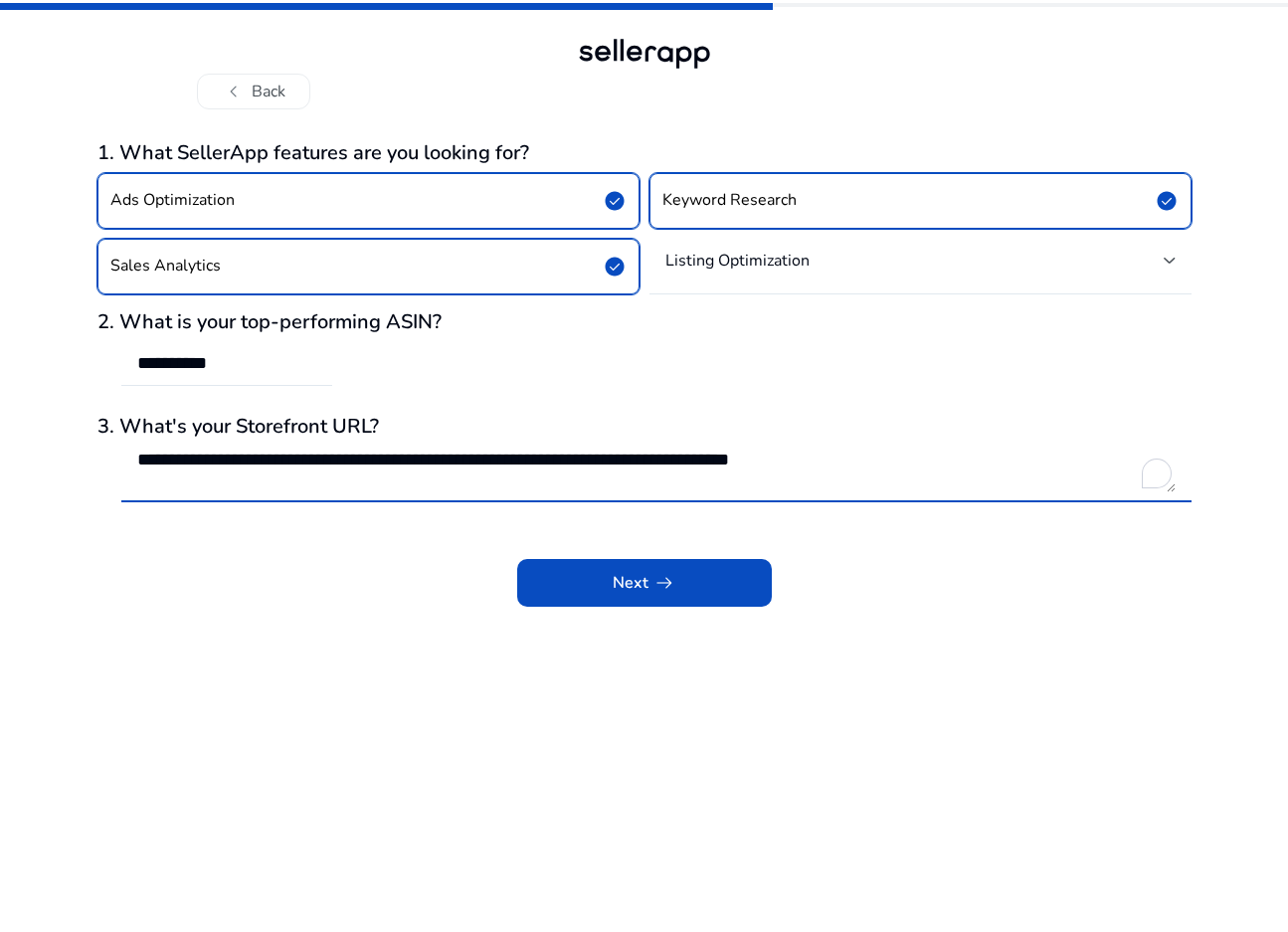 click on "**********" 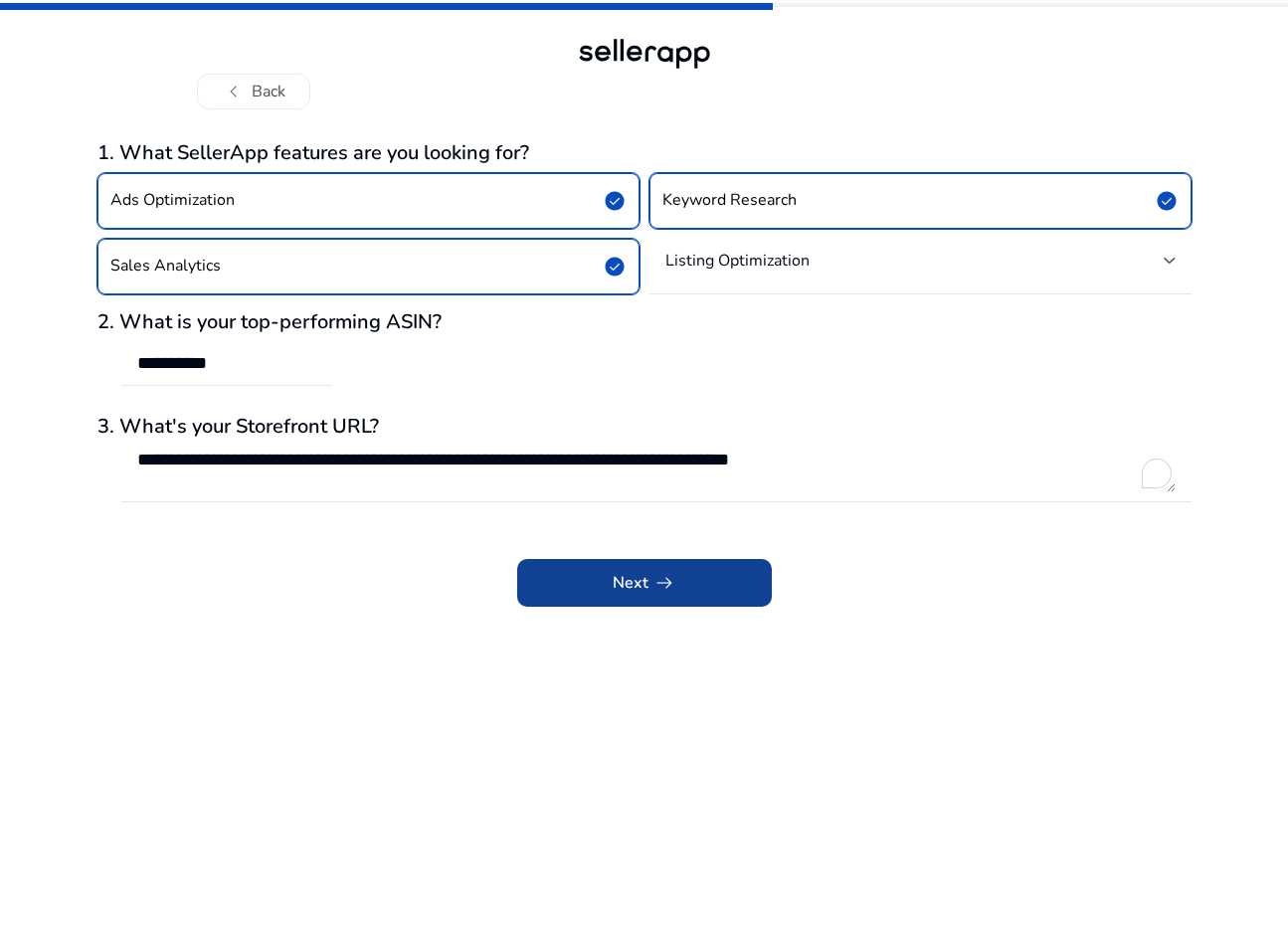 click 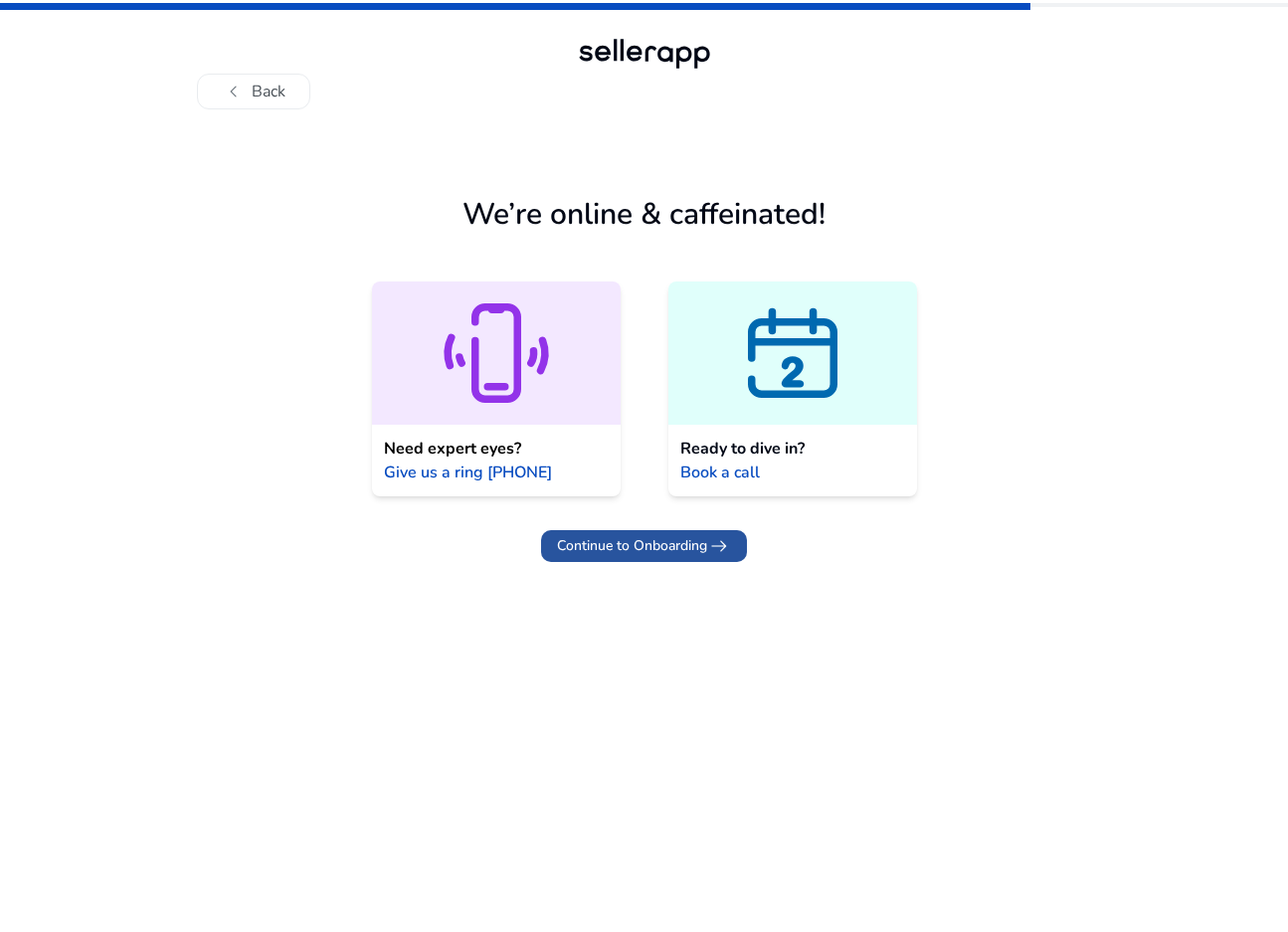 click on "Continue to Onboarding" 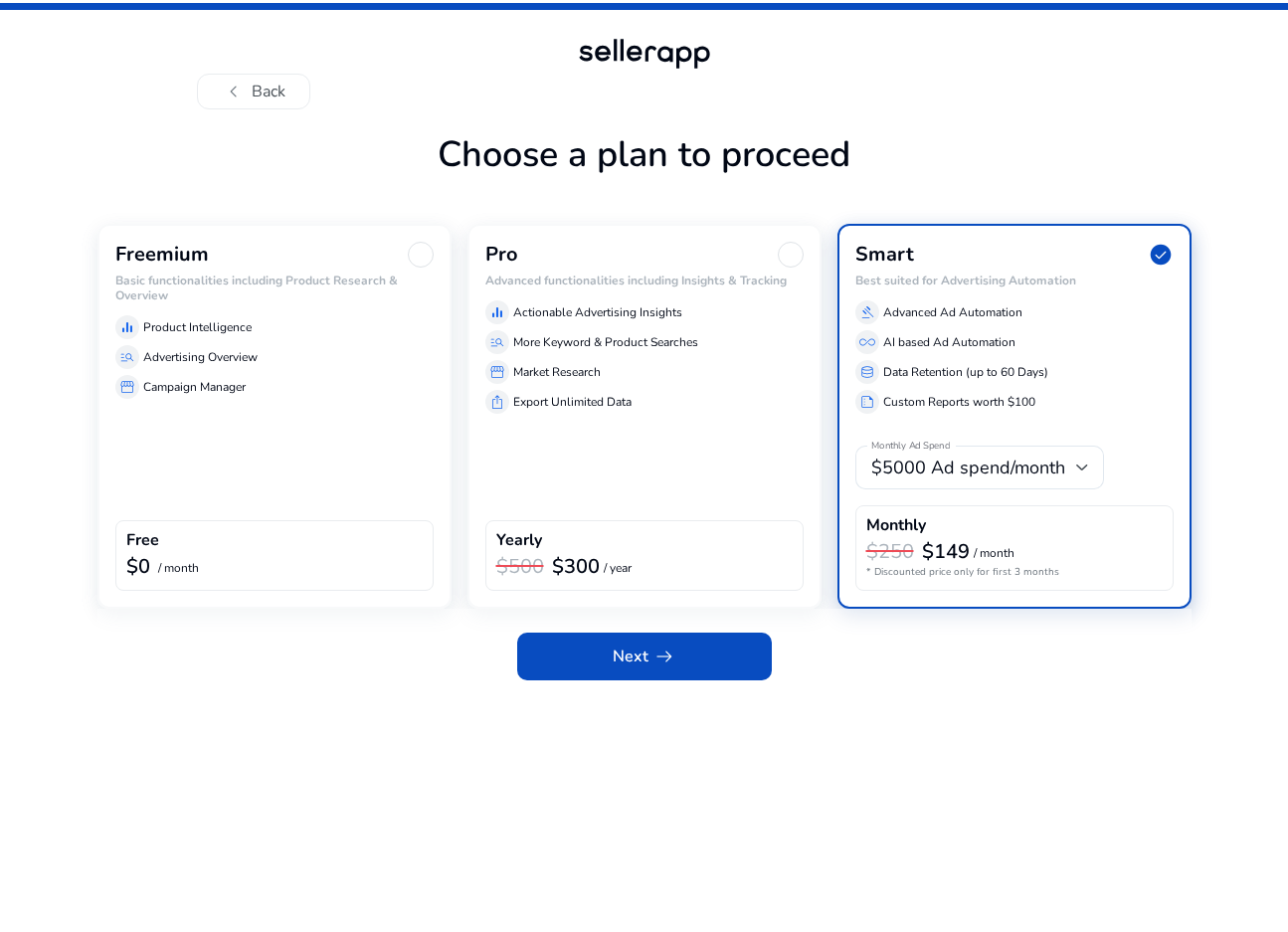 click on "Free" 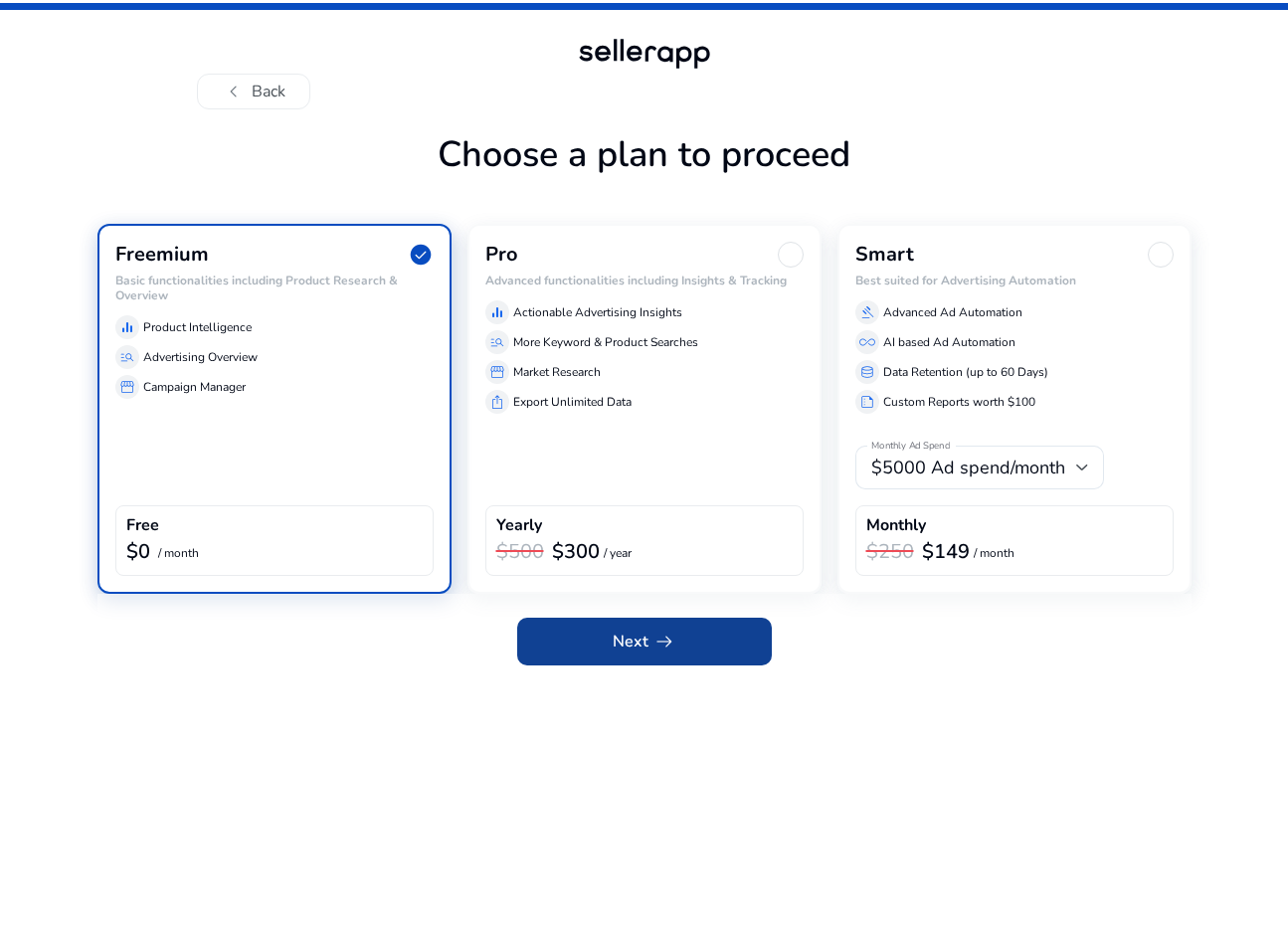 click 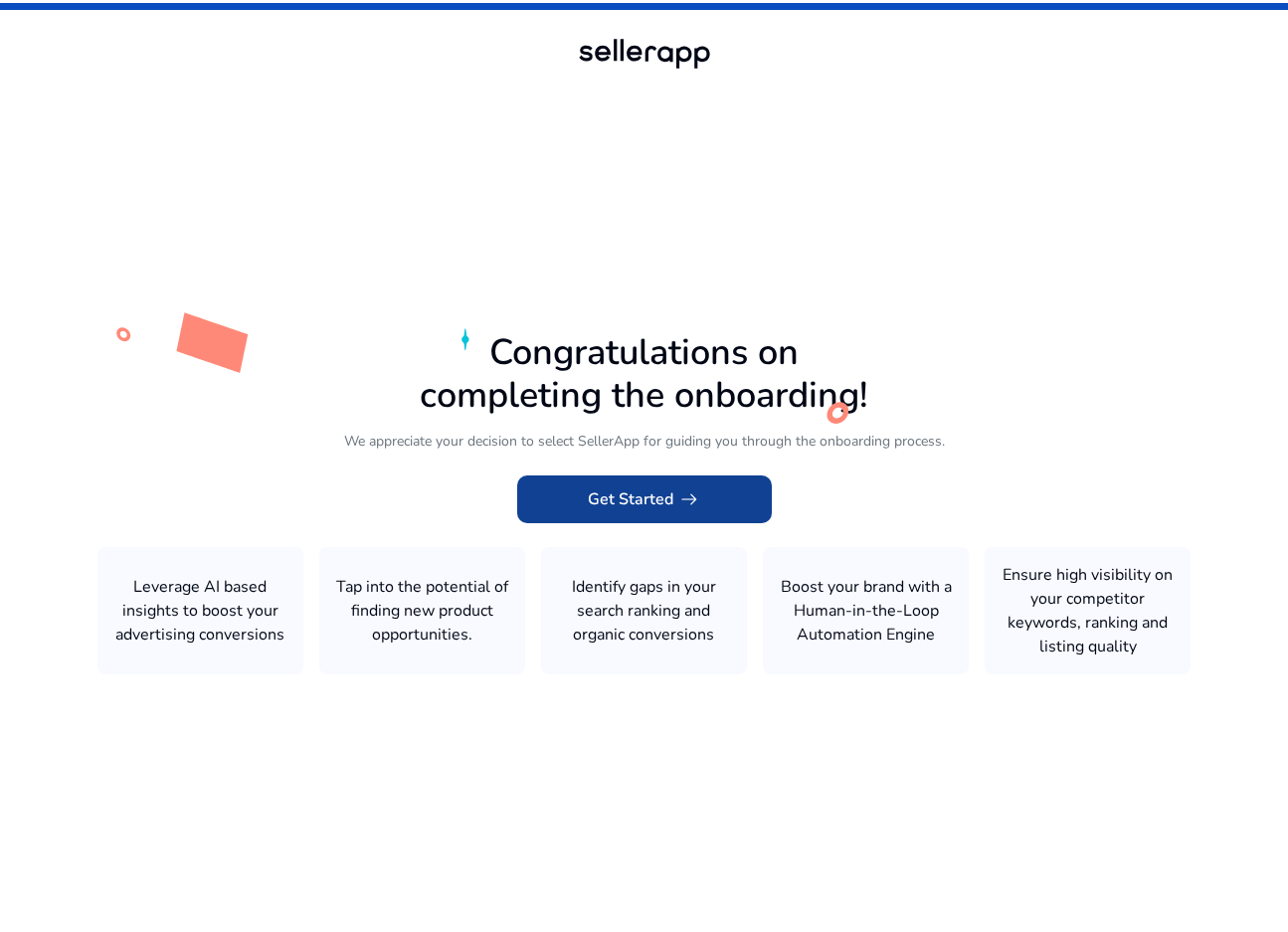 click on "Get Started   arrow_right_alt" 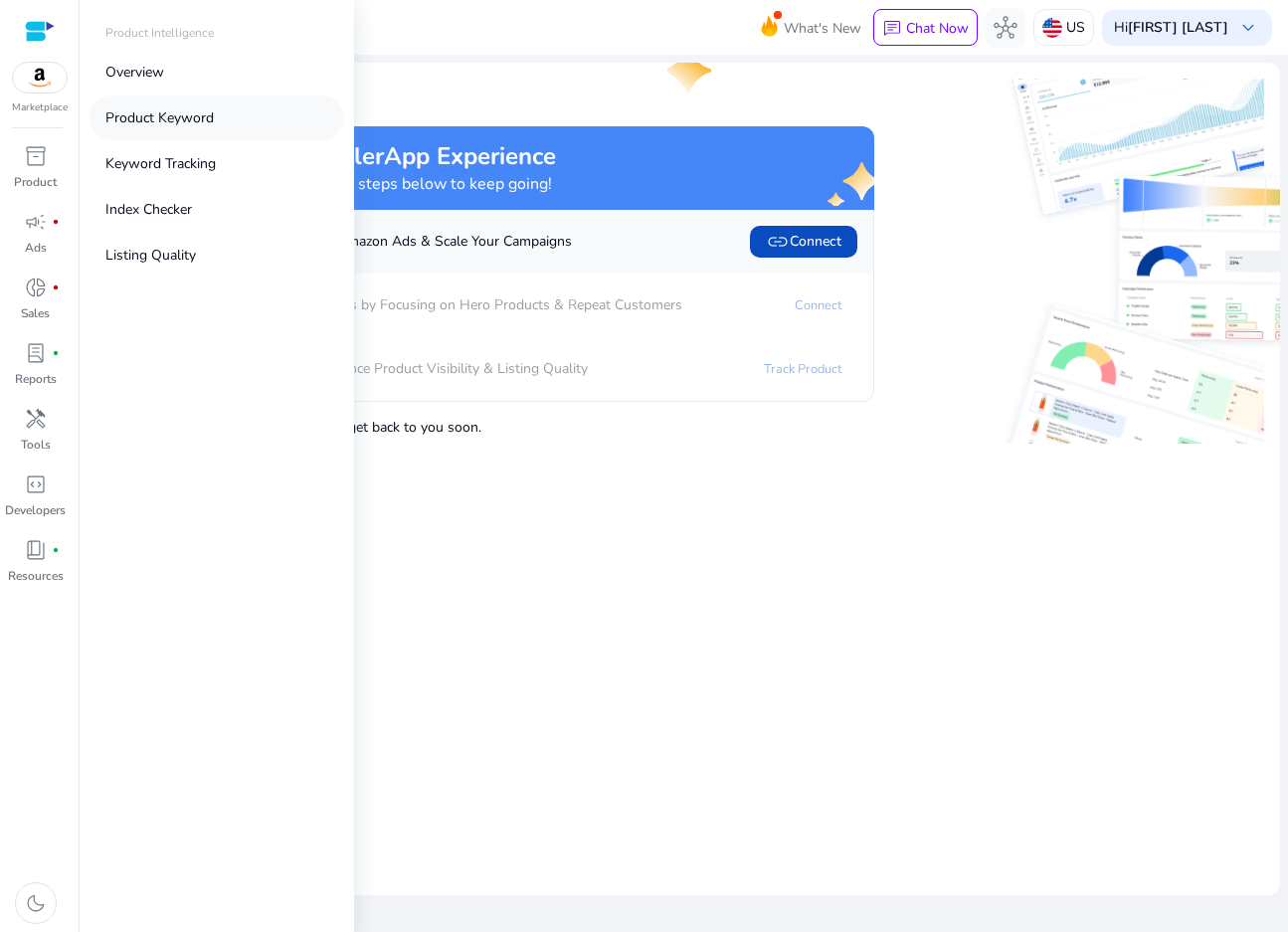 click on "Product Keyword" at bounding box center (159, 117) 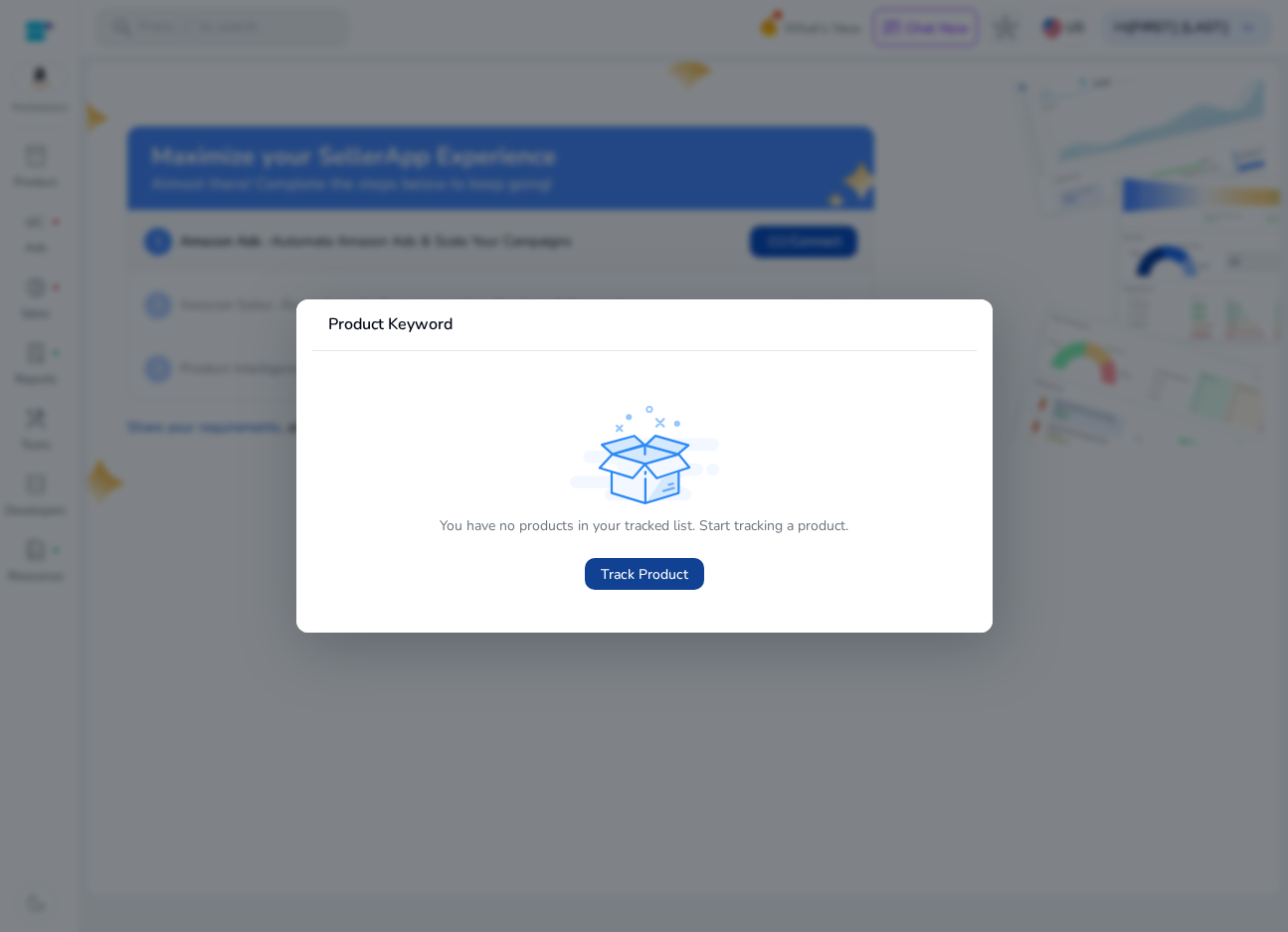 click on "Track Product" 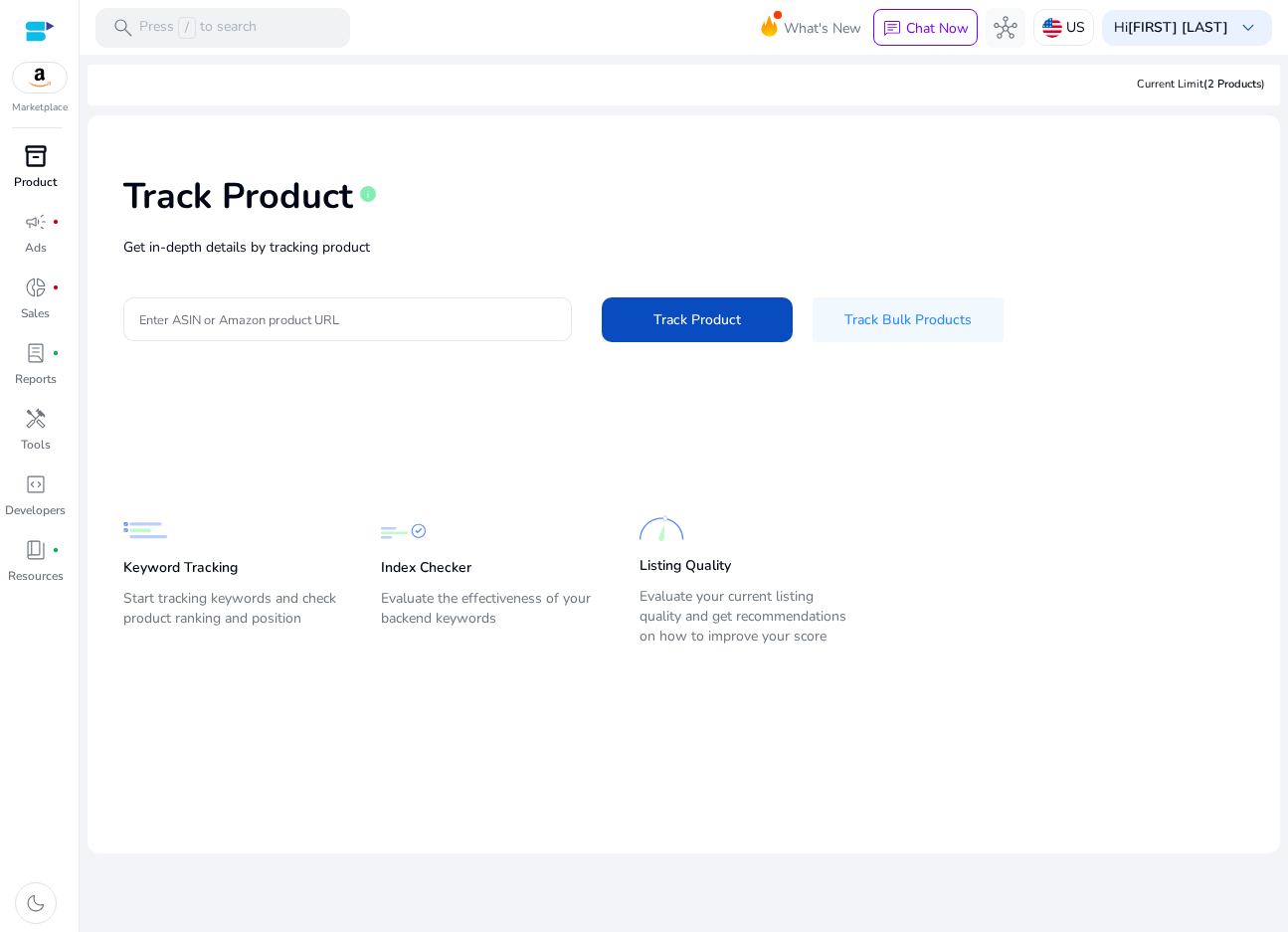 click on "inventory_2" at bounding box center (36, 156) 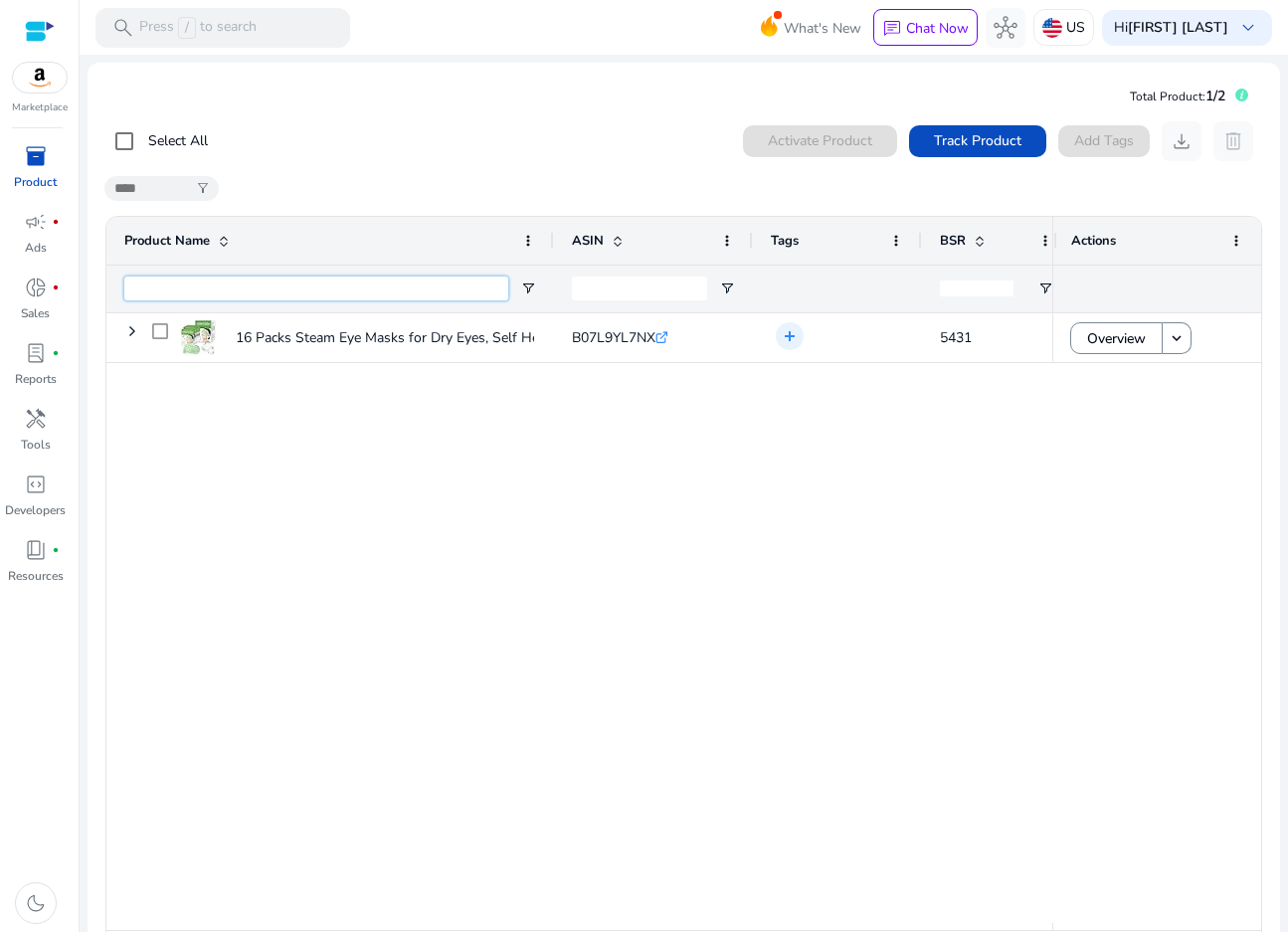 click at bounding box center [316, 288] 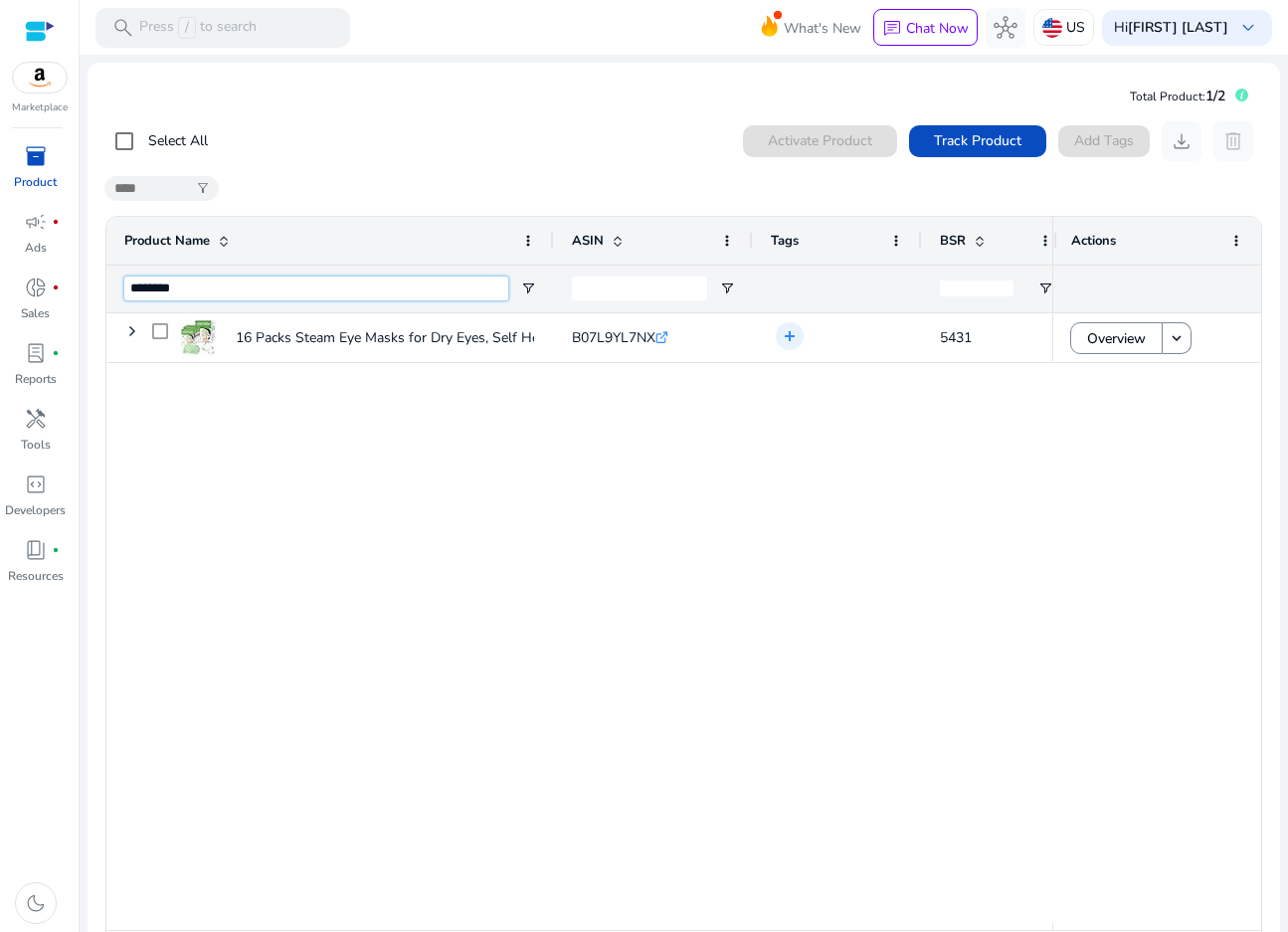 scroll, scrollTop: 0, scrollLeft: 0, axis: both 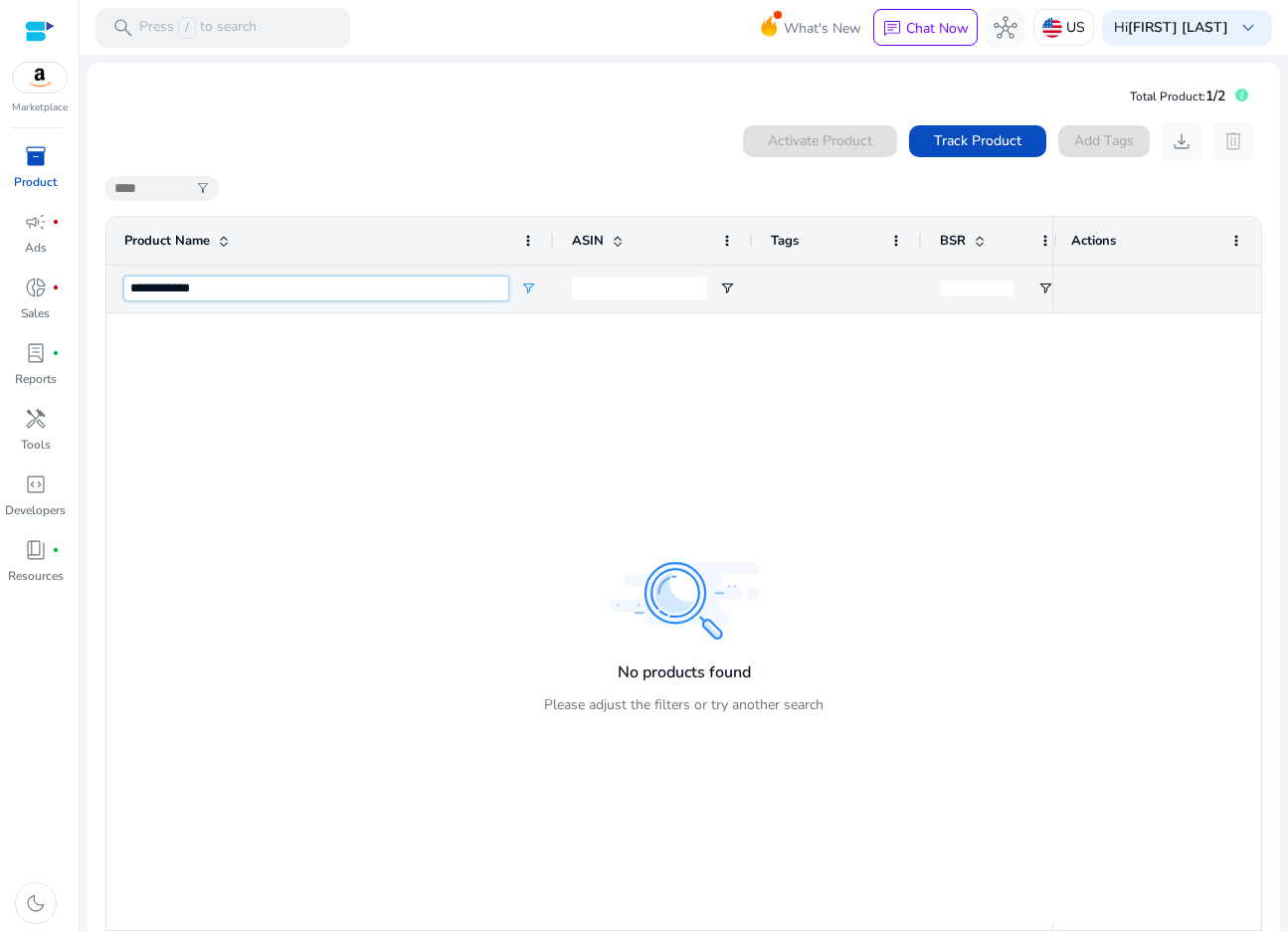 type on "**********" 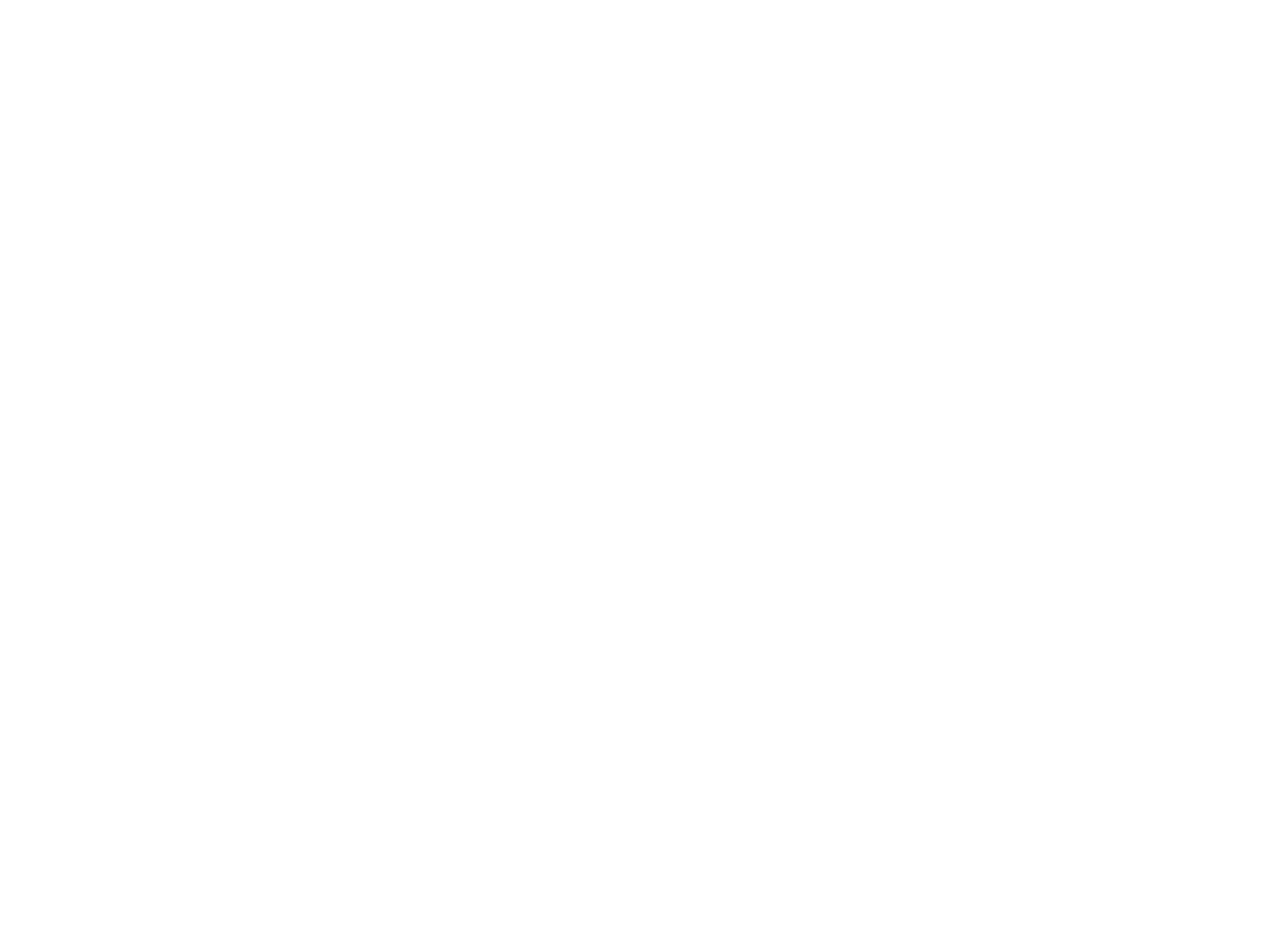 scroll, scrollTop: 0, scrollLeft: 0, axis: both 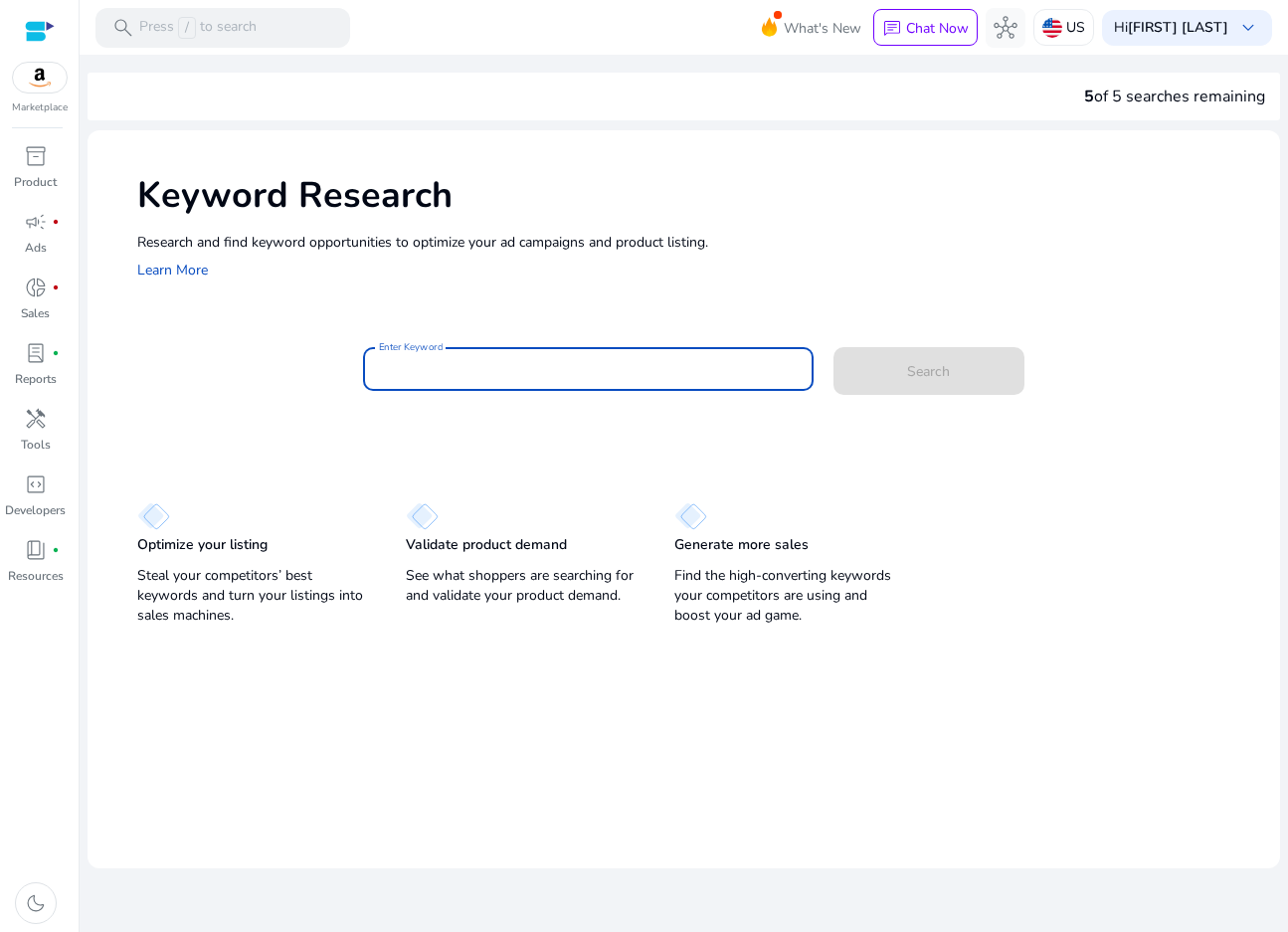 click on "Enter Keyword" at bounding box center (588, 369) 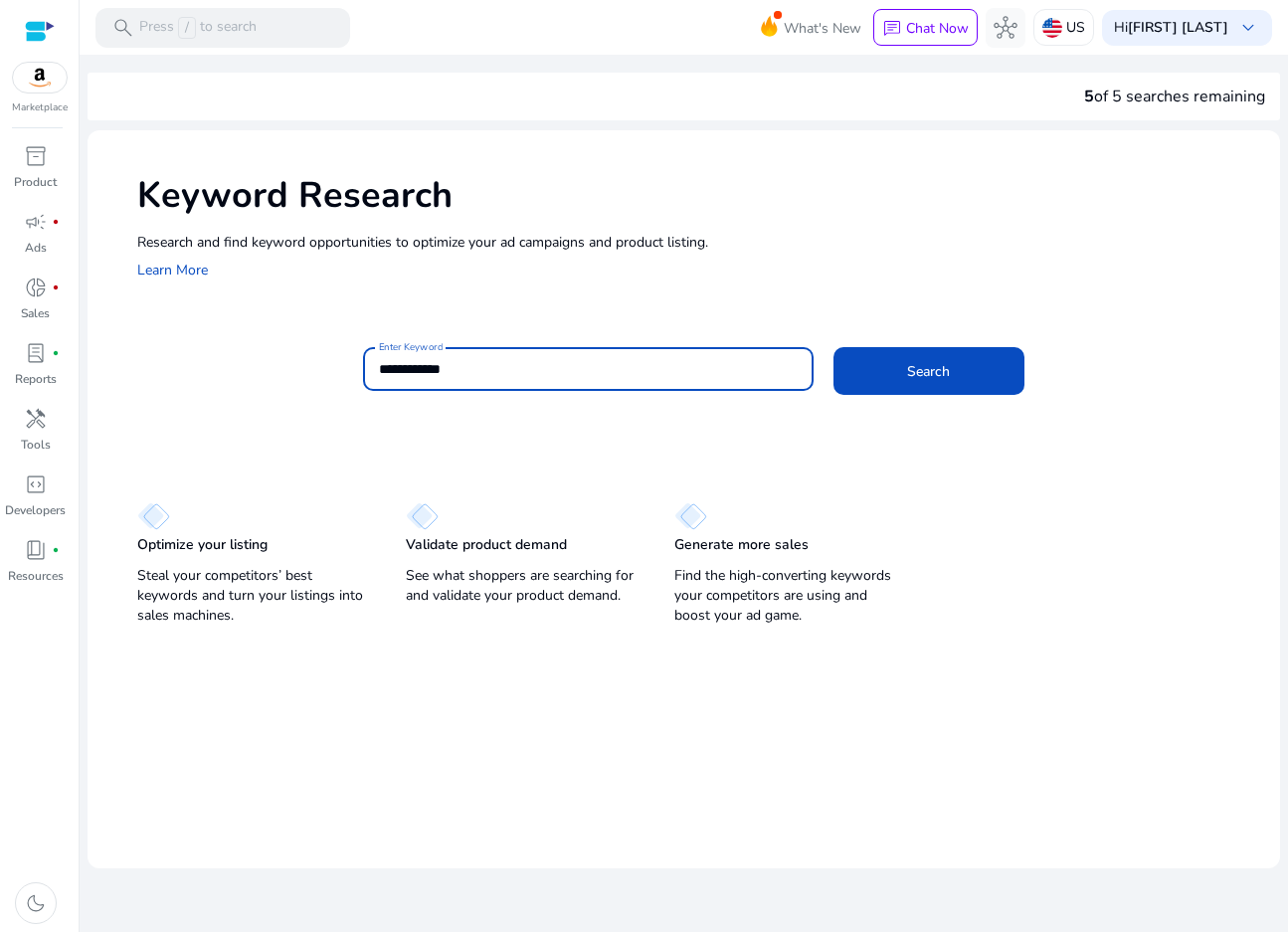 click on "Search" 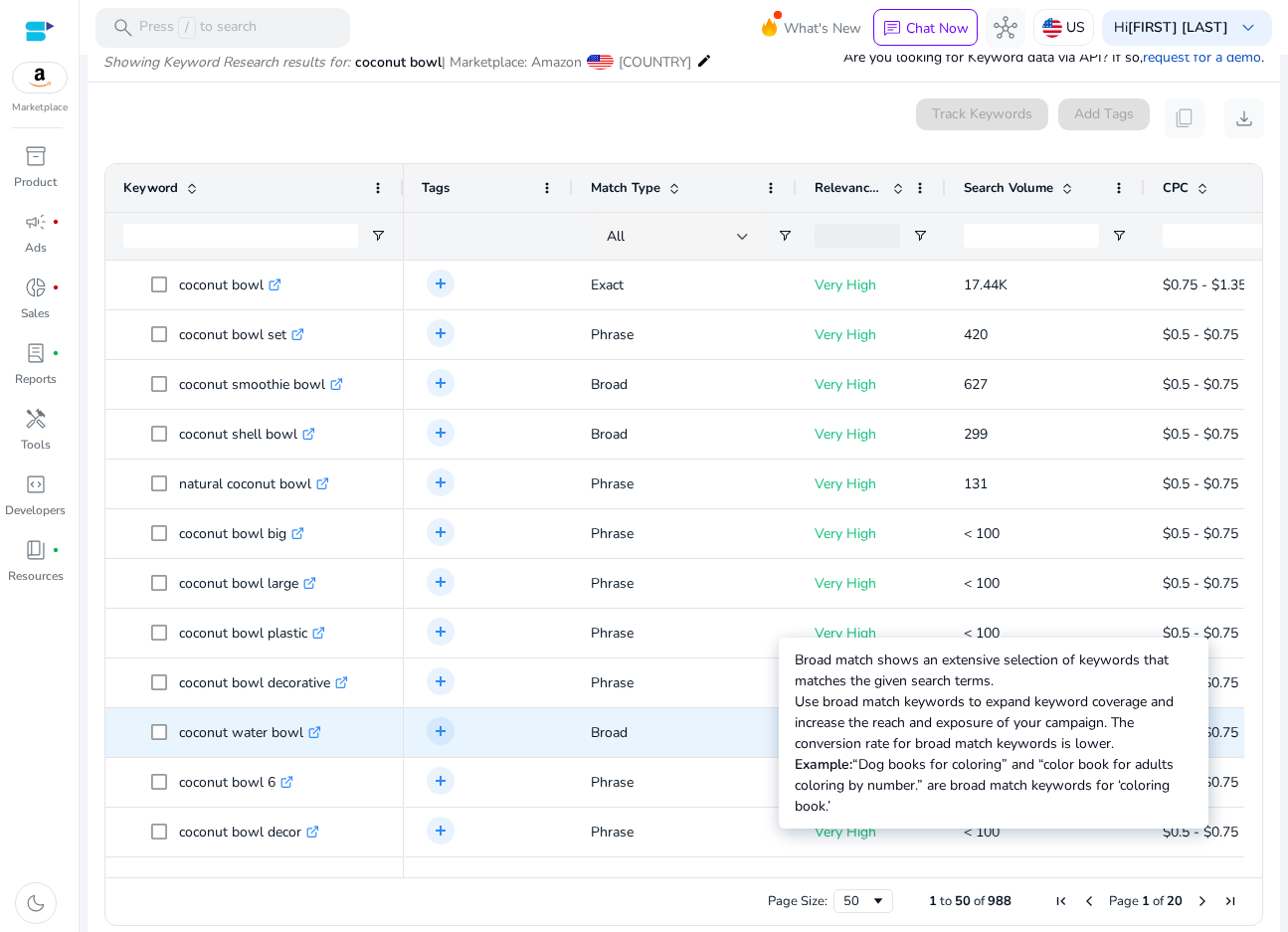 scroll, scrollTop: 0, scrollLeft: 0, axis: both 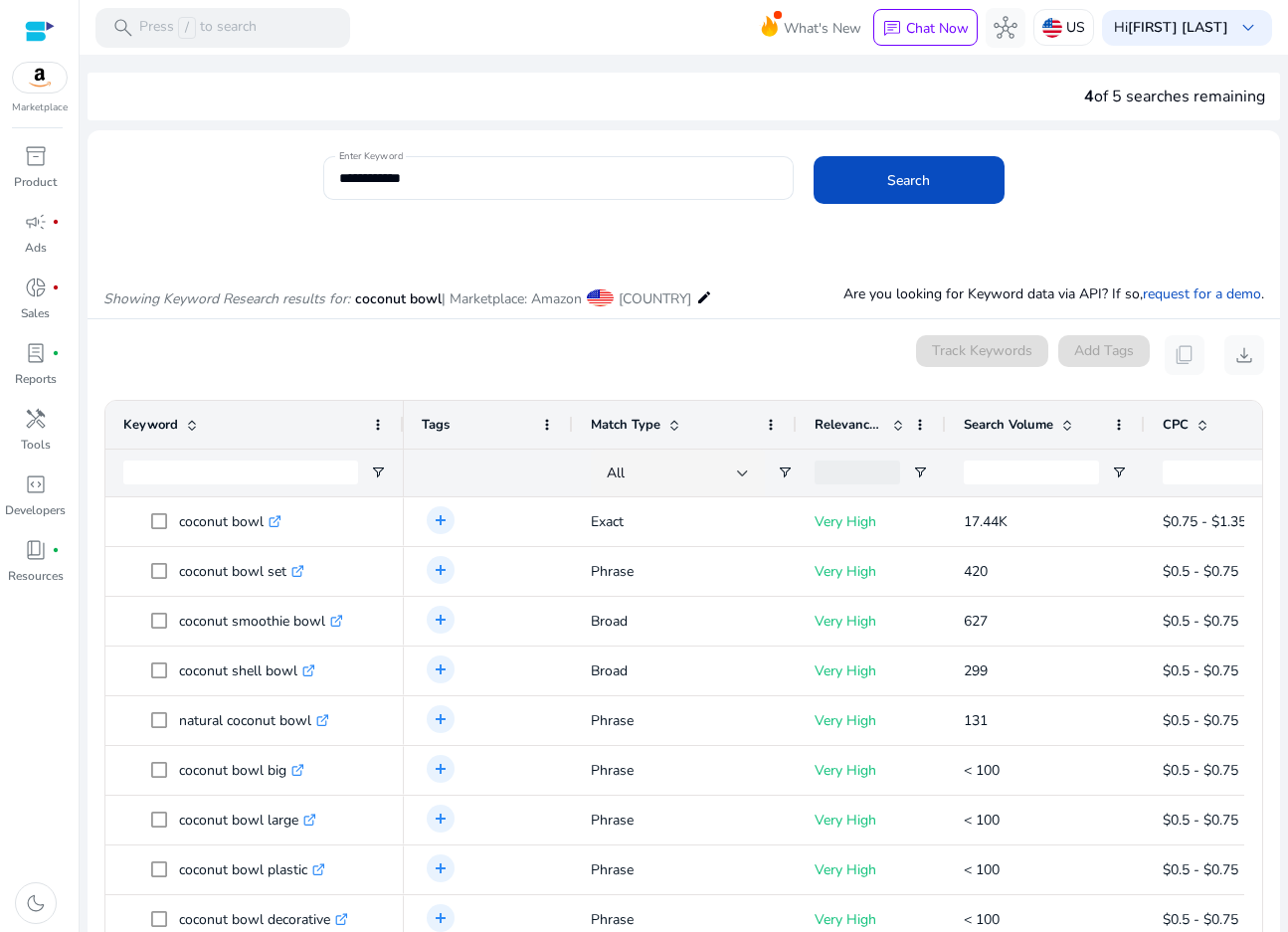 click on "4  of 5 searches remaining" 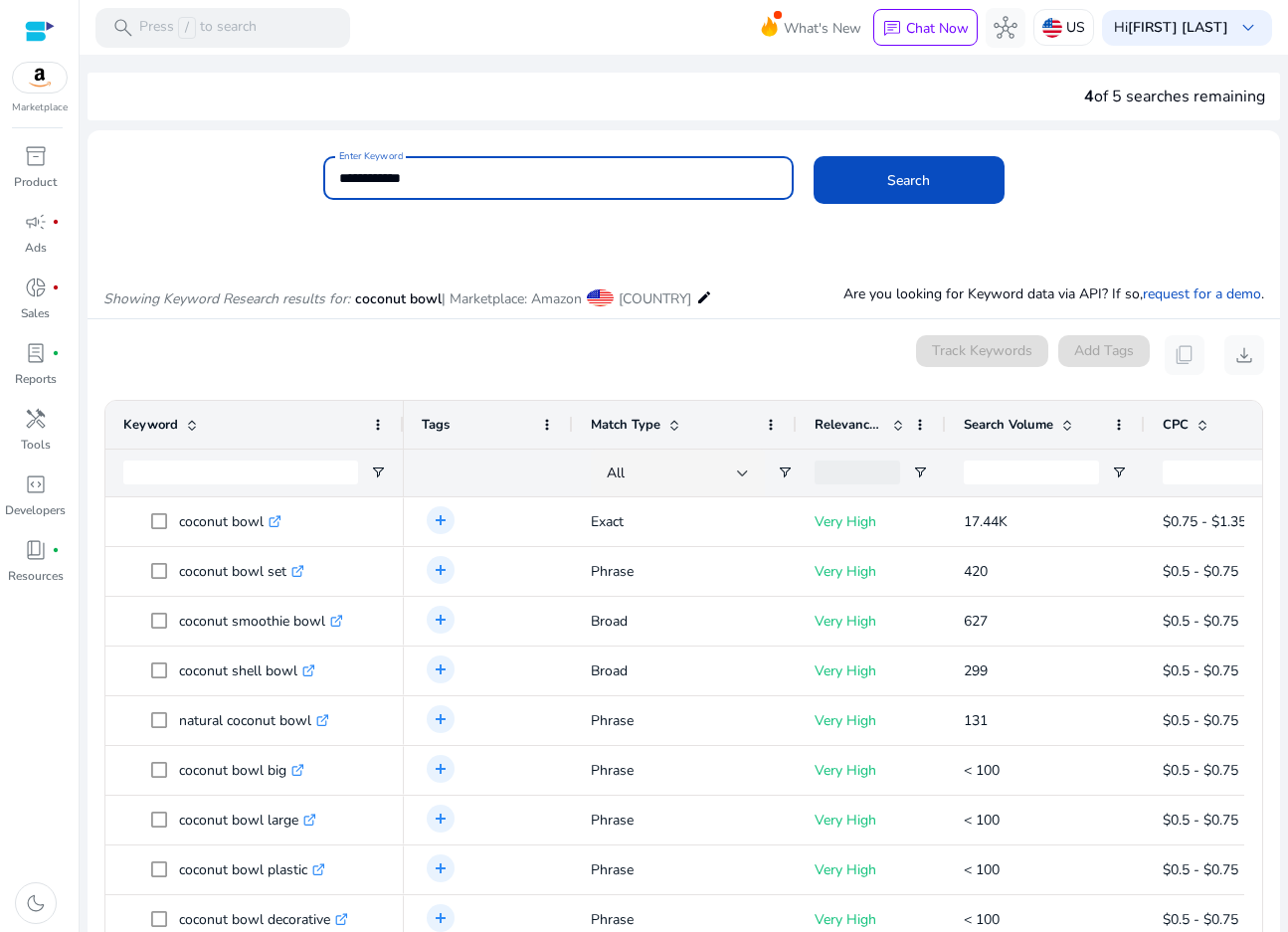 click on "**********" at bounding box center [558, 178] 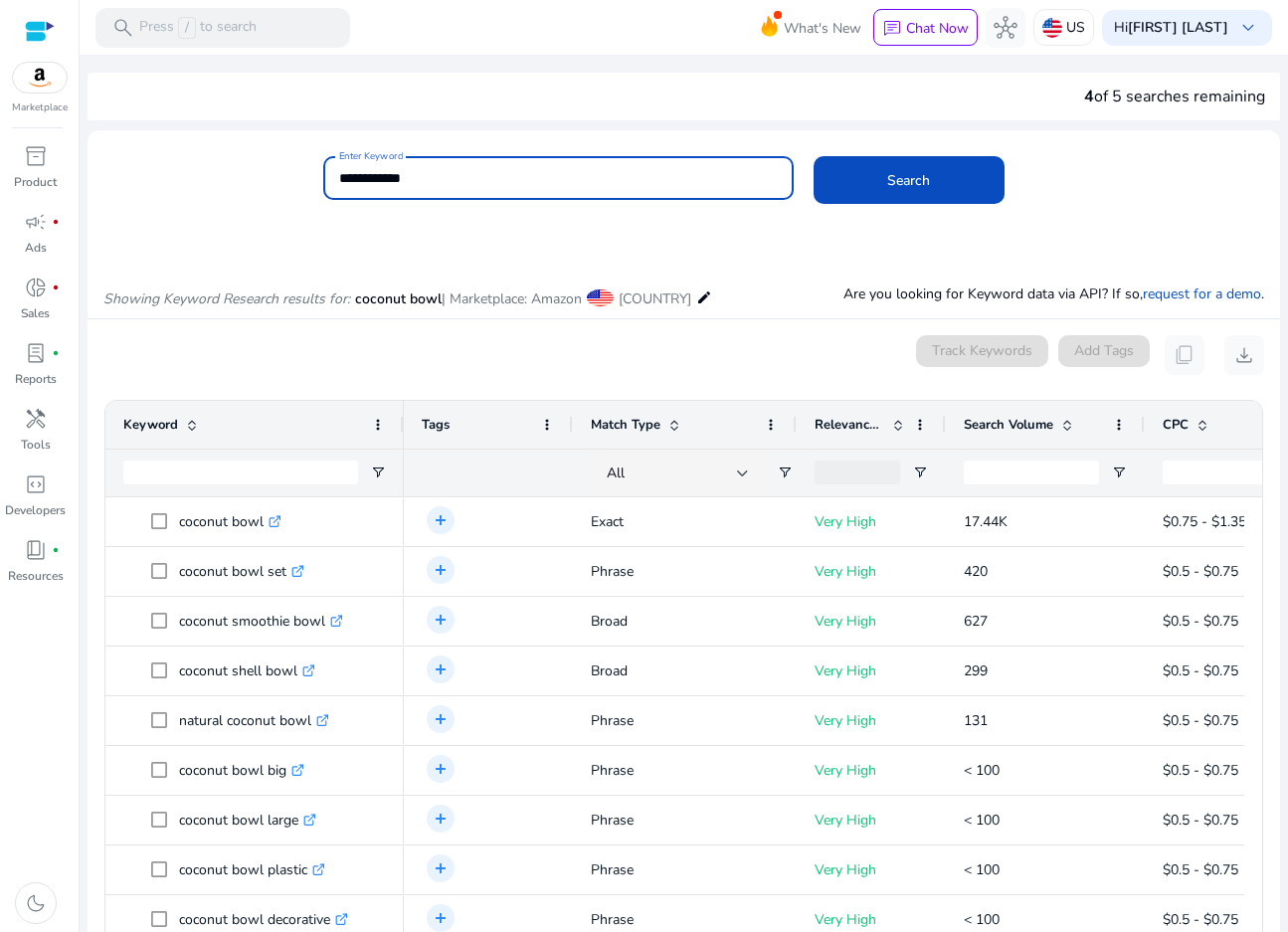 click on "**********" at bounding box center (558, 178) 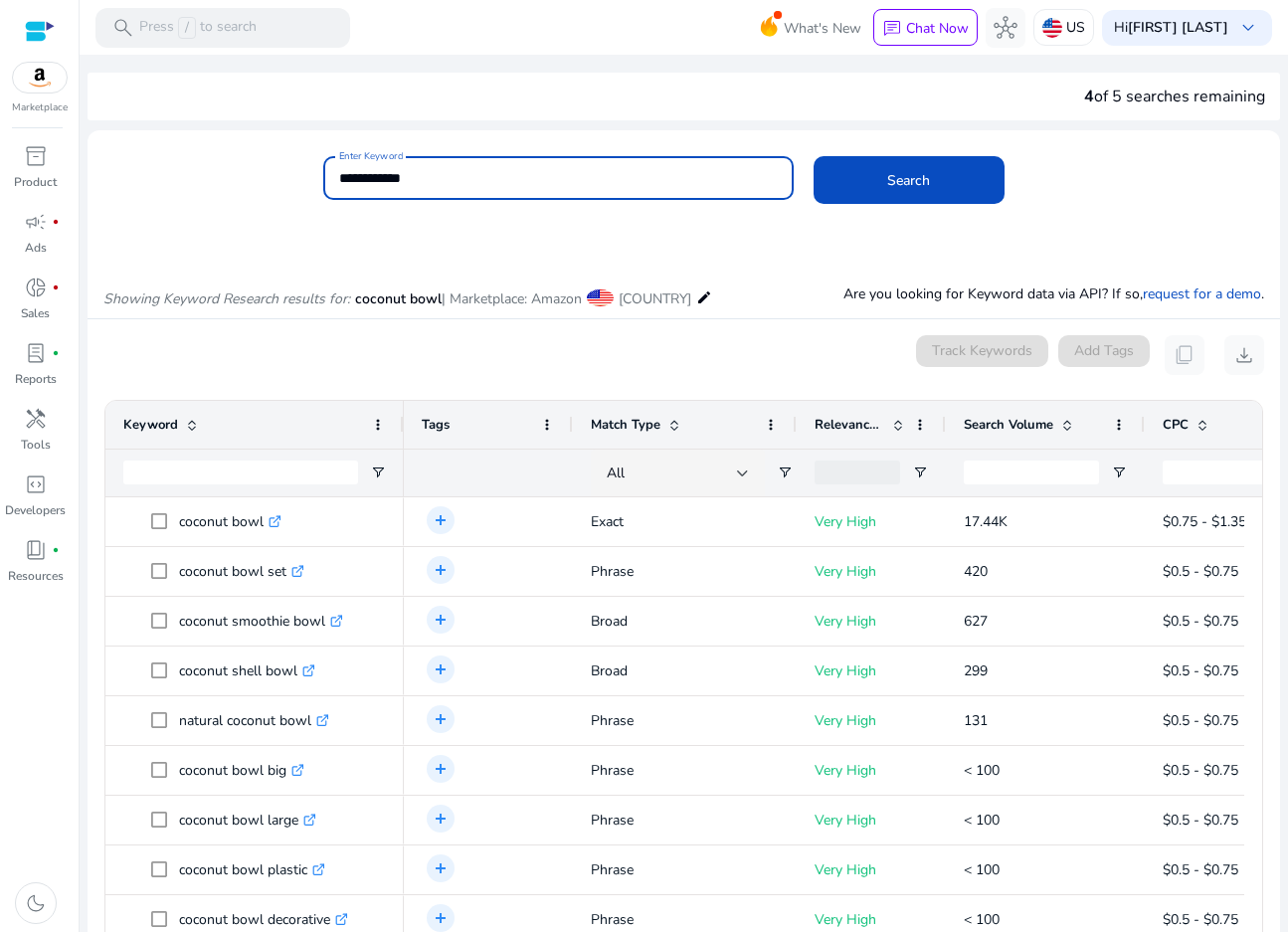 click on "**********" at bounding box center [558, 178] 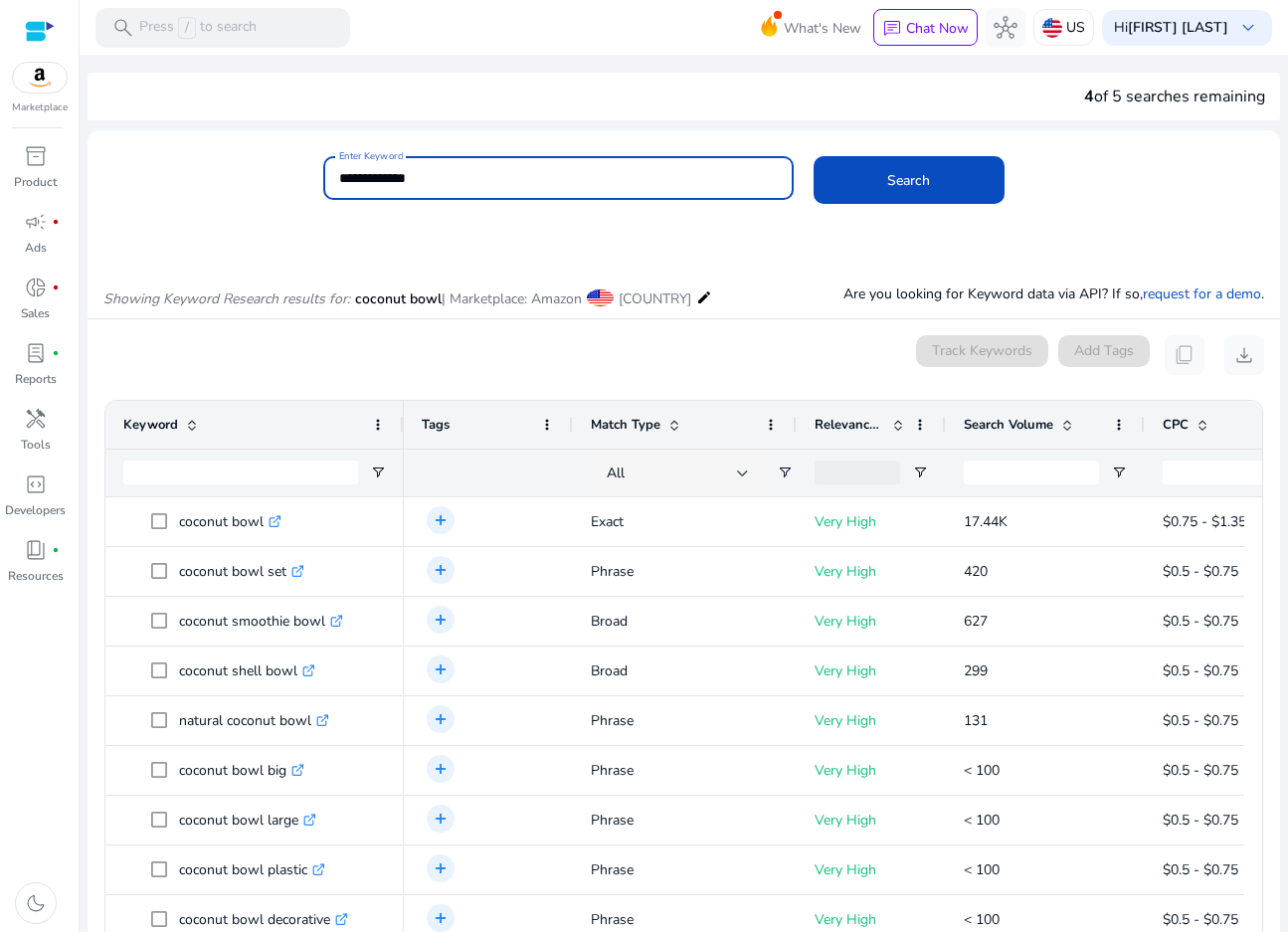 click on "Search" 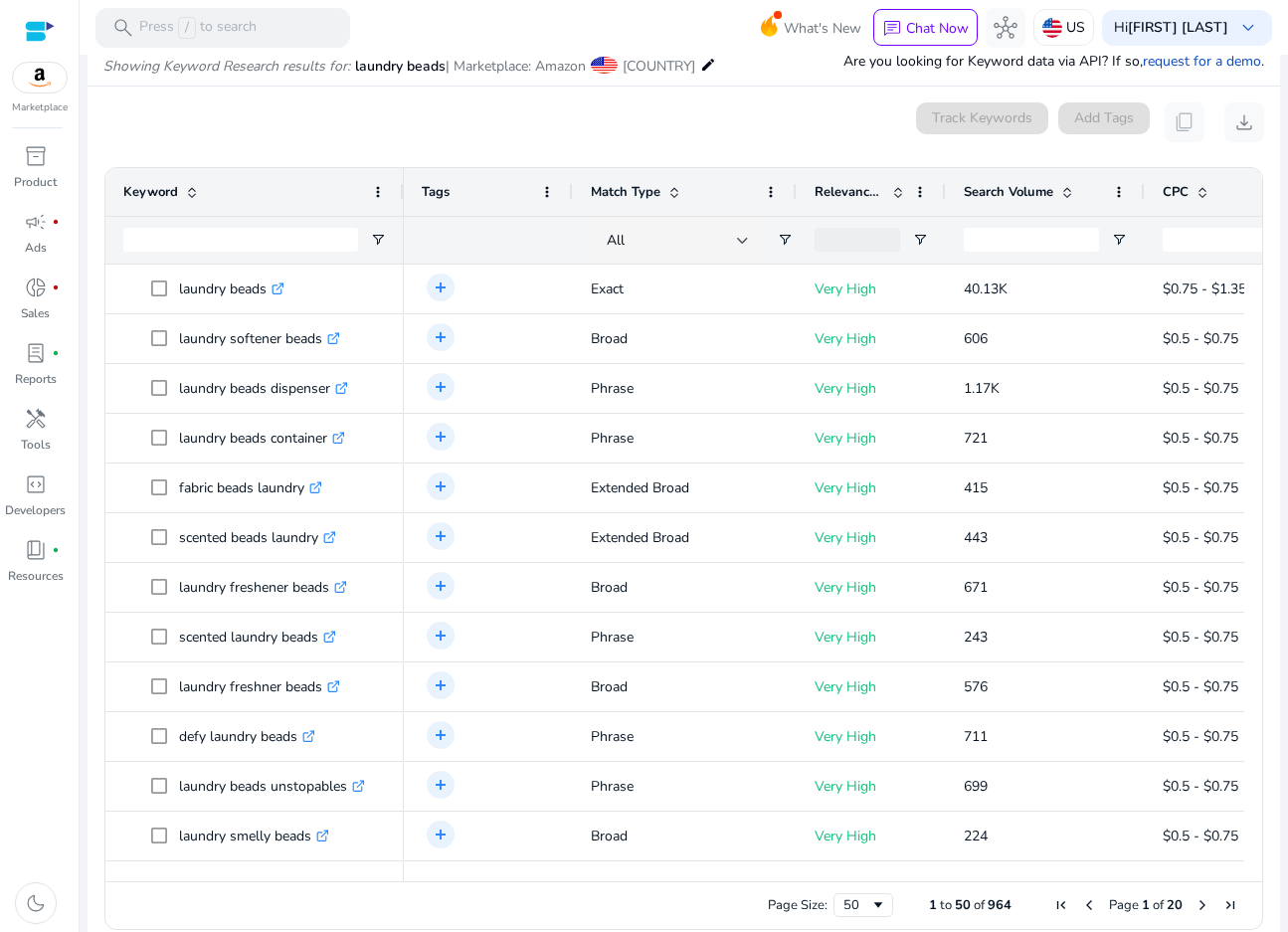 scroll, scrollTop: 237, scrollLeft: 0, axis: vertical 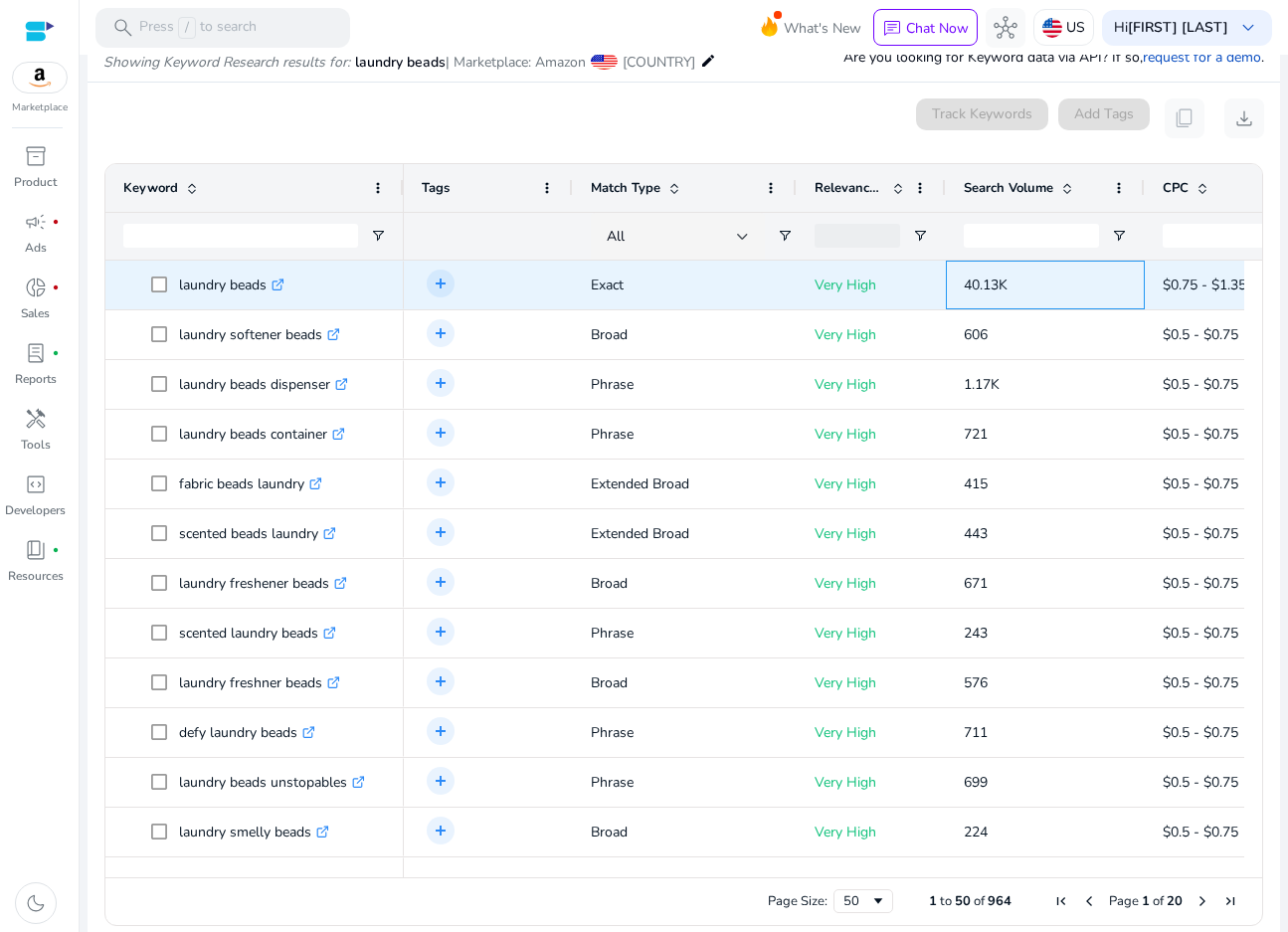 drag, startPoint x: 1014, startPoint y: 282, endPoint x: 967, endPoint y: 291, distance: 47.85394 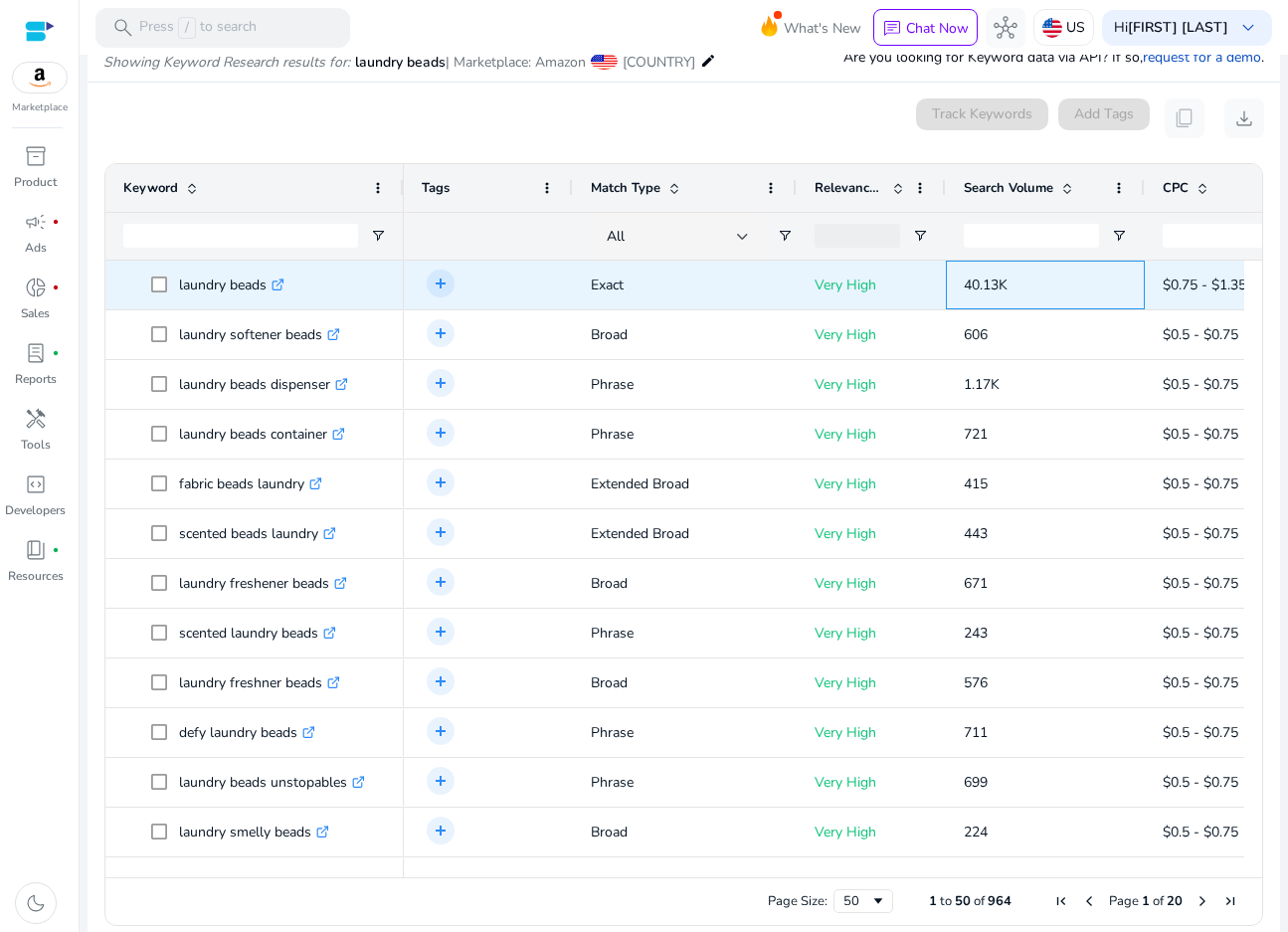 copy on "40.13K" 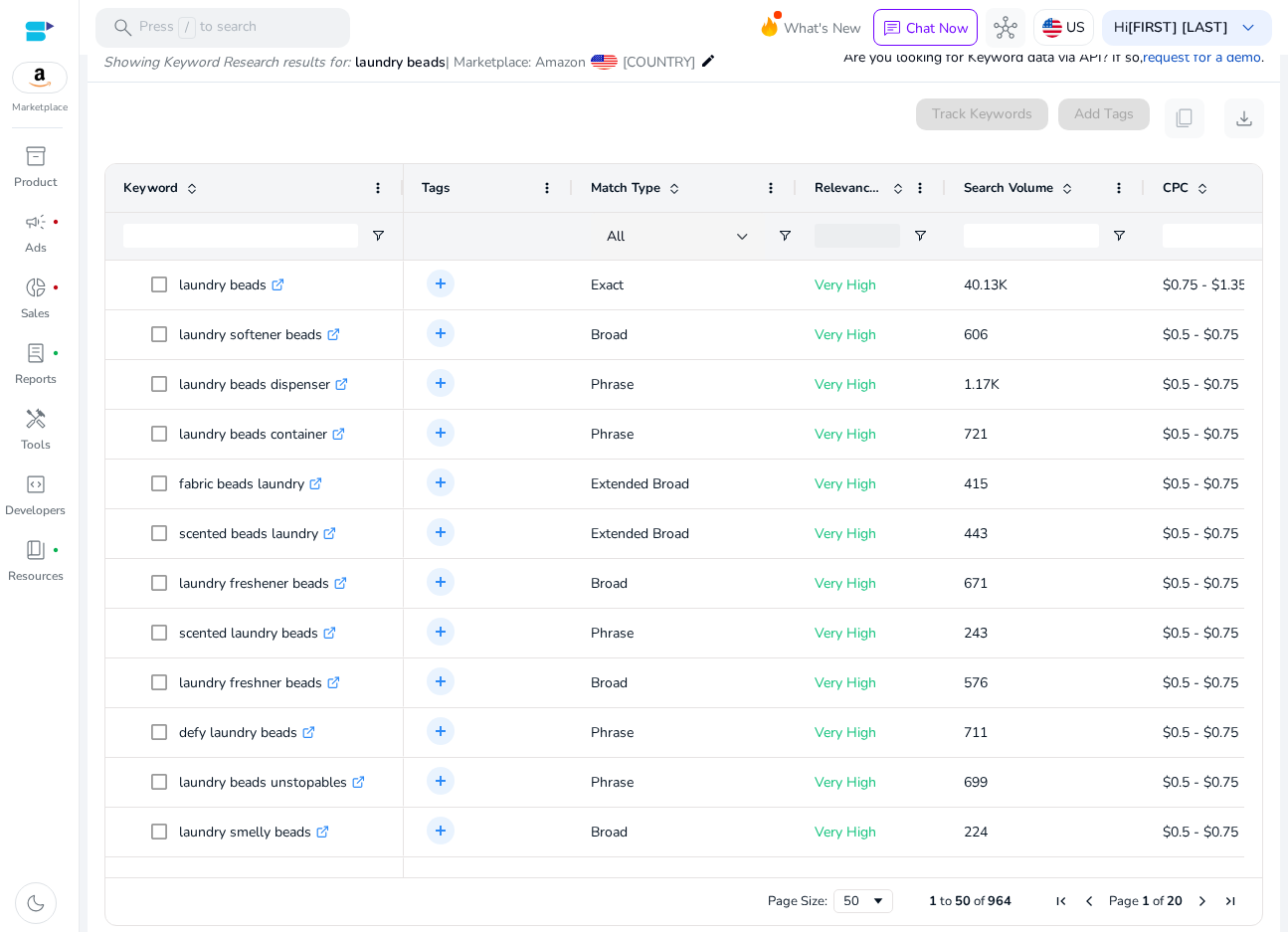 drag, startPoint x: 784, startPoint y: 128, endPoint x: 748, endPoint y: 121, distance: 36.67424 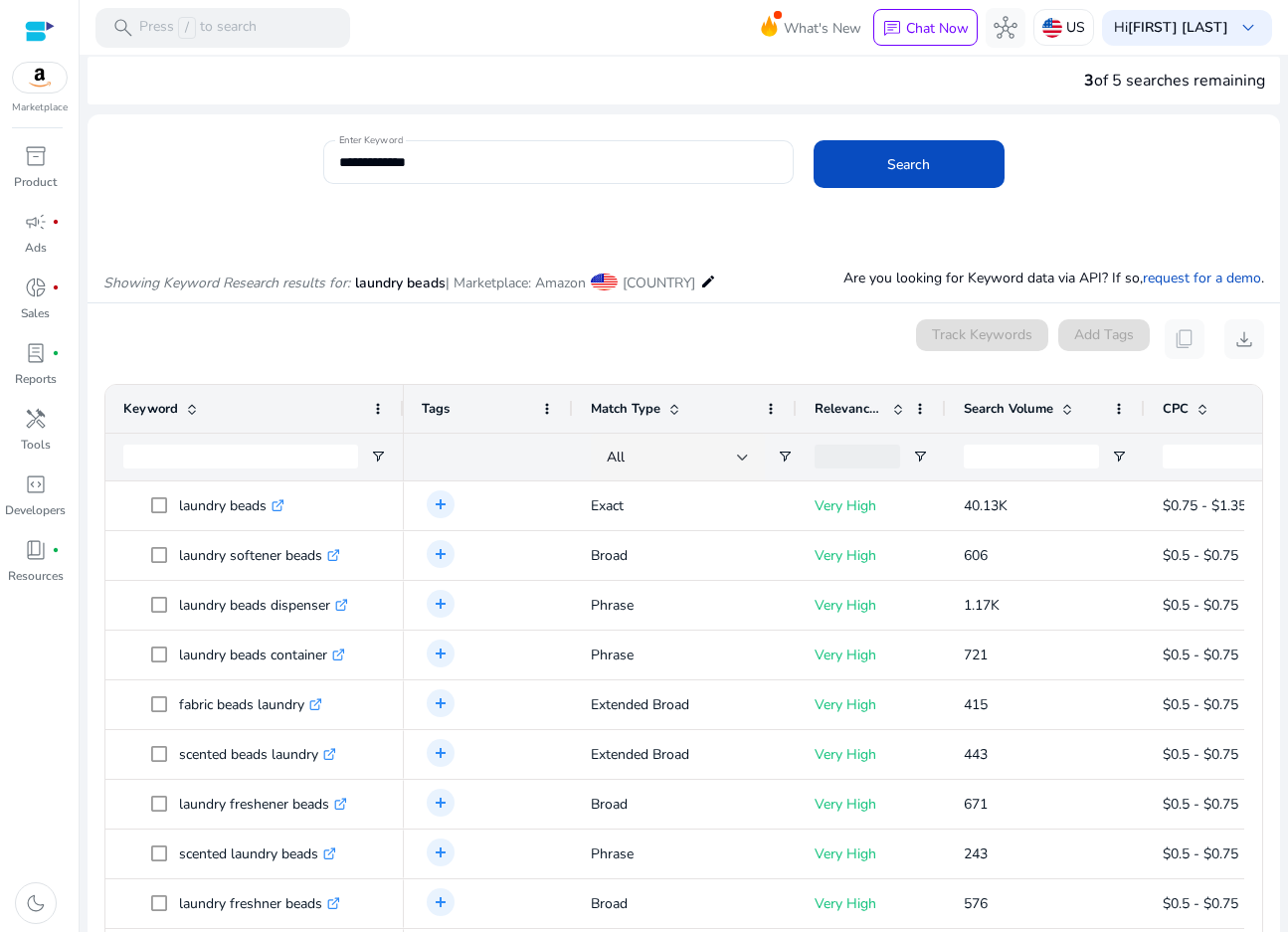 scroll, scrollTop: 0, scrollLeft: 0, axis: both 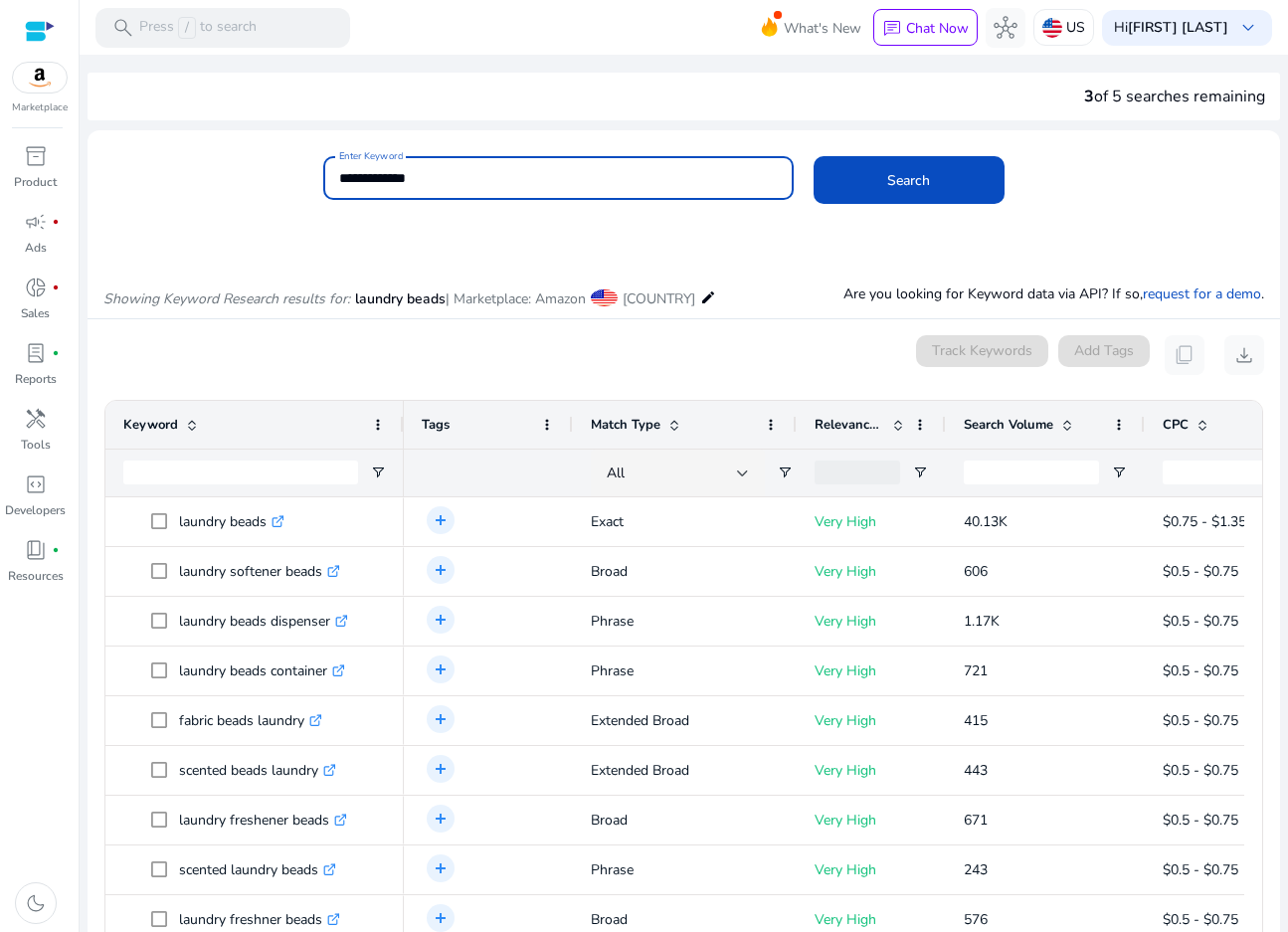 drag, startPoint x: 449, startPoint y: 173, endPoint x: 291, endPoint y: 165, distance: 158.2024 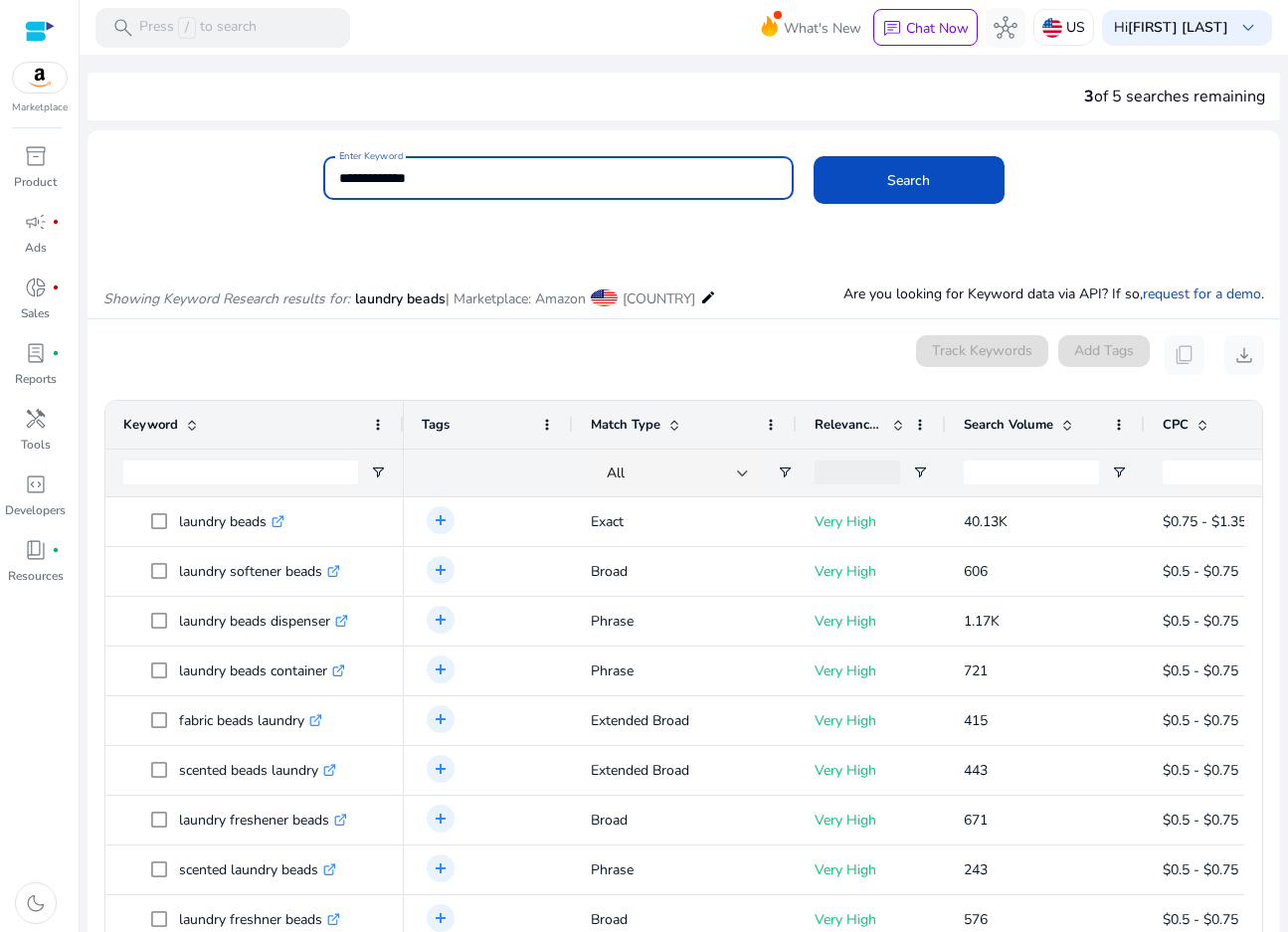 paste 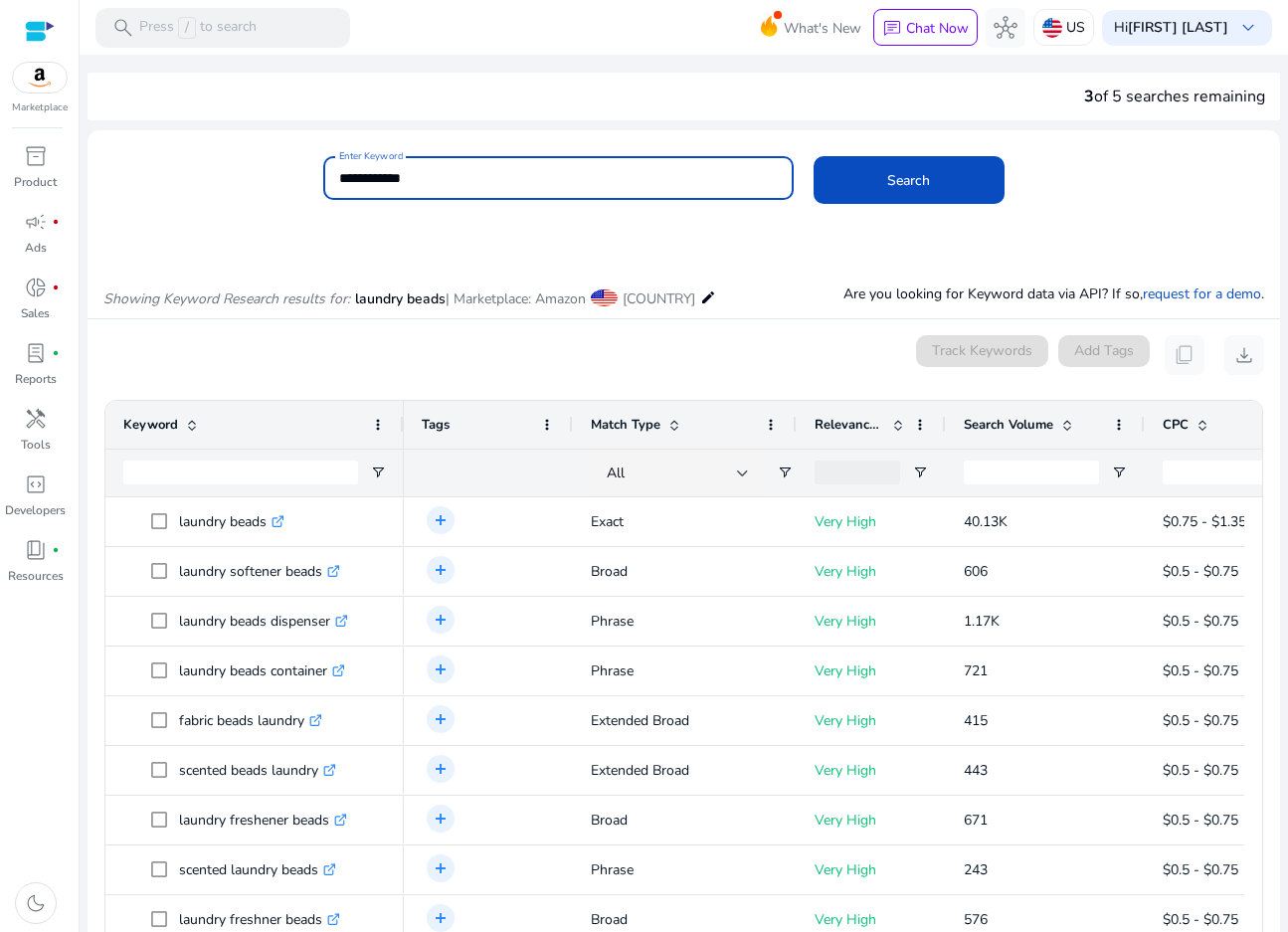 click on "Search" 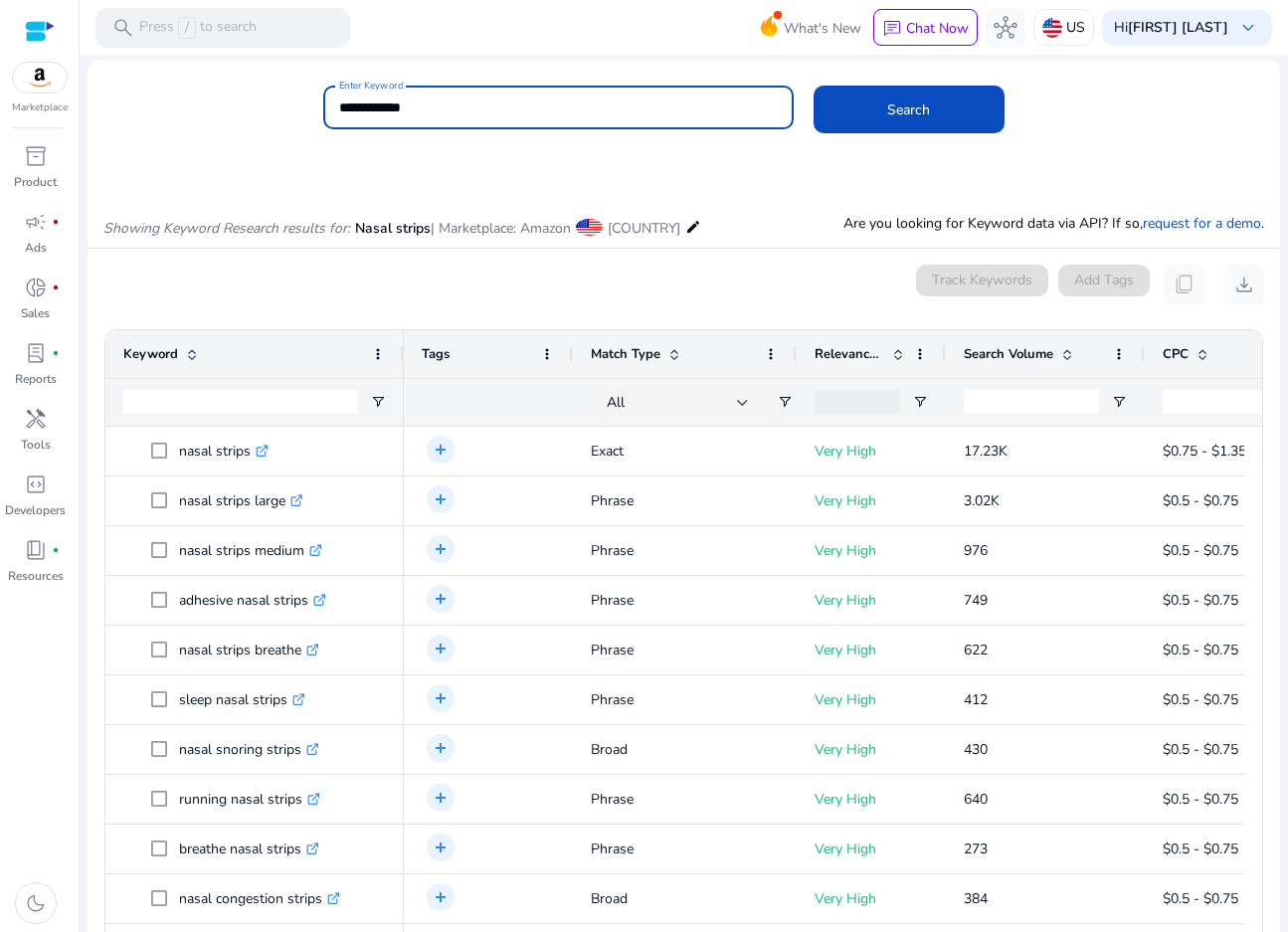 scroll, scrollTop: 0, scrollLeft: 0, axis: both 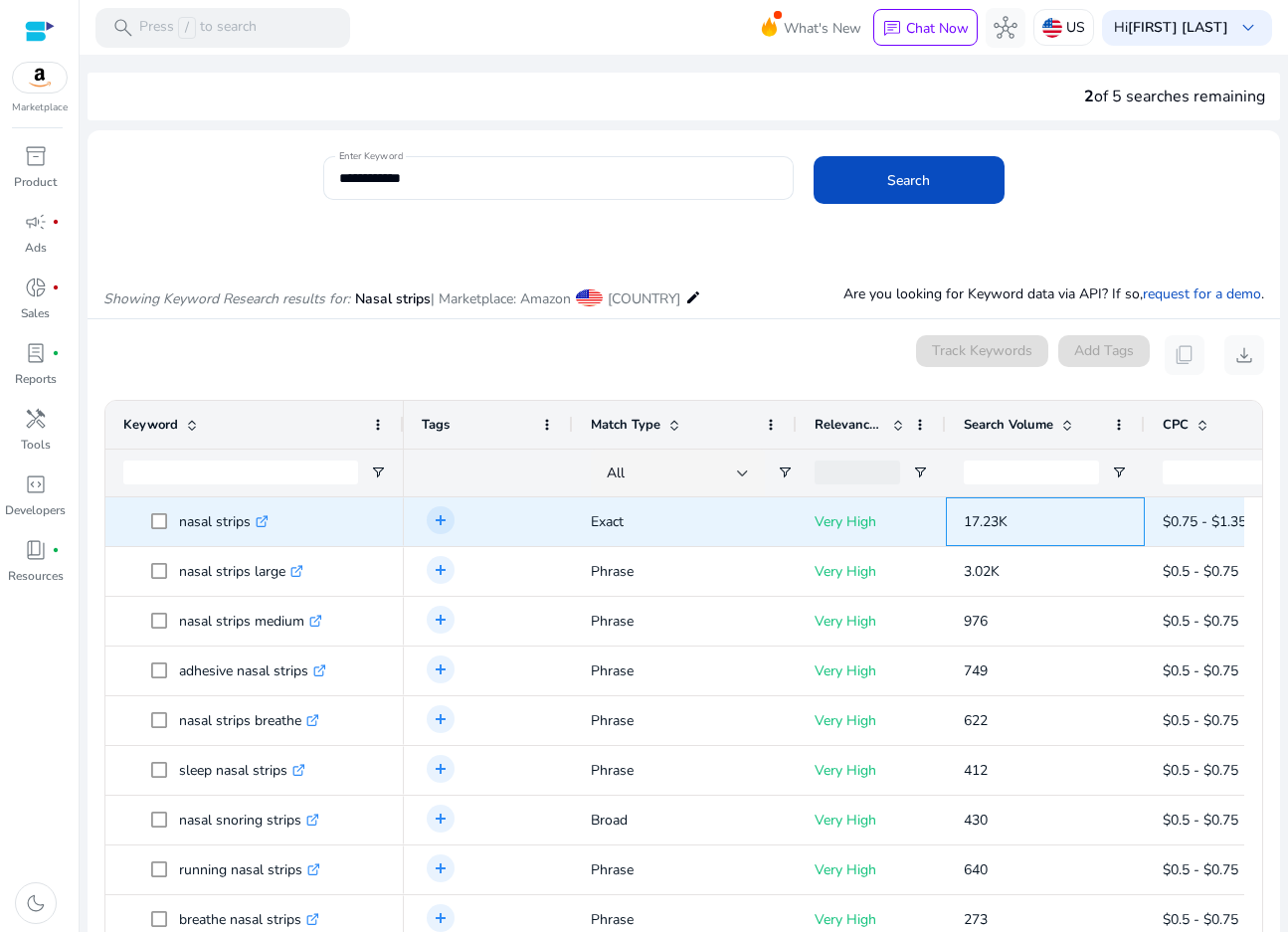 drag, startPoint x: 1025, startPoint y: 520, endPoint x: 967, endPoint y: 520, distance: 58 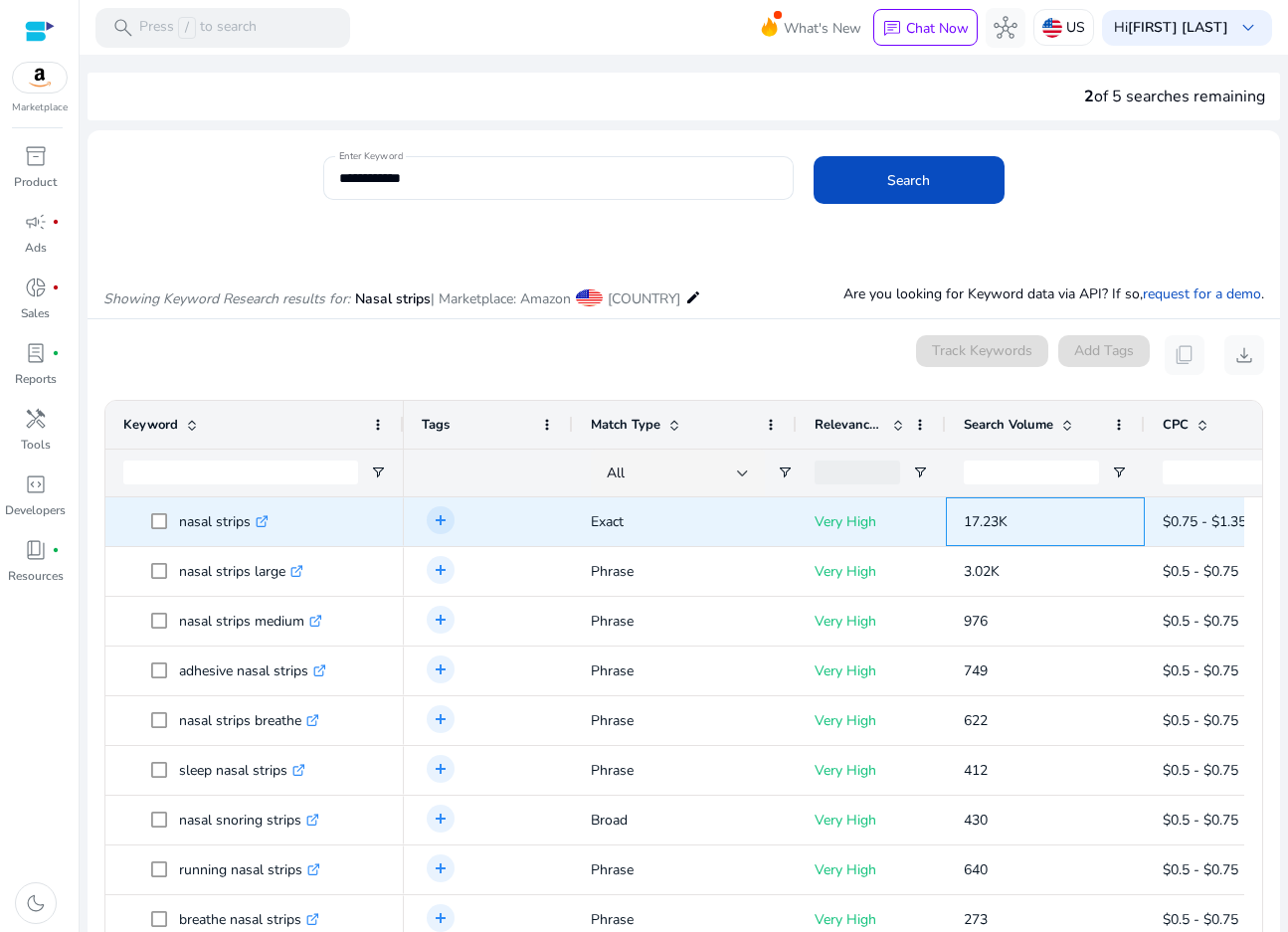 copy on "17.23K" 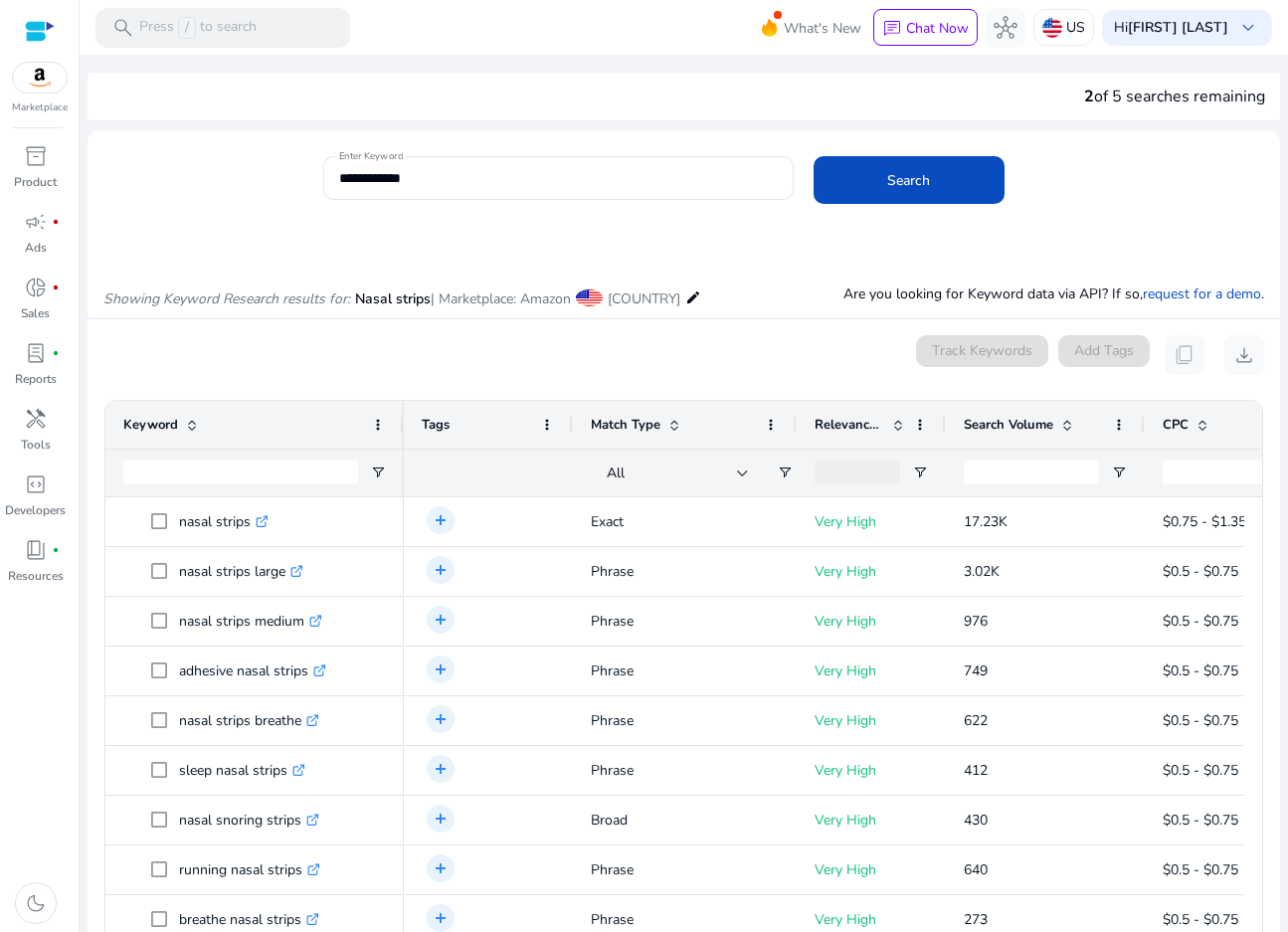 click on "**********" 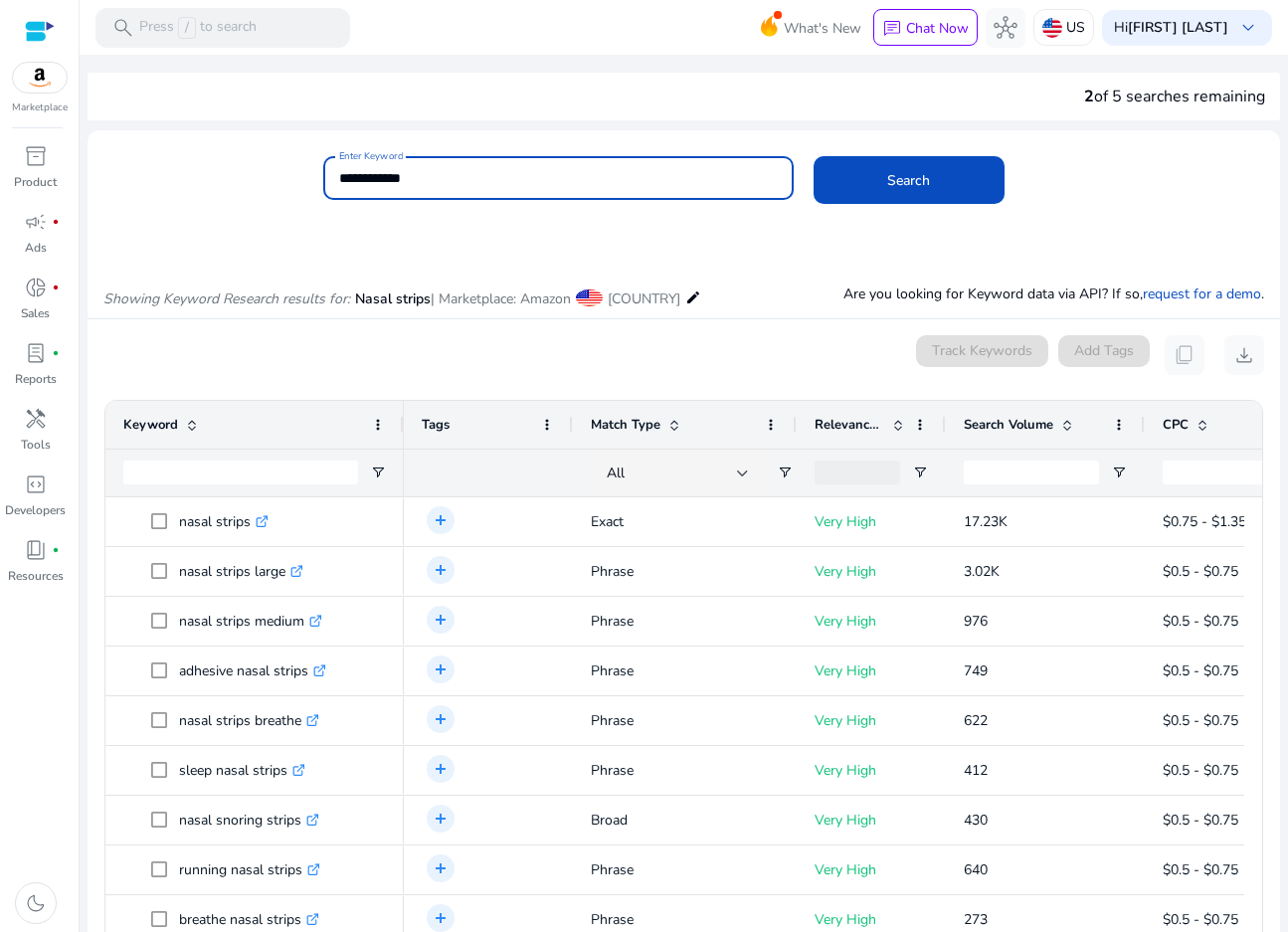 click on "**********" at bounding box center (558, 178) 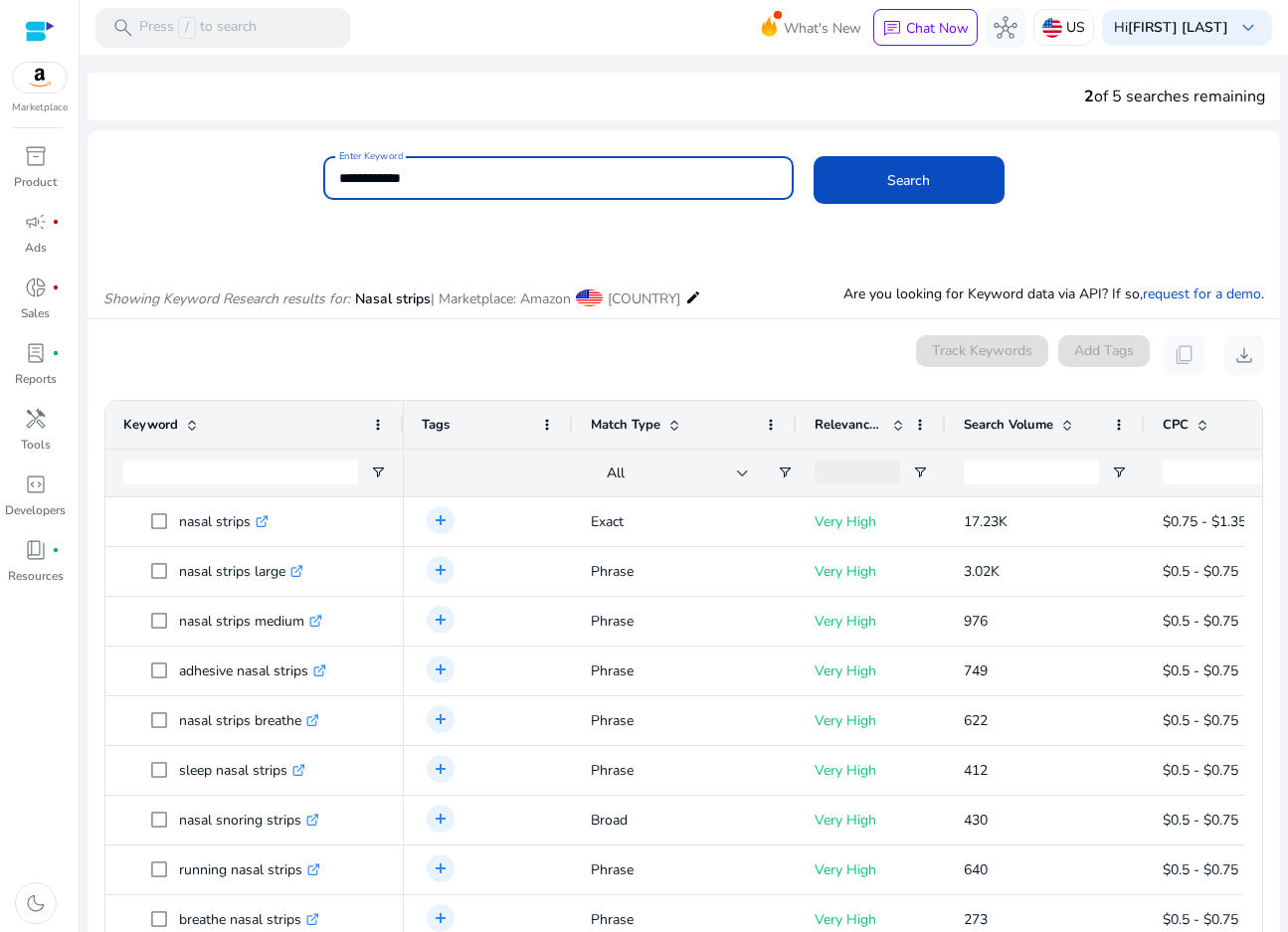 click on "**********" at bounding box center (558, 178) 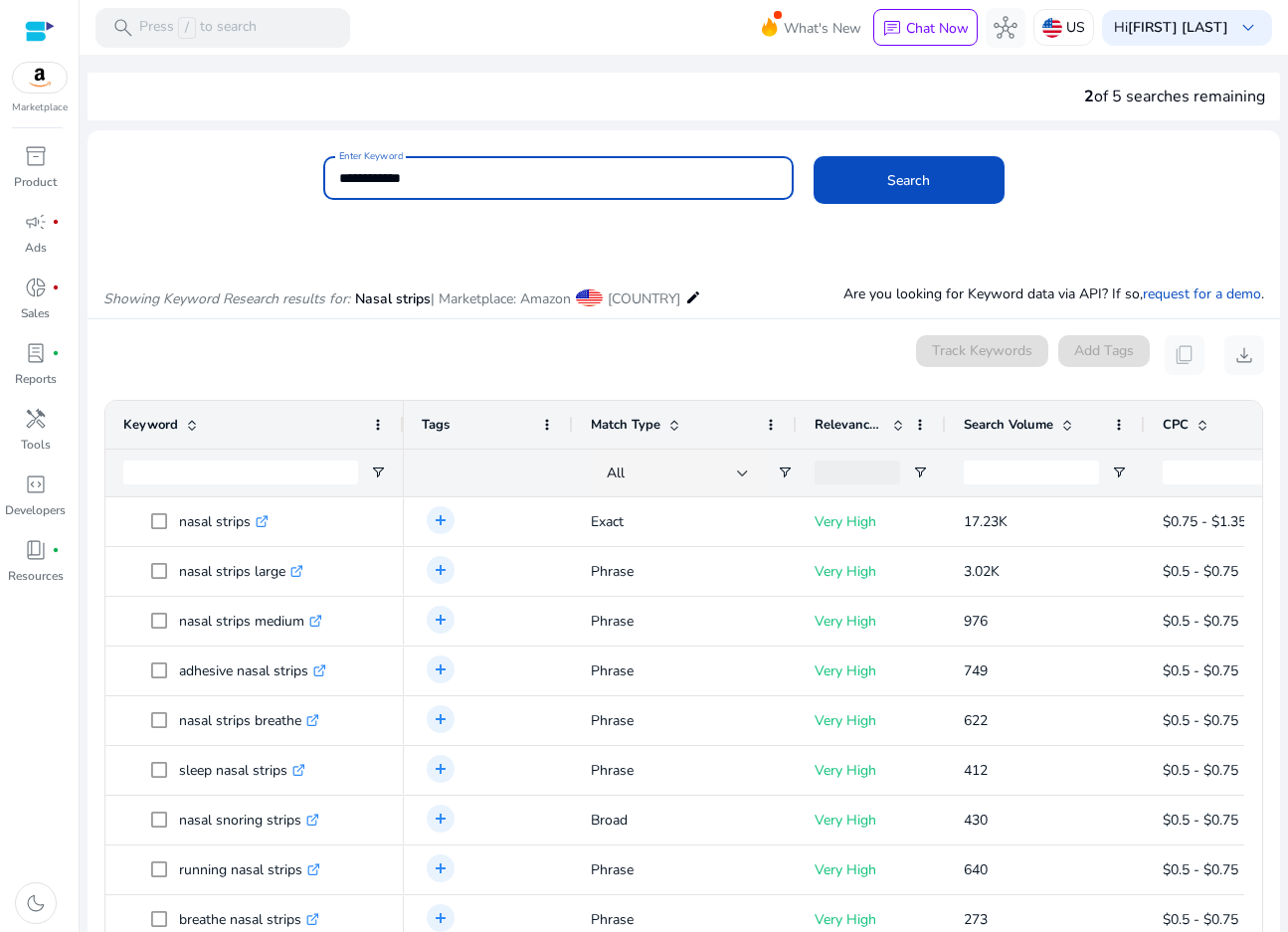 paste on "*****" 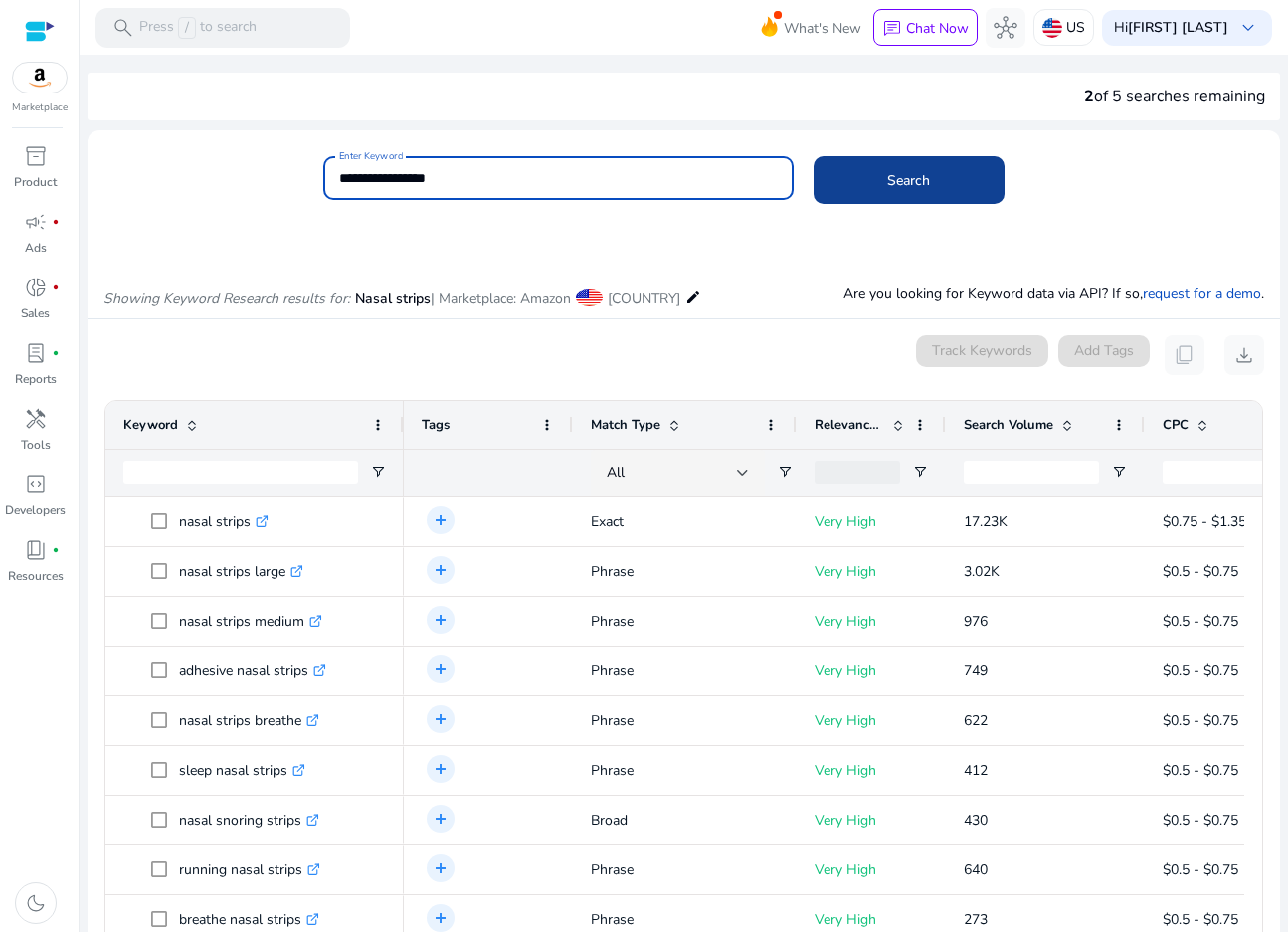 click 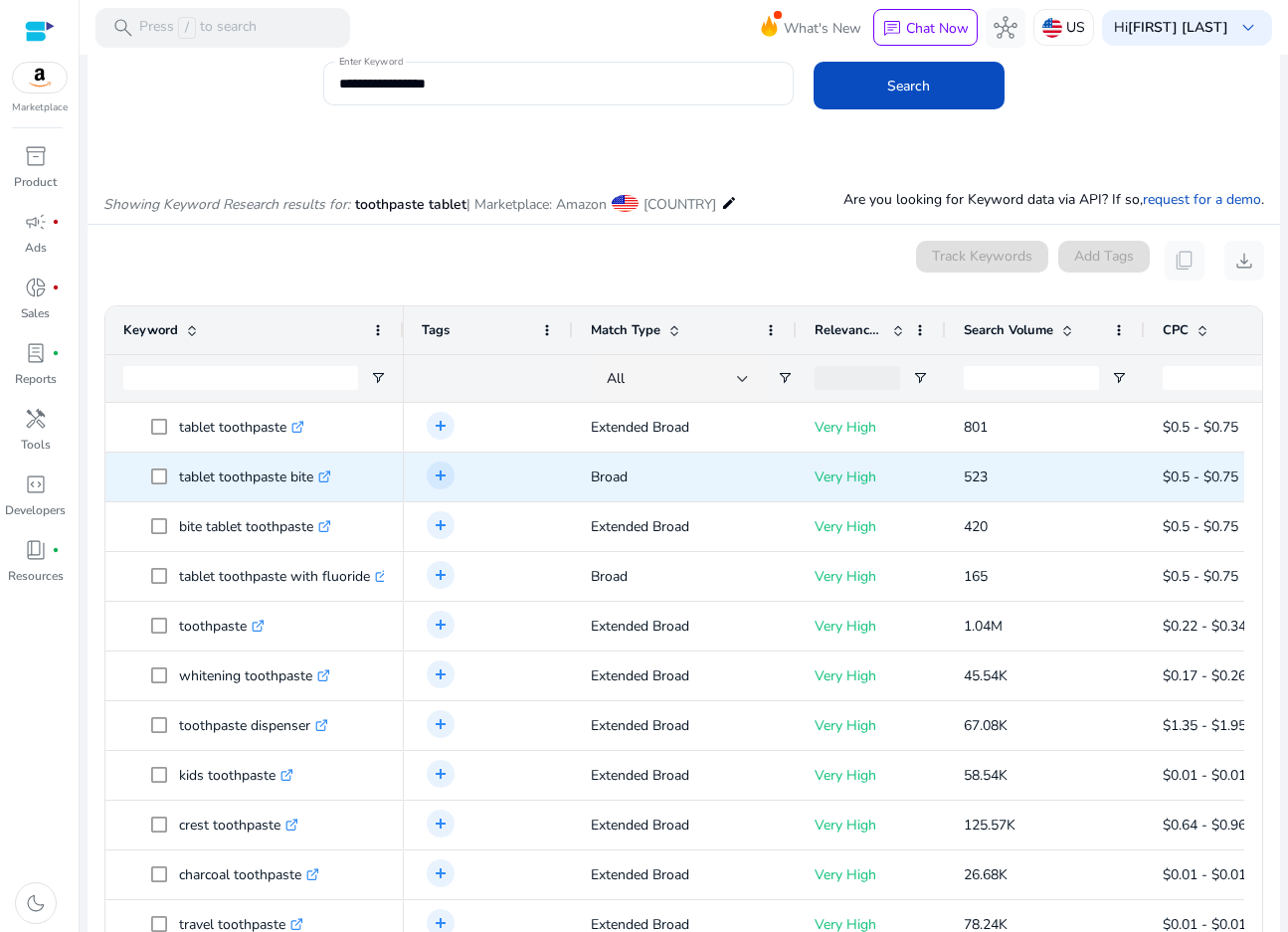 scroll, scrollTop: 0, scrollLeft: 0, axis: both 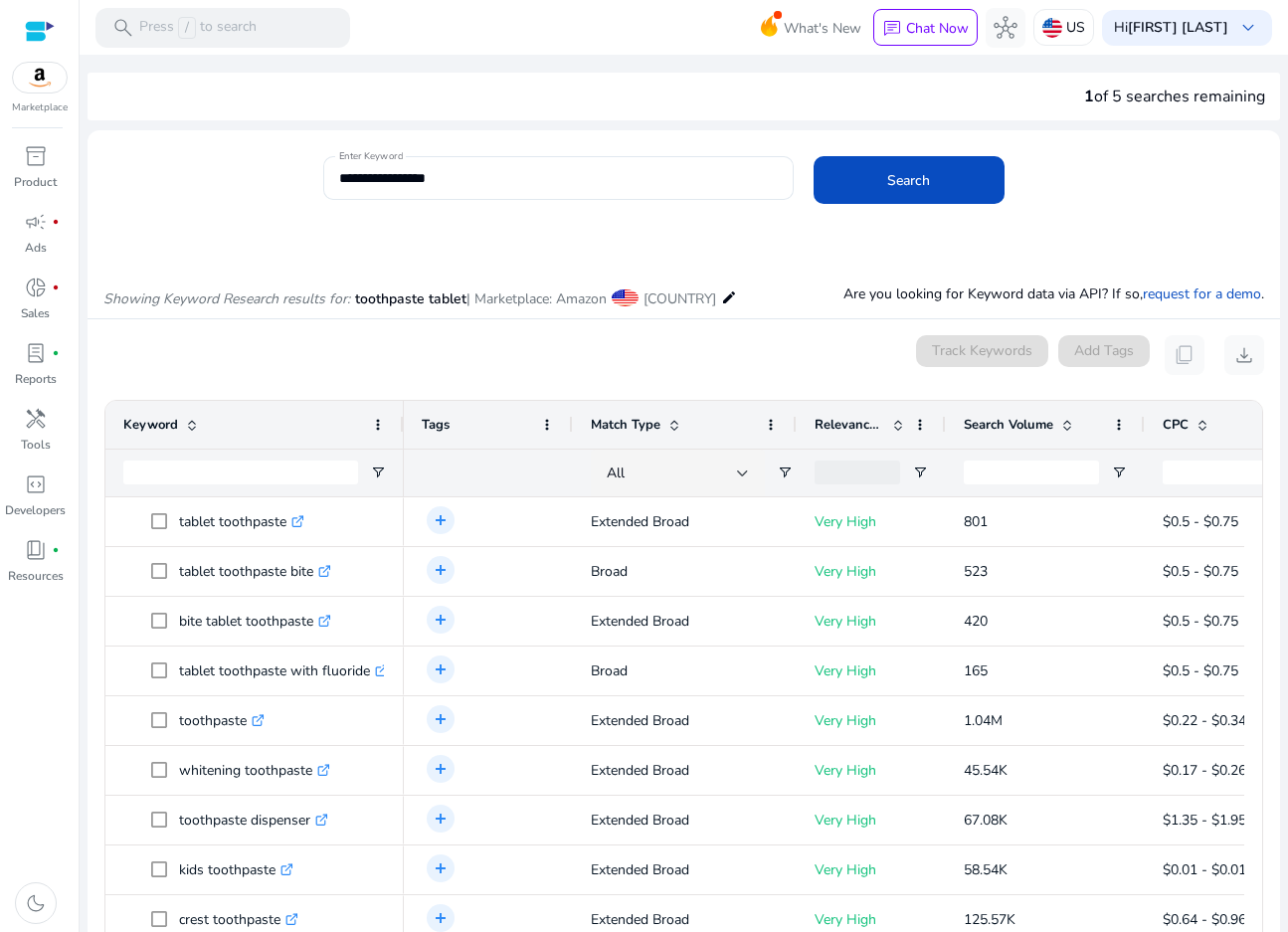 click on "Showing Keyword Research results for:  toothpaste tablet  | Marketplace: Amazon United States edit  Are you looking for Keyword data via API? If so,  request for a demo ." at bounding box center (683, 278) 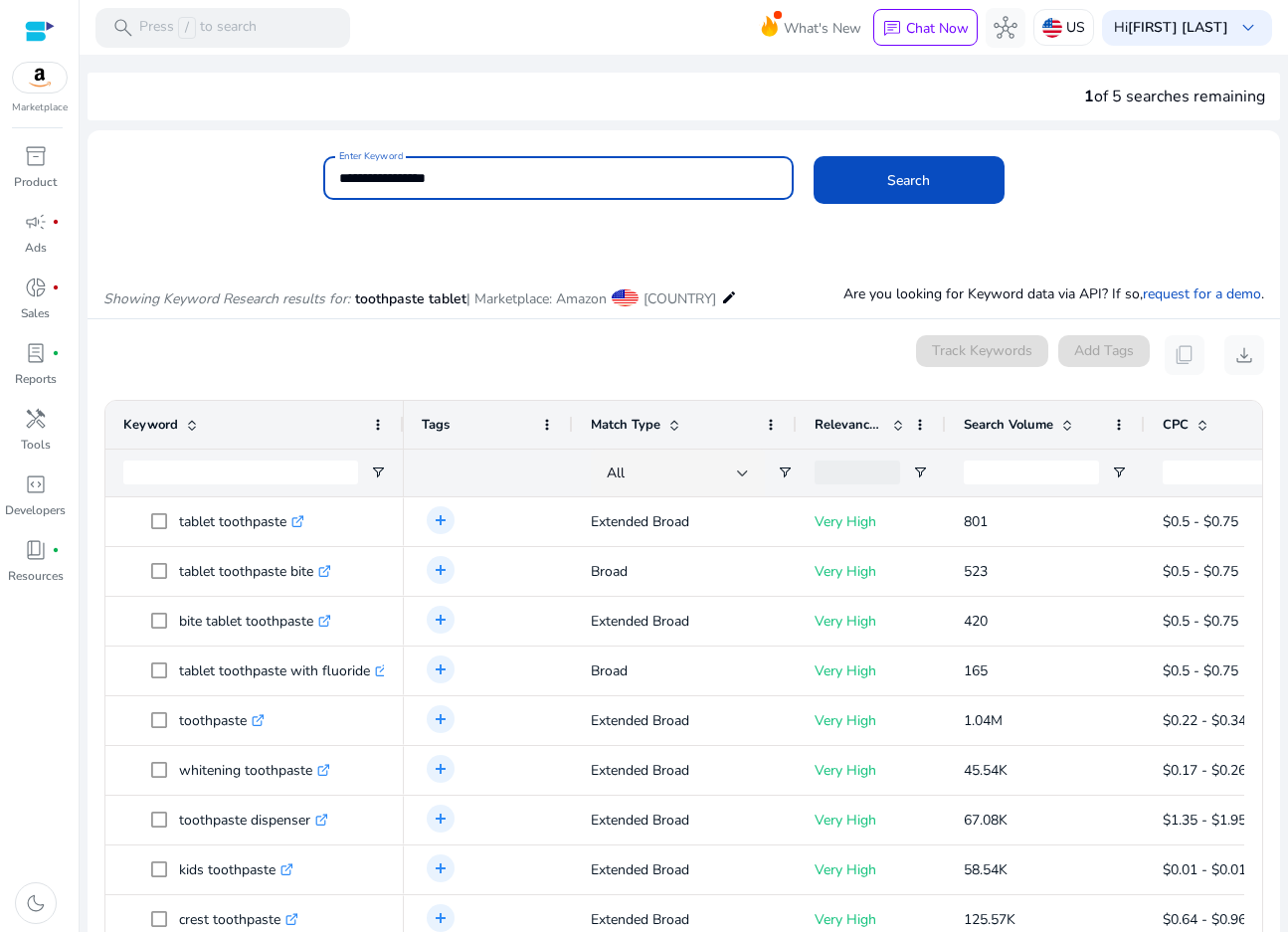 click on "**********" at bounding box center (558, 178) 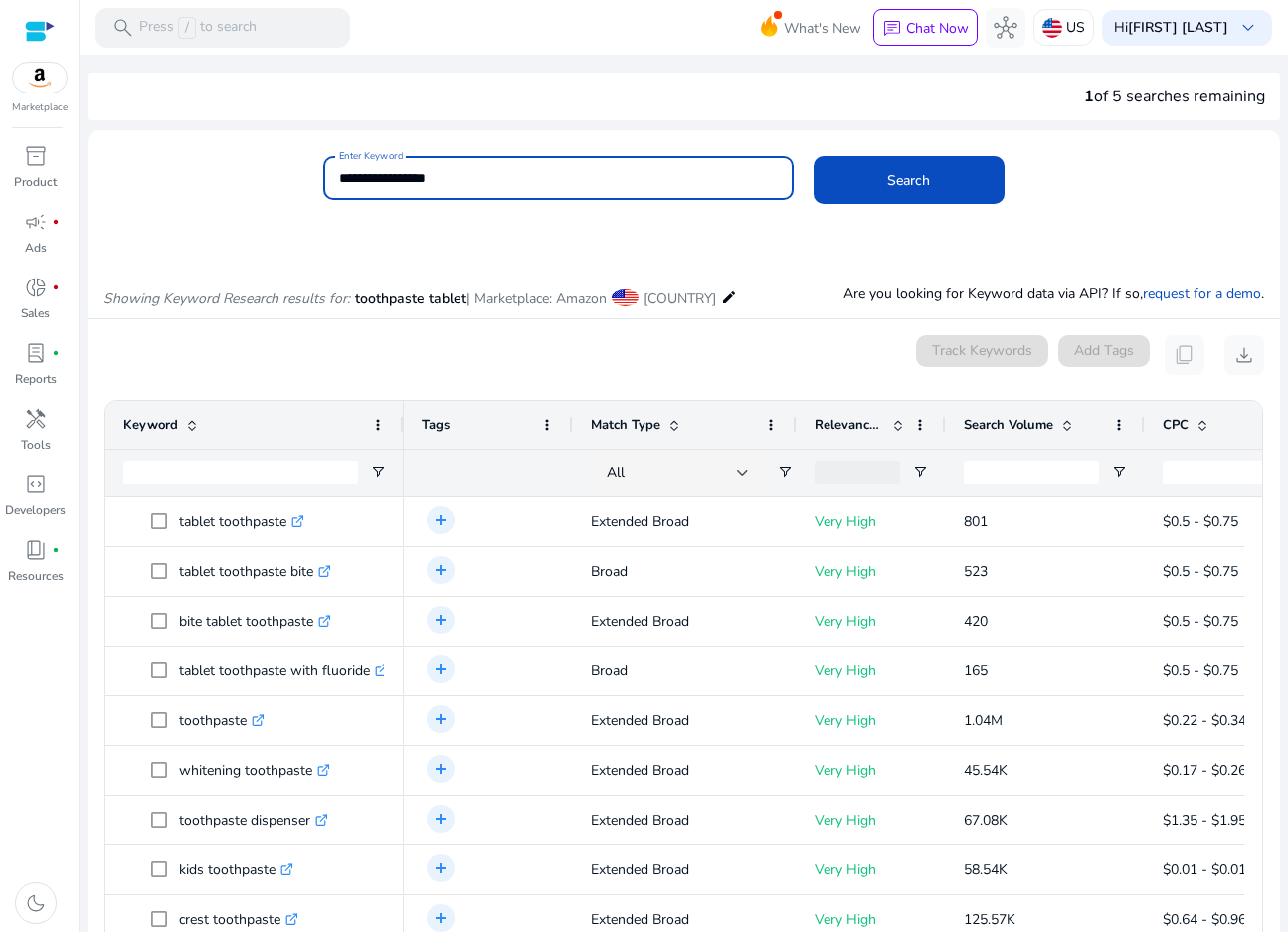 click on "**********" at bounding box center (558, 178) 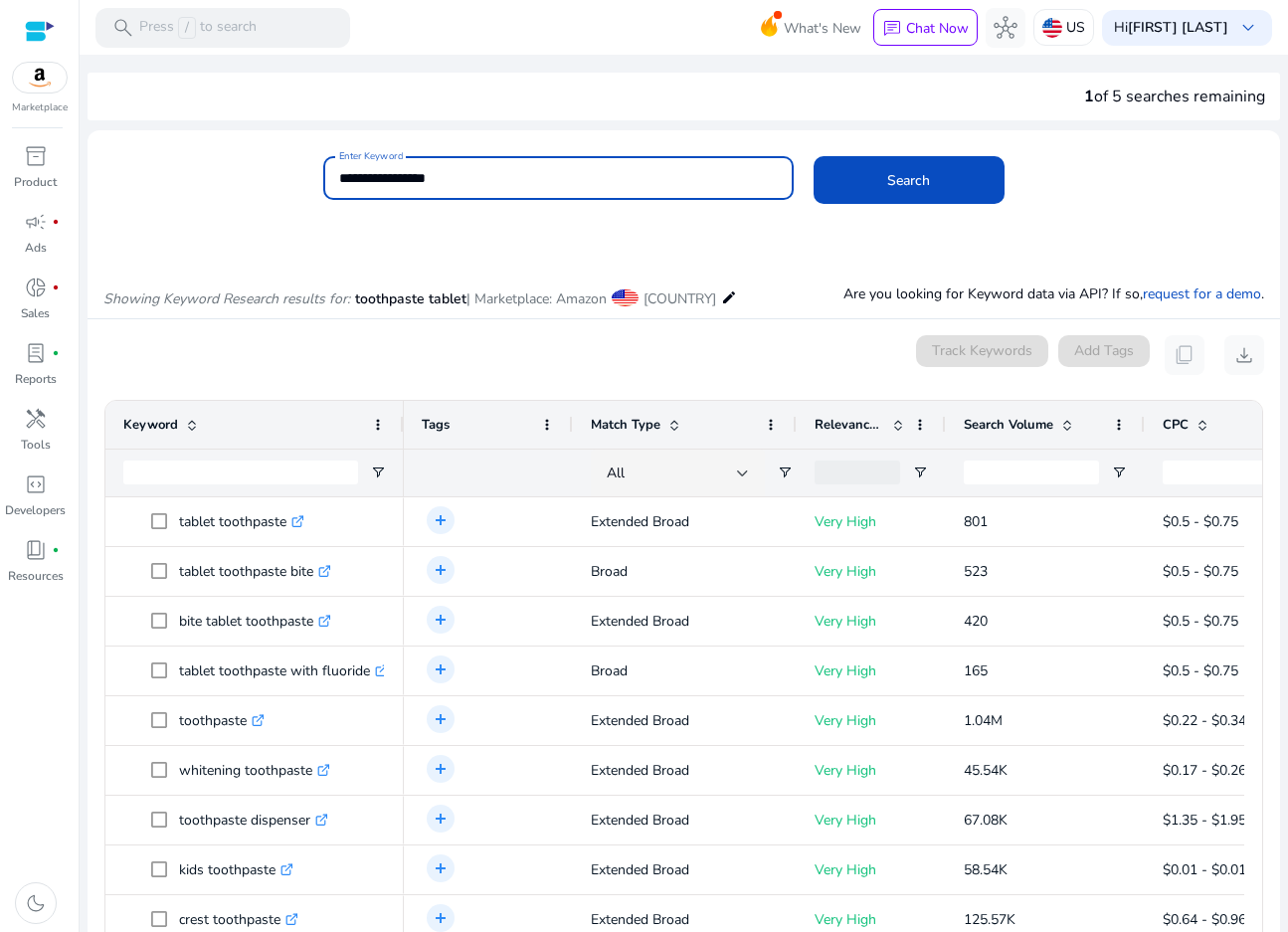 paste 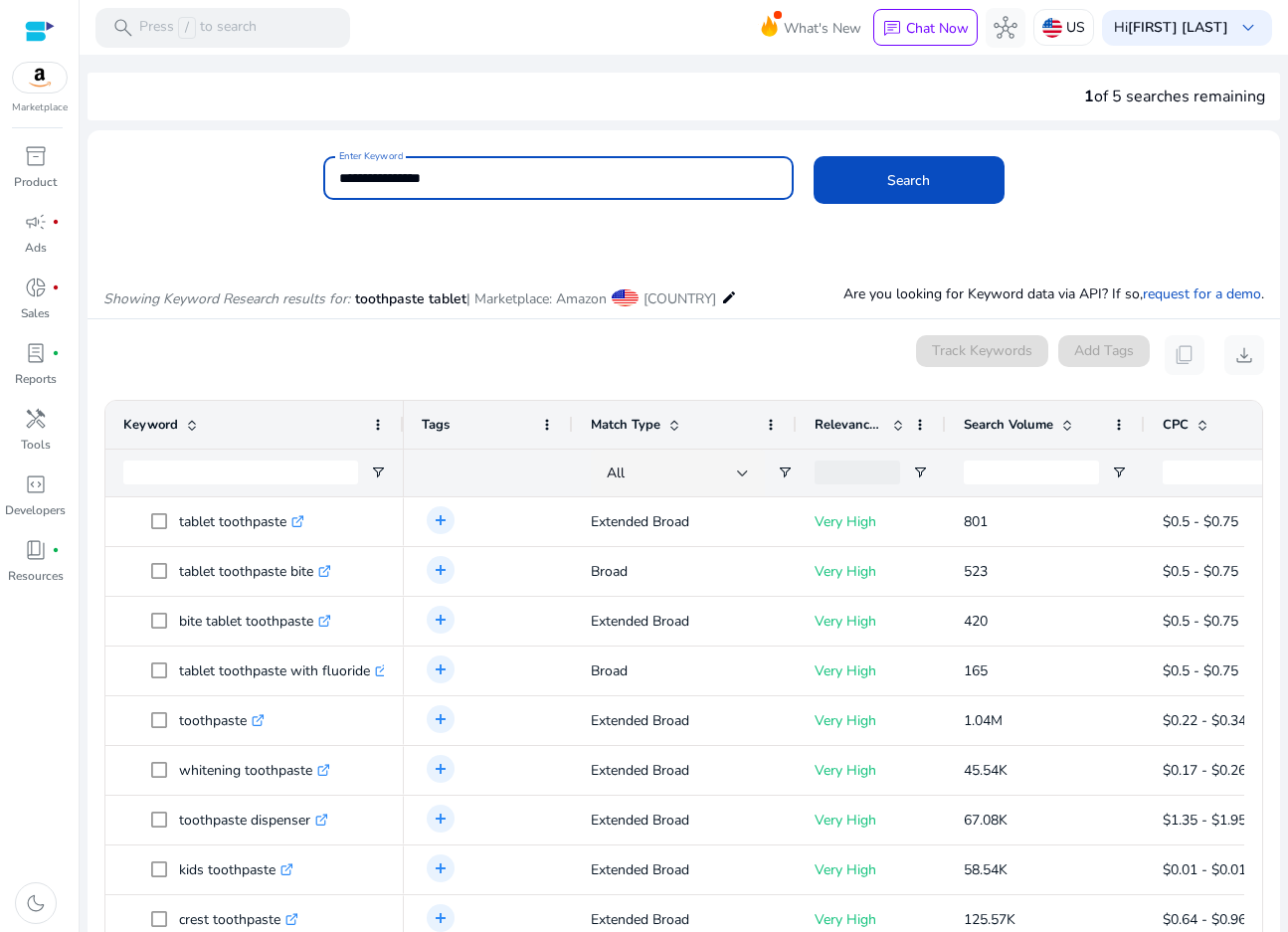 click on "Search" 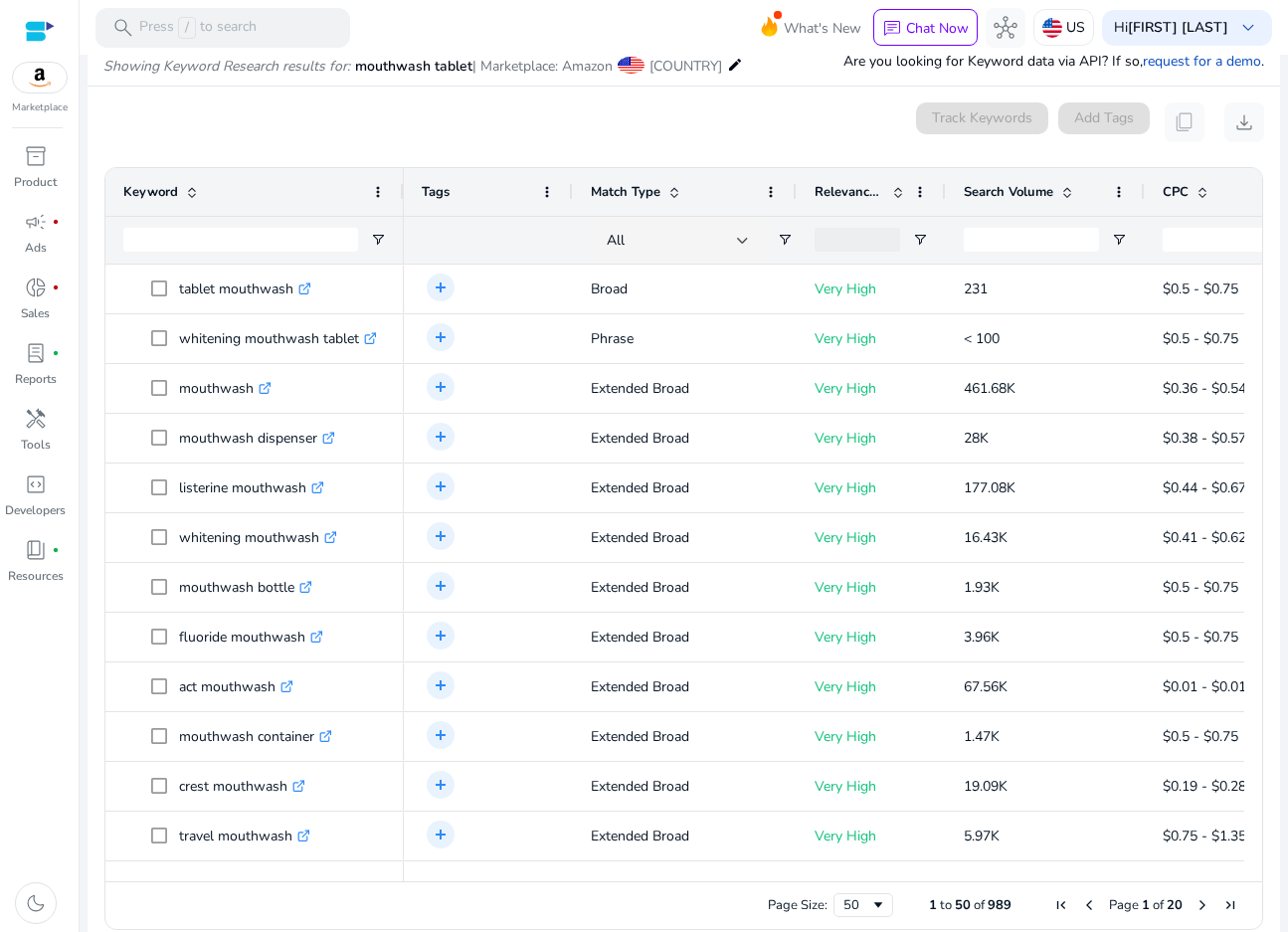 scroll, scrollTop: 237, scrollLeft: 0, axis: vertical 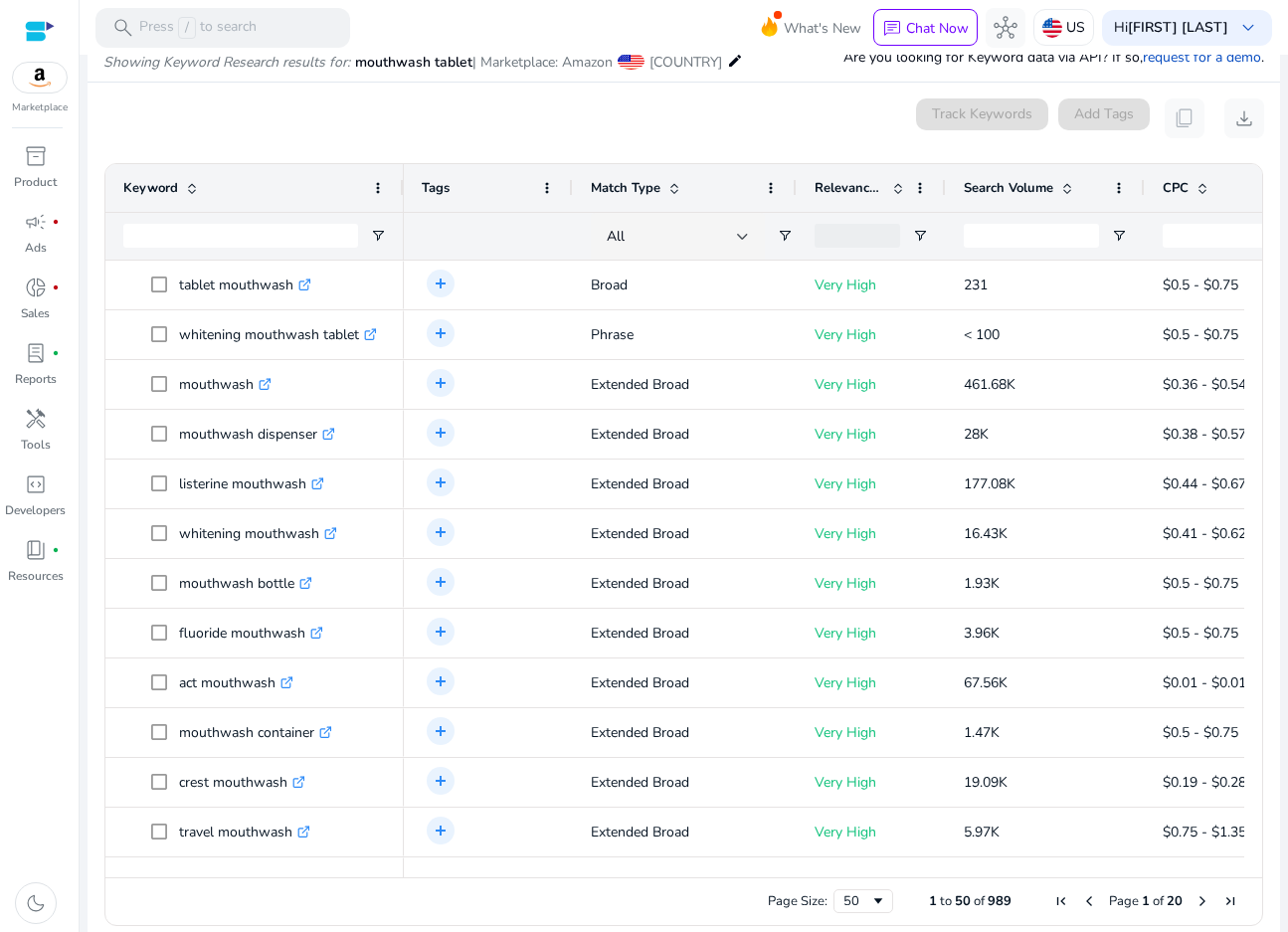 click on "0 keyword(s) selected   Track Keywords   Add Tags   content_copy   download  1 to 50 of 989. Page 1 of 20
Drag here to set row groups Drag here to set column labels
Keyword
Tags" at bounding box center (683, 517) 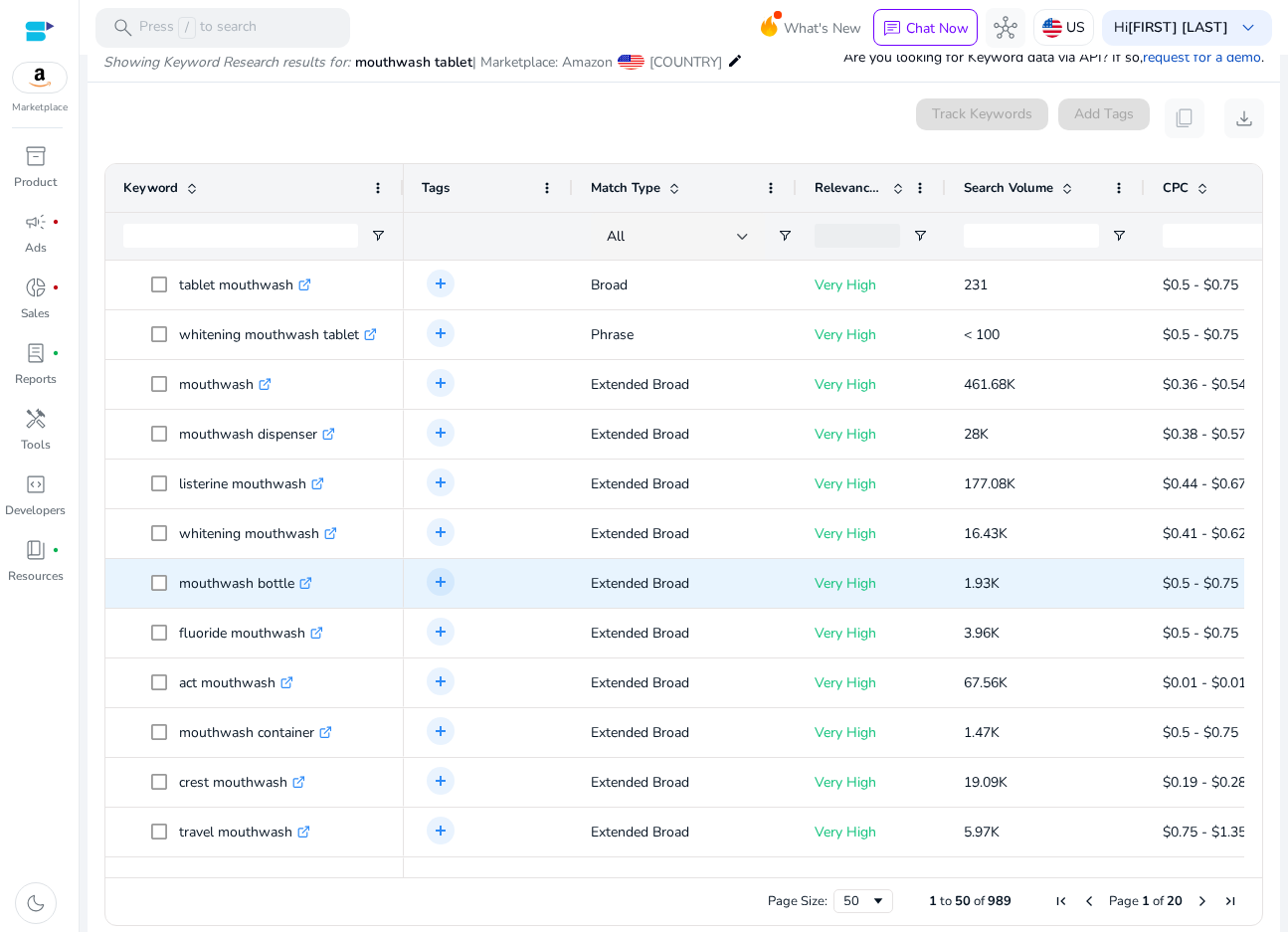 scroll, scrollTop: 72, scrollLeft: 0, axis: vertical 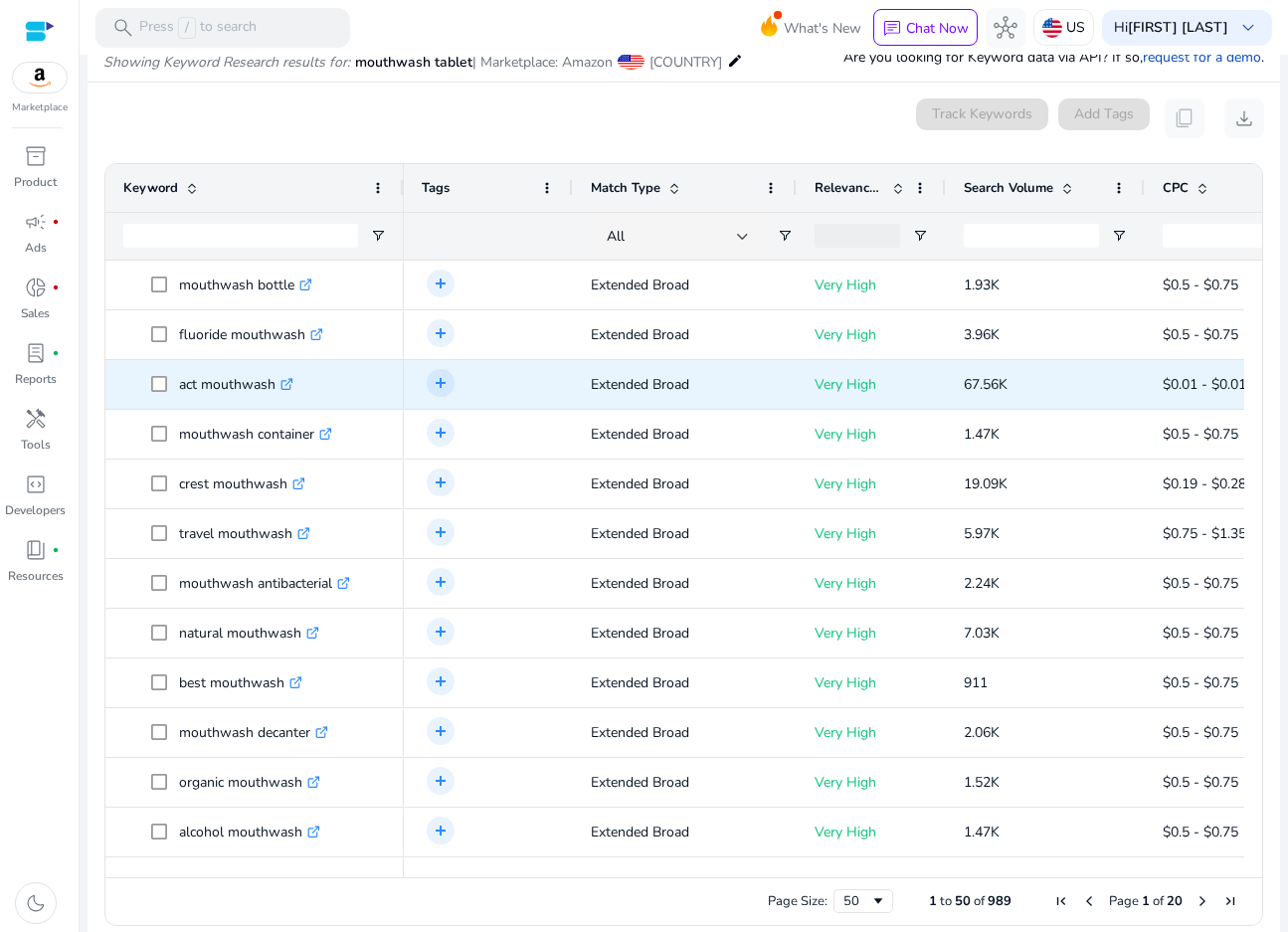 click on ".st0{fill:#2c8af8}" 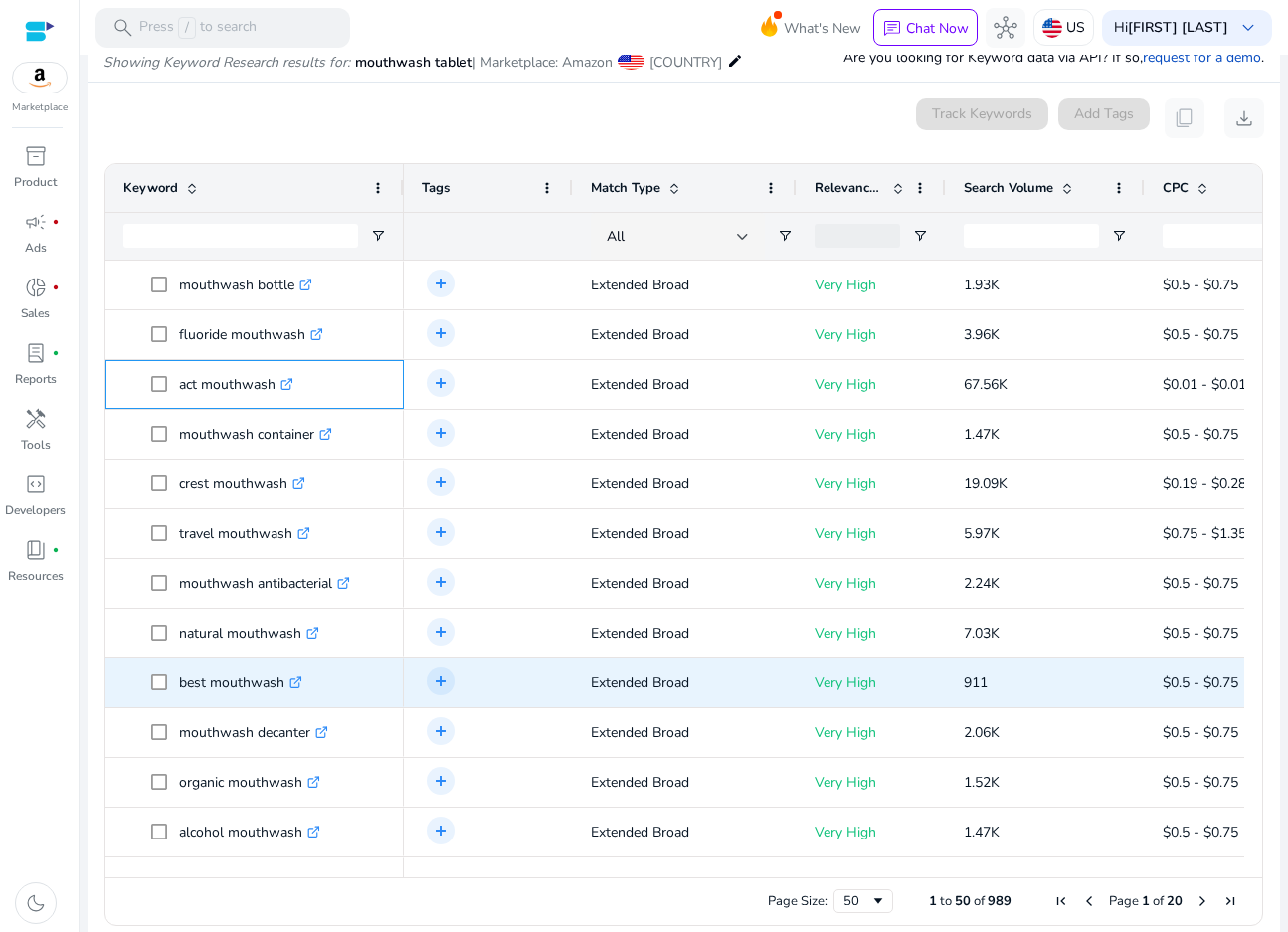 scroll, scrollTop: 77, scrollLeft: 0, axis: vertical 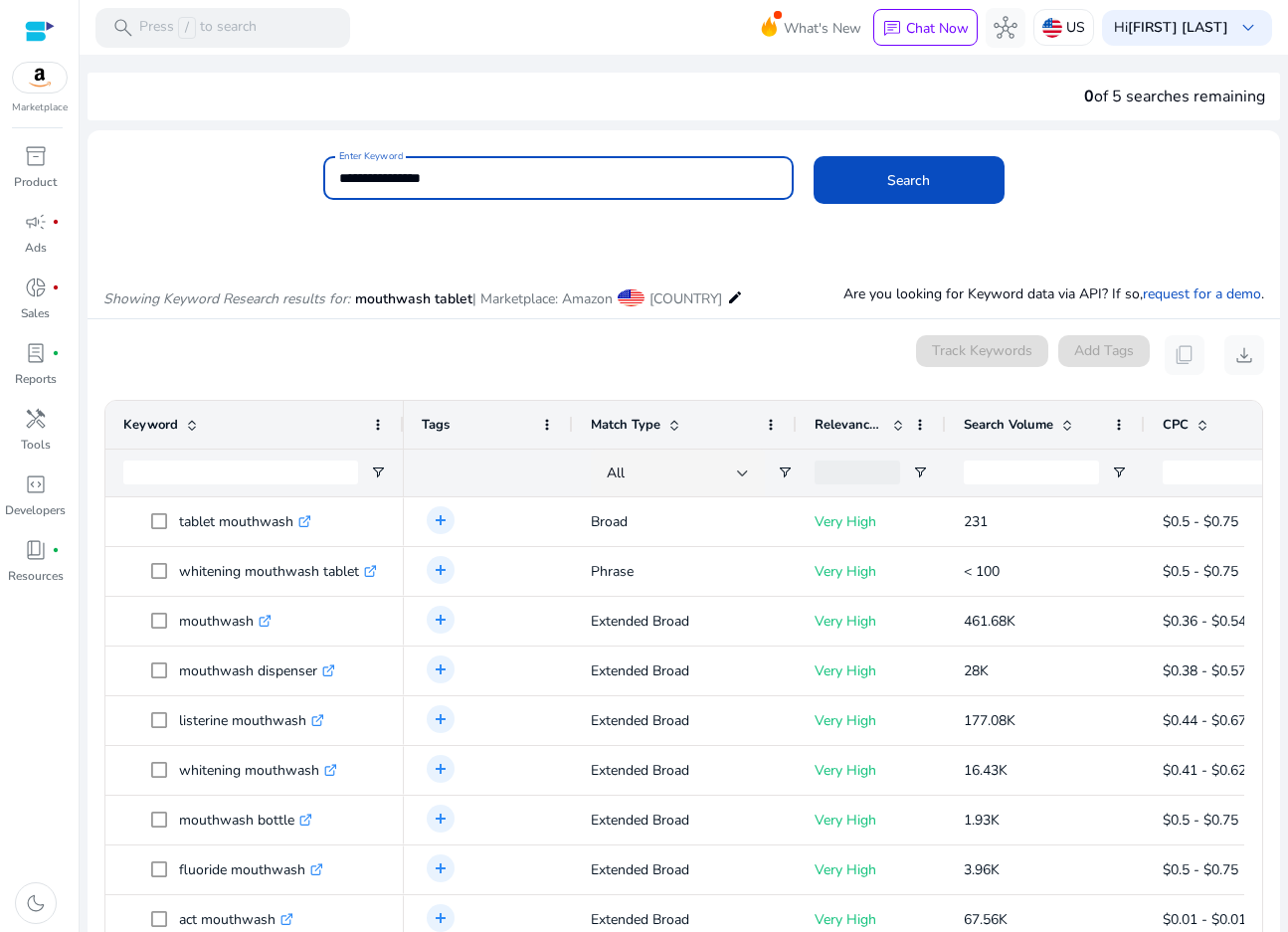 click on "**********" at bounding box center [558, 178] 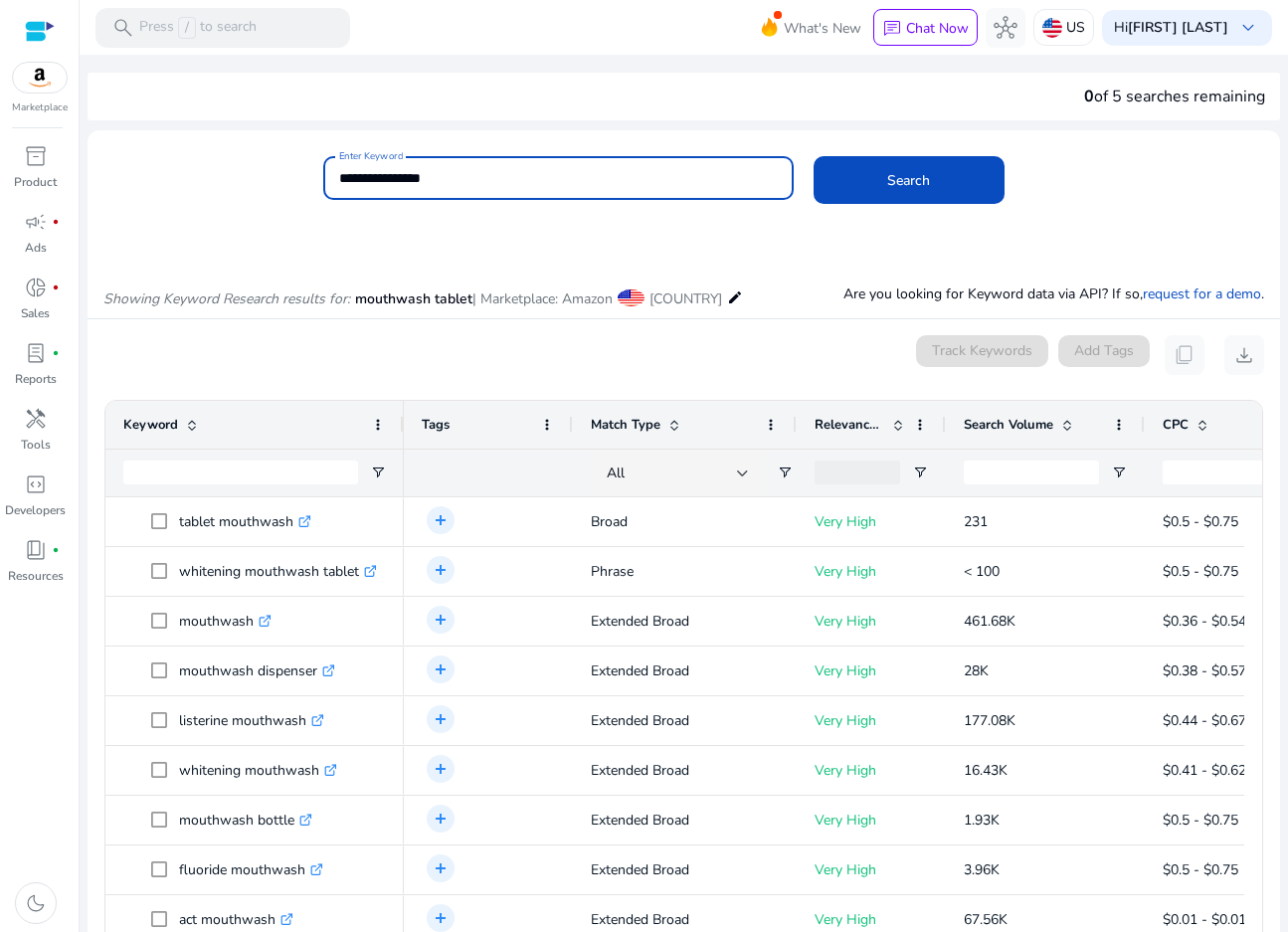 click on "**********" at bounding box center (558, 178) 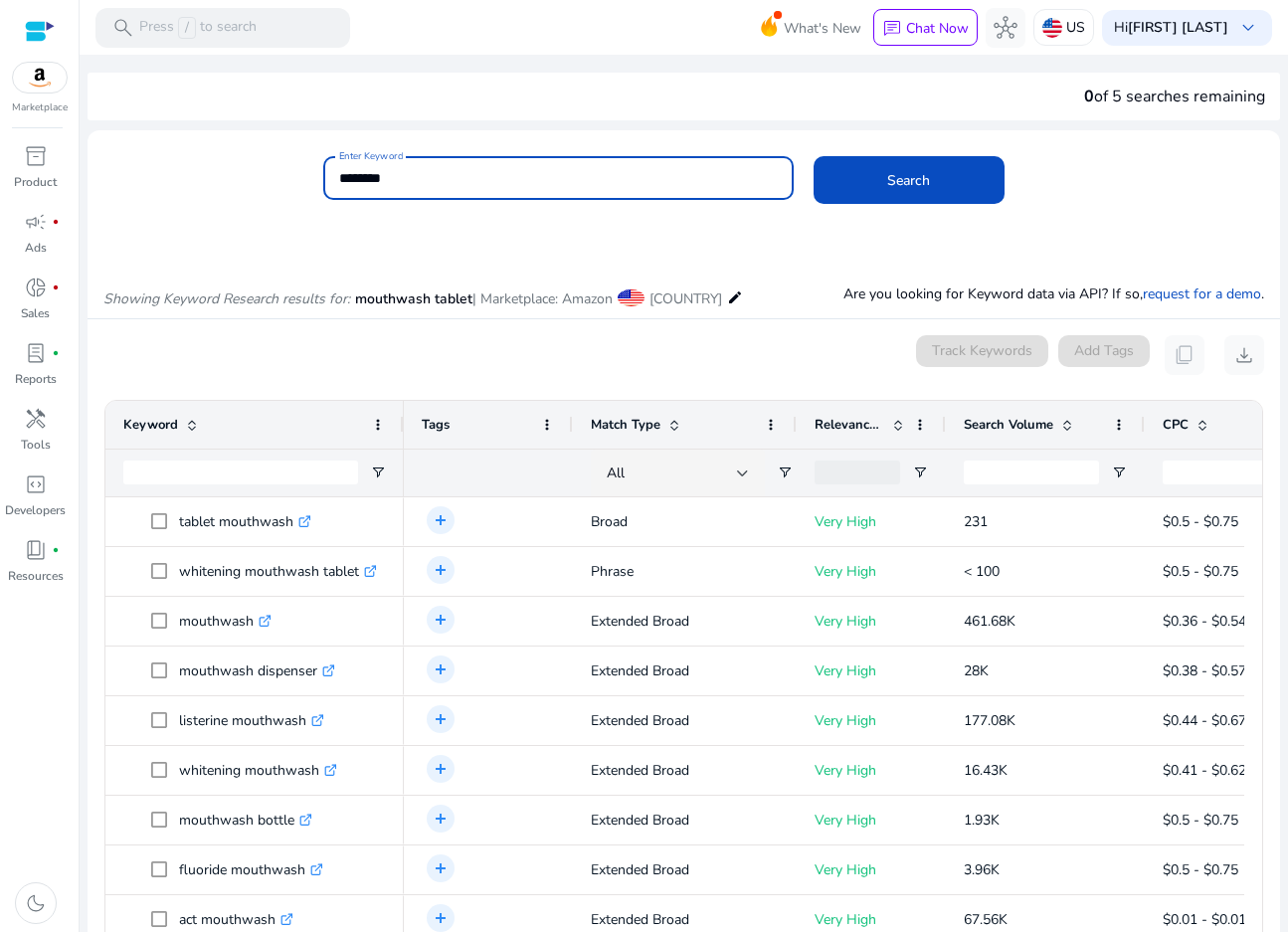click on "********" at bounding box center [558, 178] 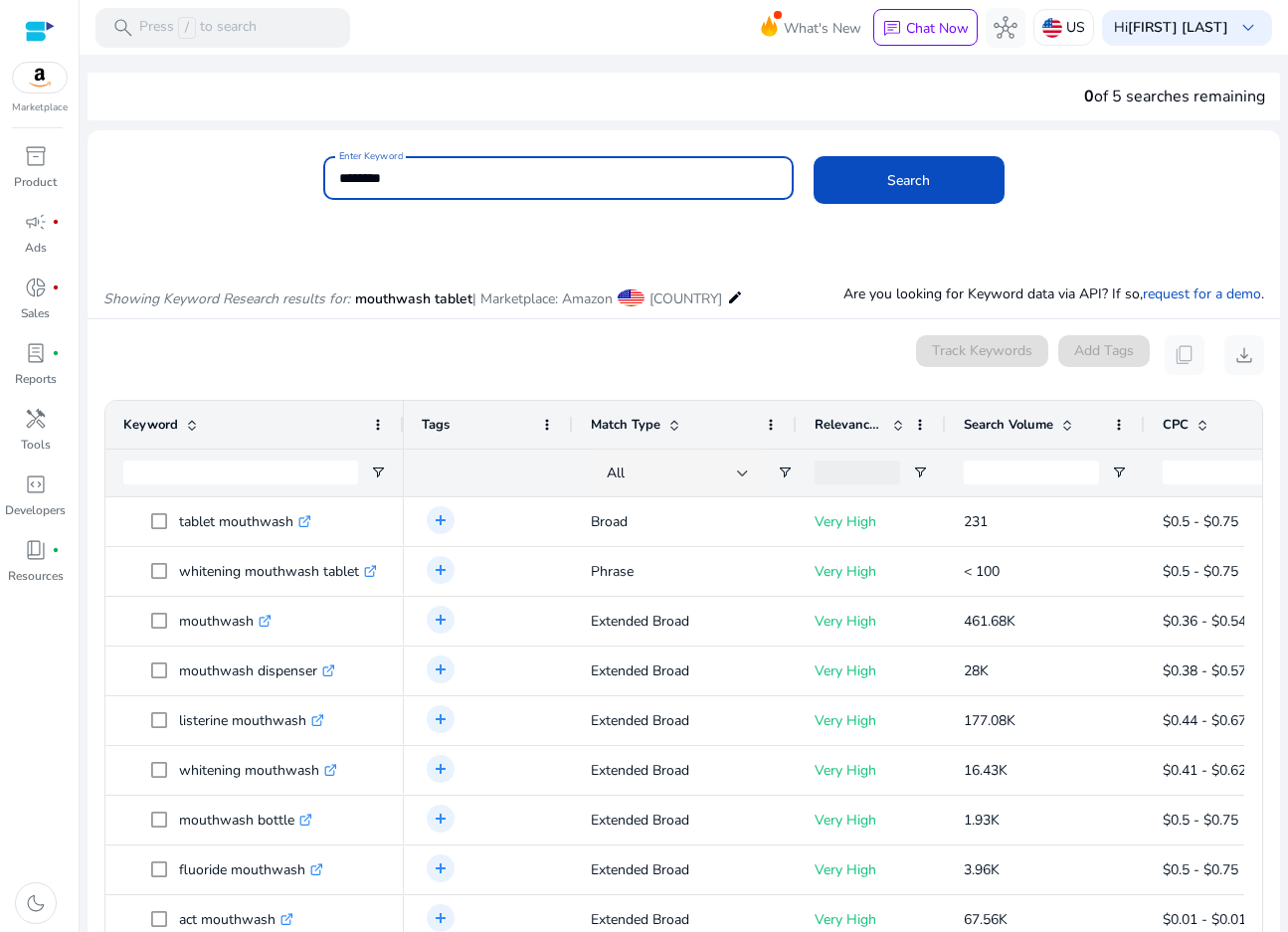 click on "********" at bounding box center (558, 178) 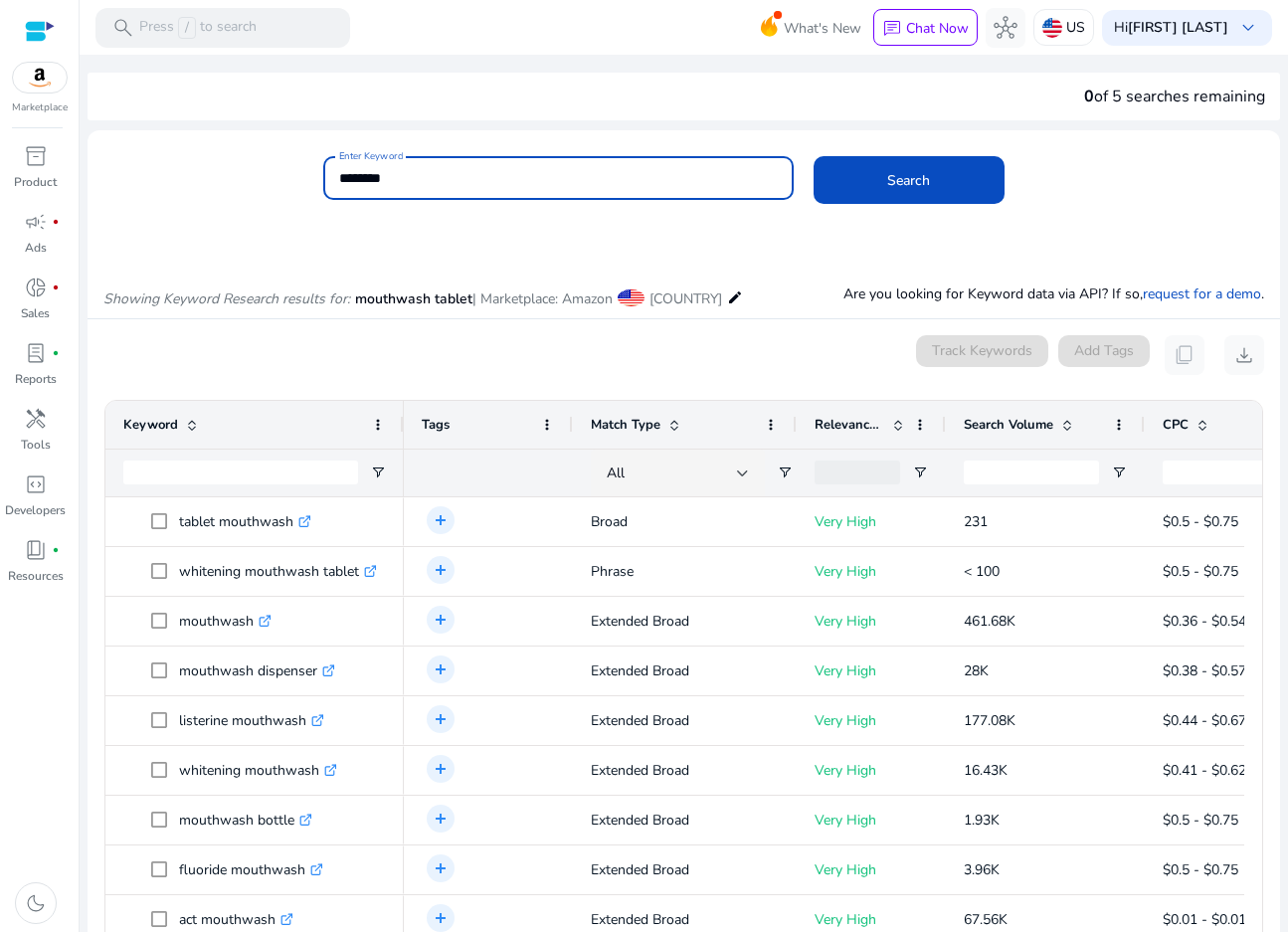 click on "********" at bounding box center (558, 178) 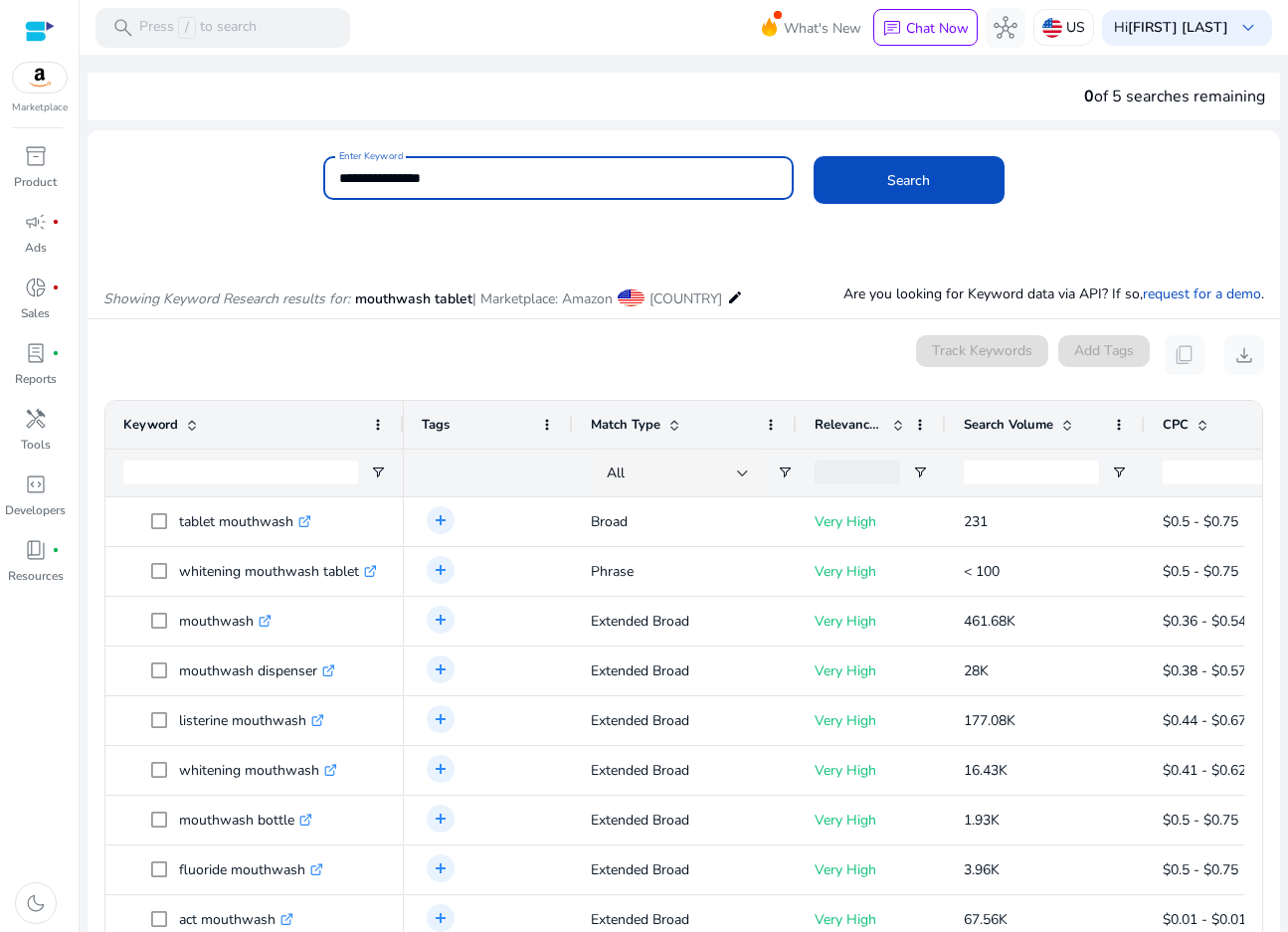 type on "**********" 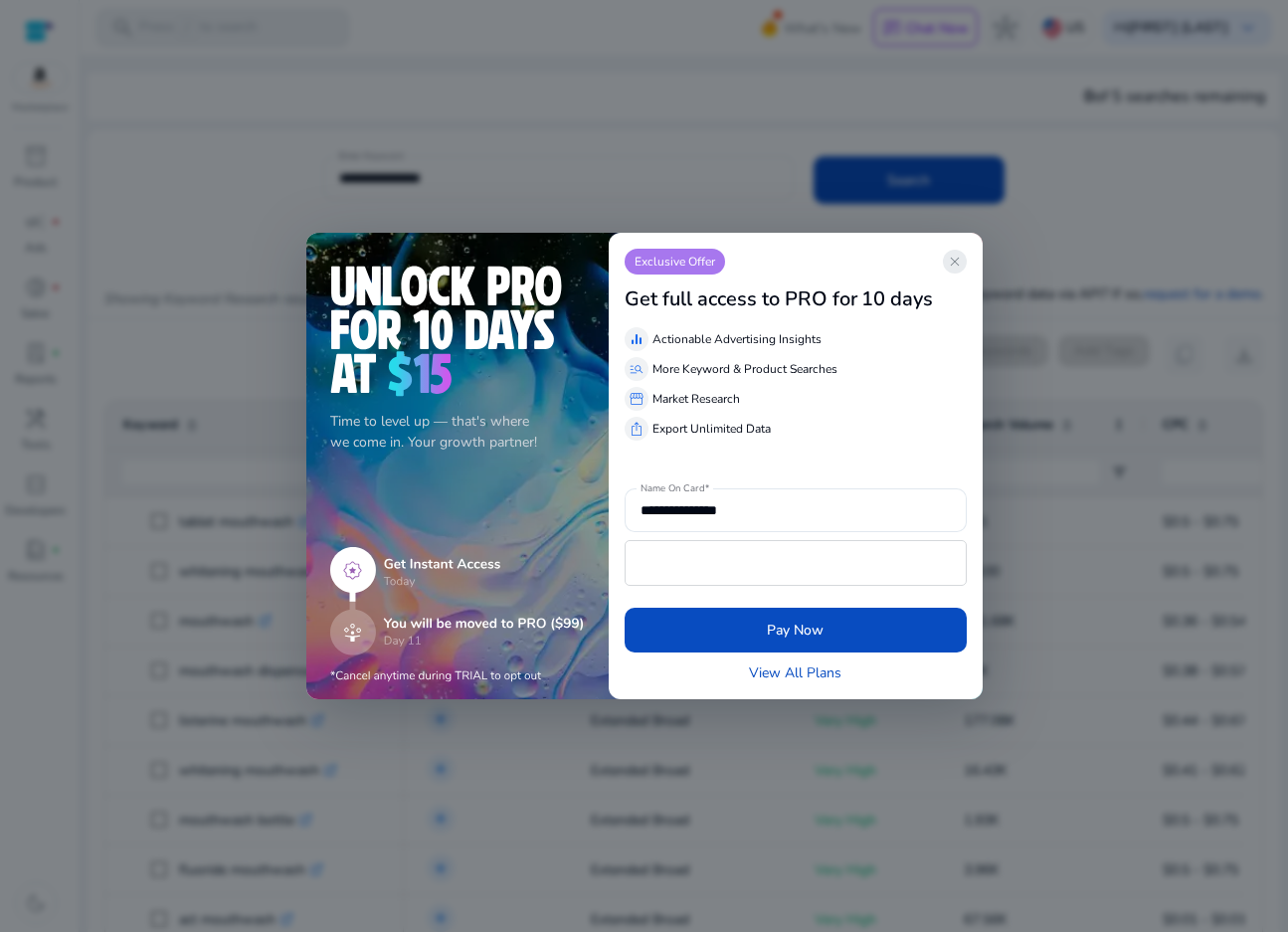 click on "close" at bounding box center (955, 262) 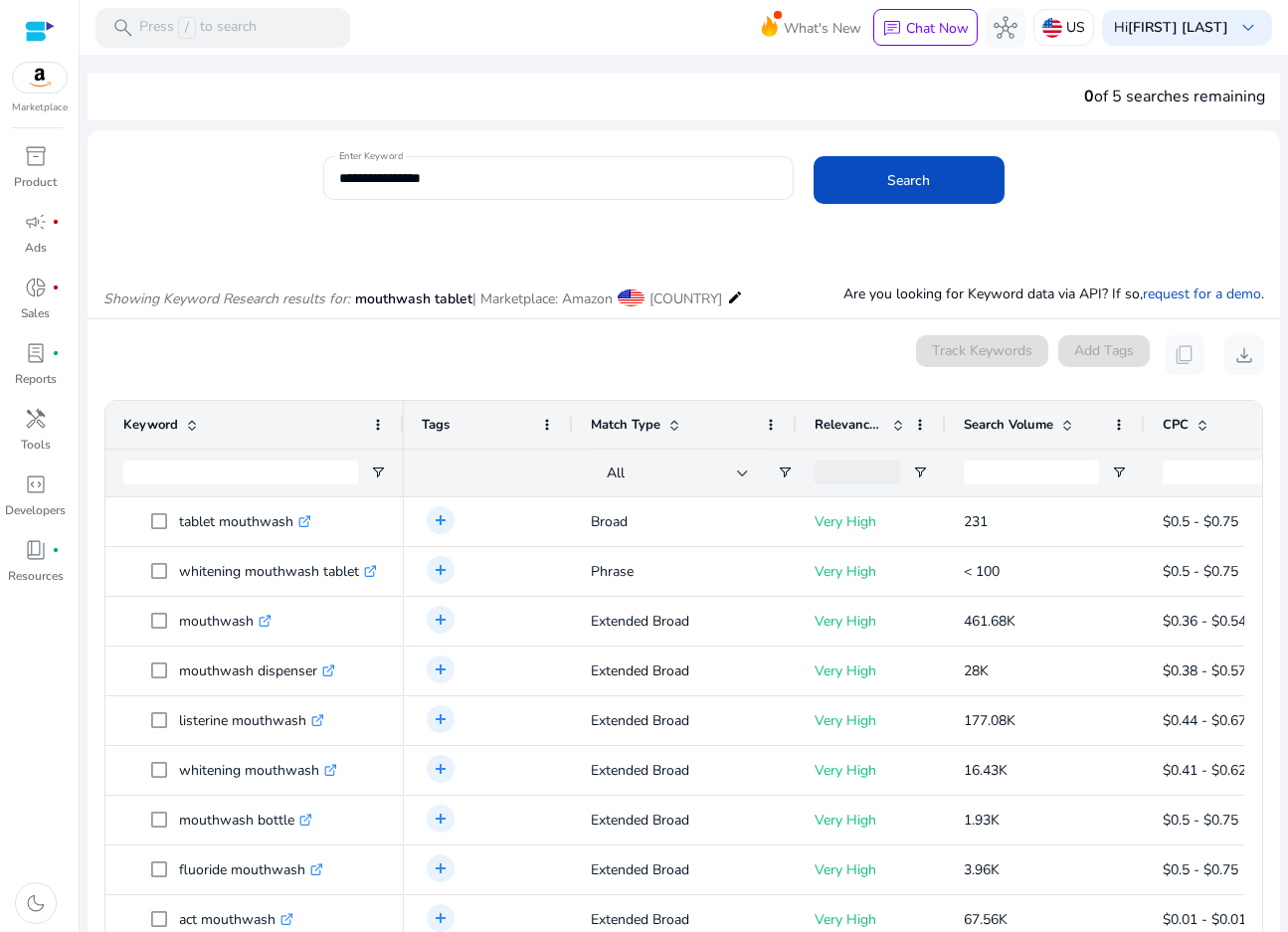 click on "**********" 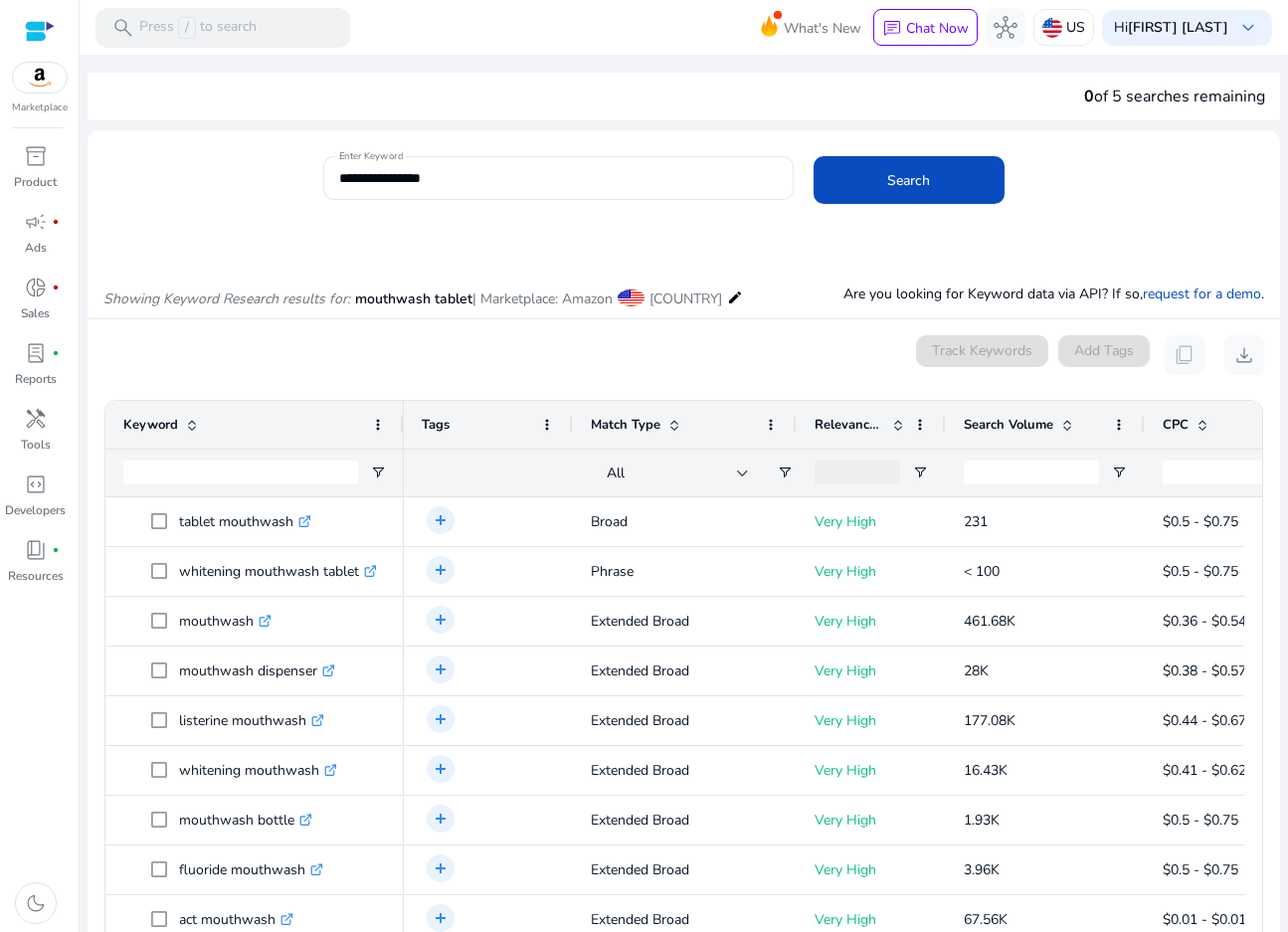 click on "**********" 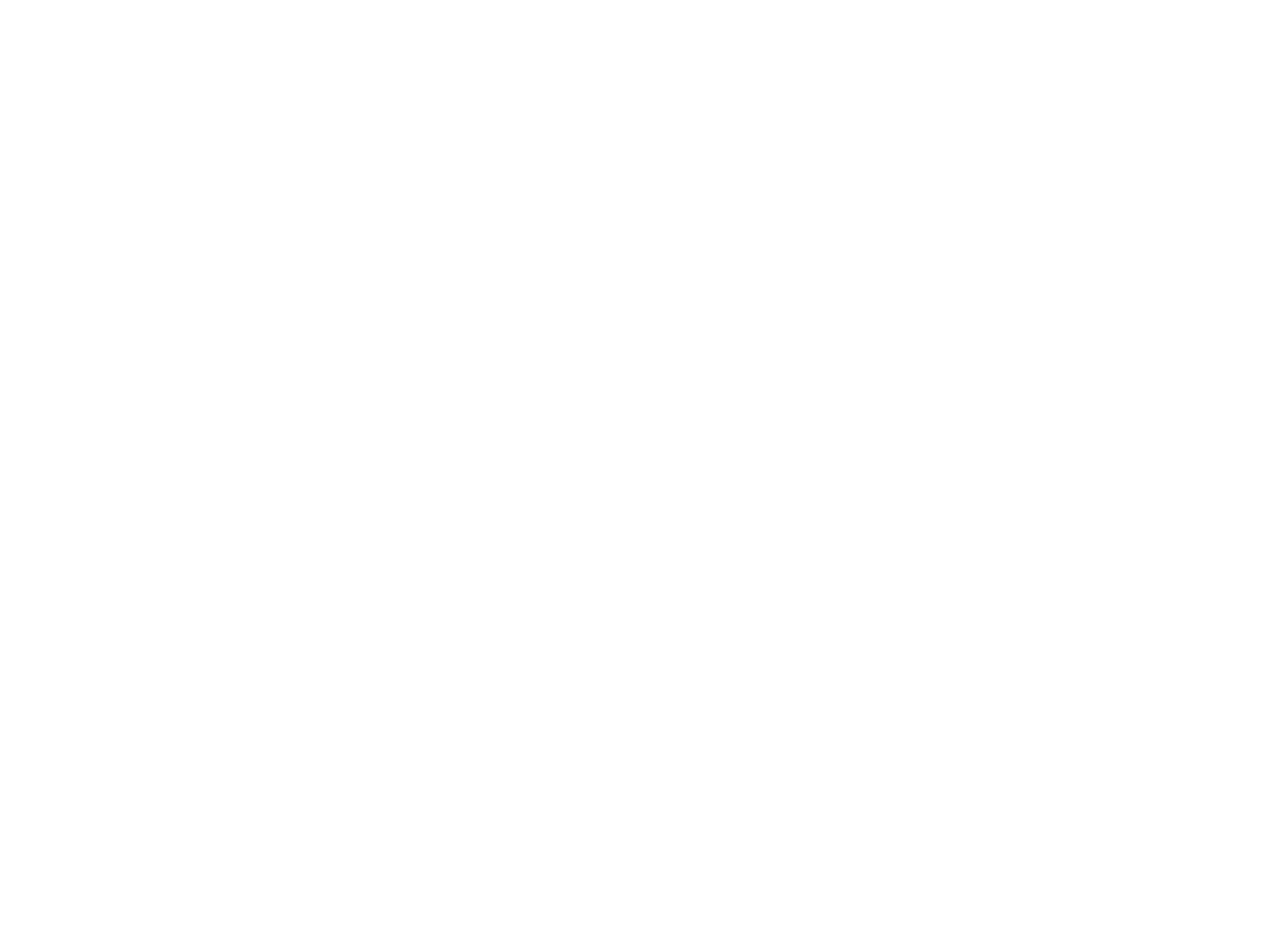 scroll, scrollTop: 0, scrollLeft: 0, axis: both 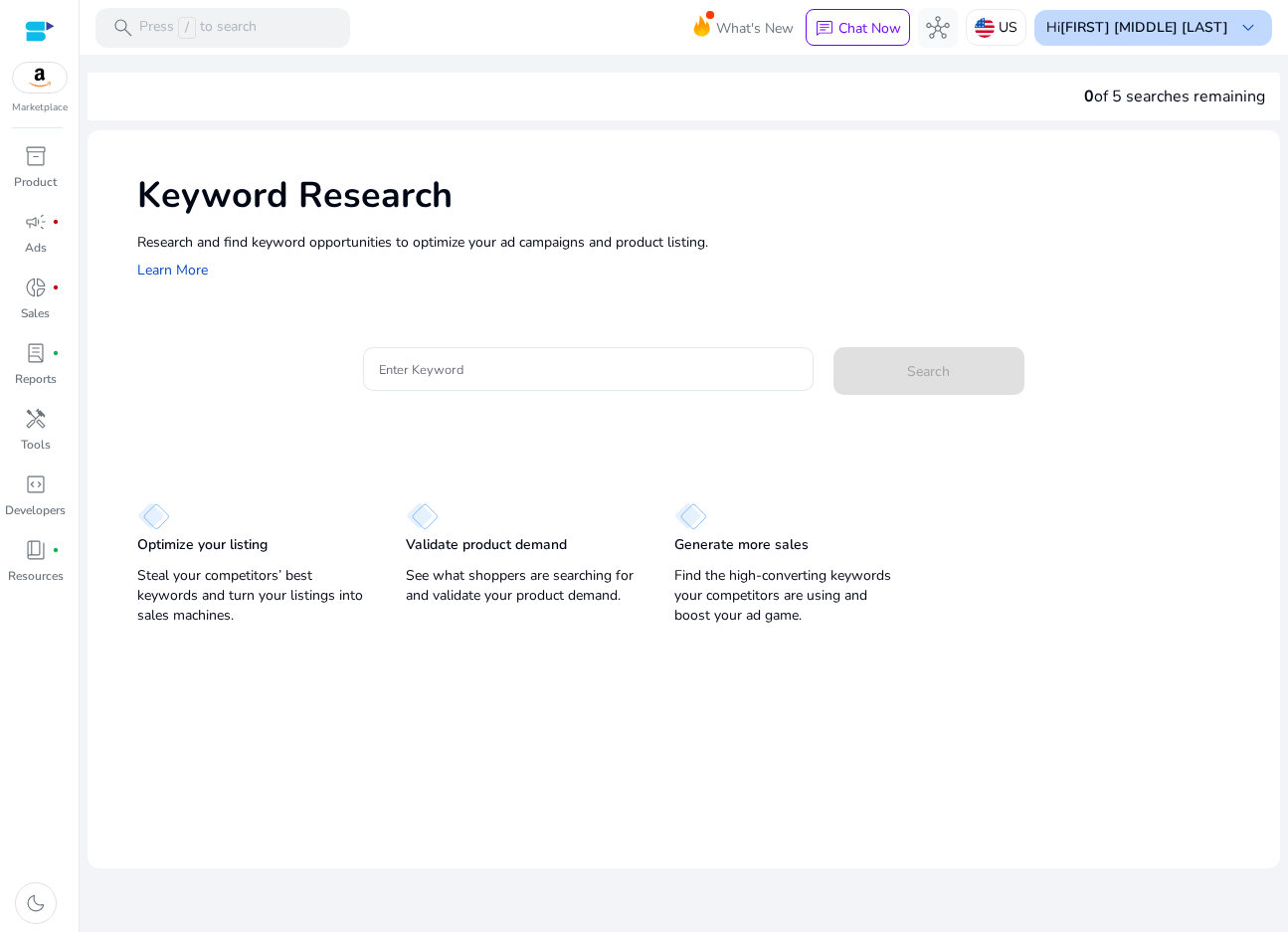 click on "keyboard_arrow_down" at bounding box center [1248, 28] 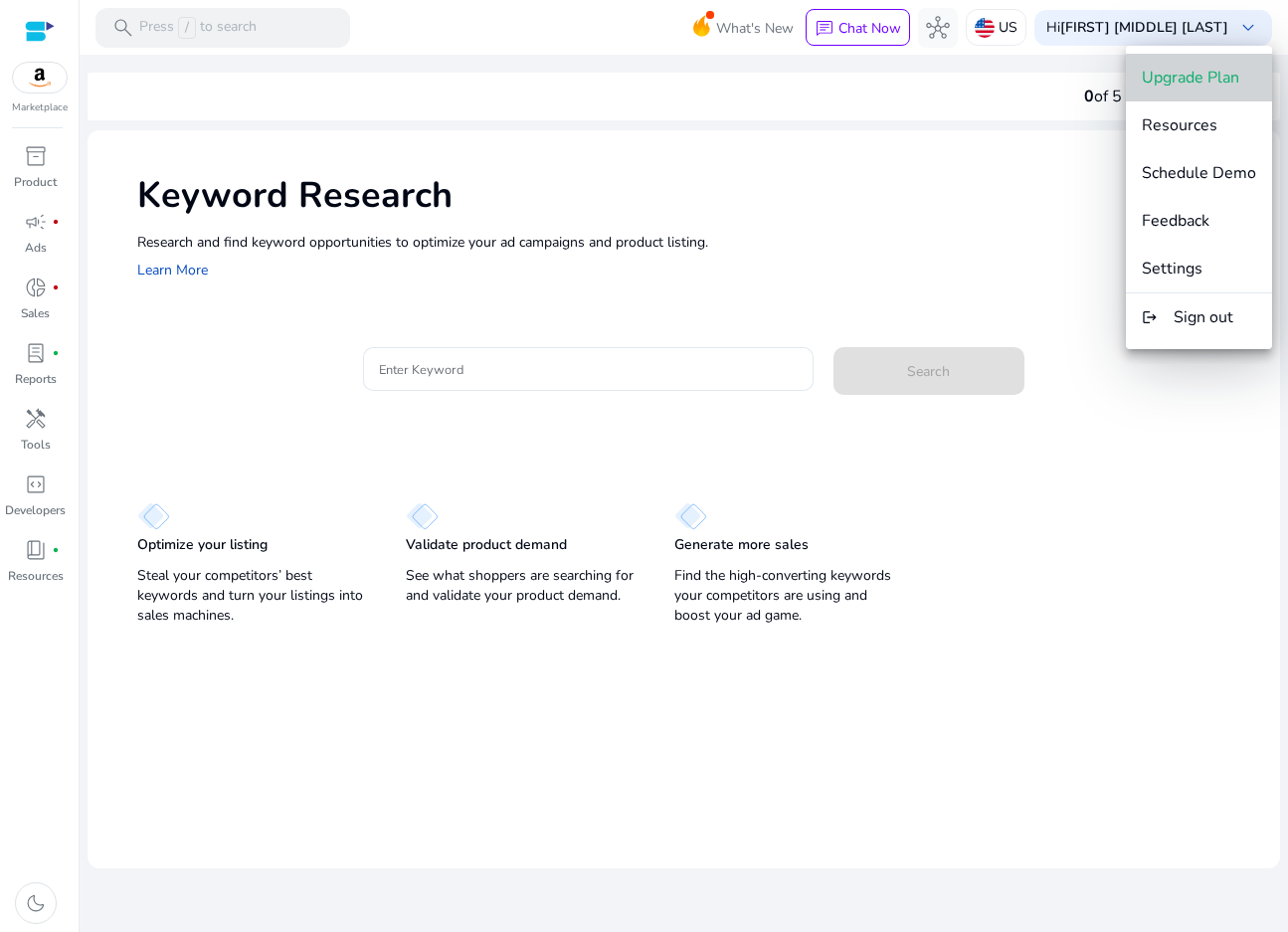 click on "Upgrade Plan" at bounding box center (1191, 78) 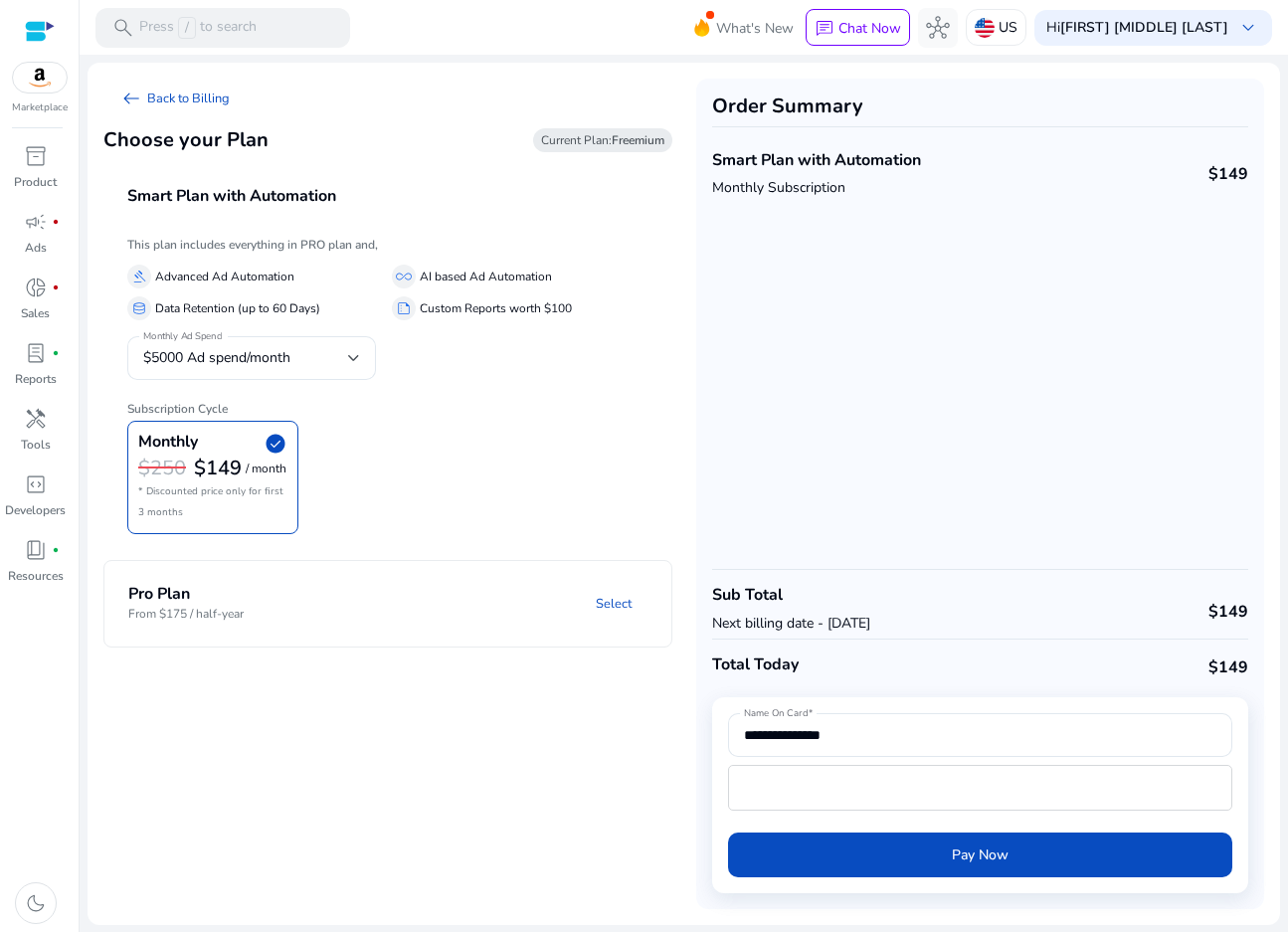 scroll, scrollTop: 0, scrollLeft: 0, axis: both 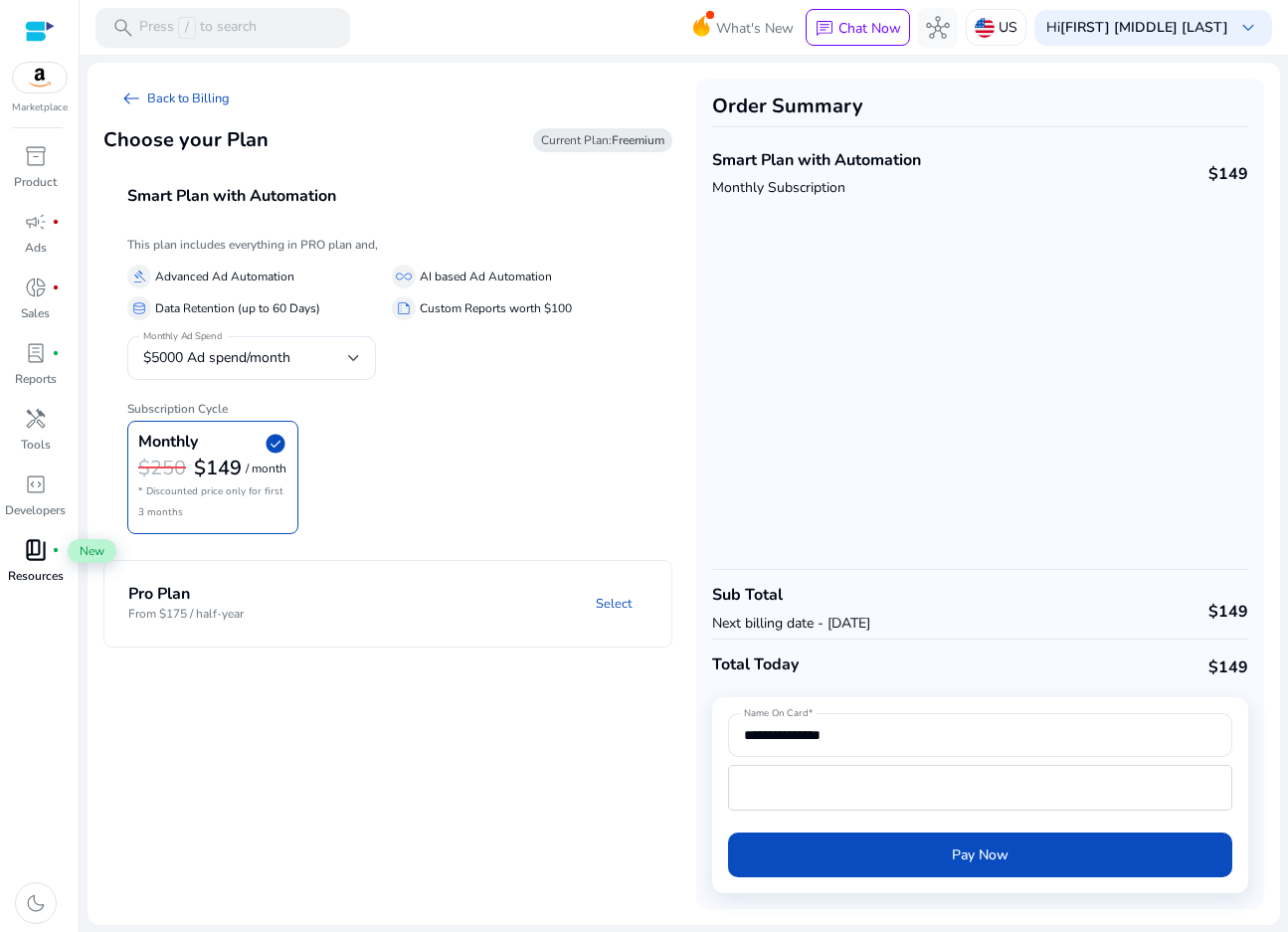 click on "fiber_manual_record" at bounding box center [56, 550] 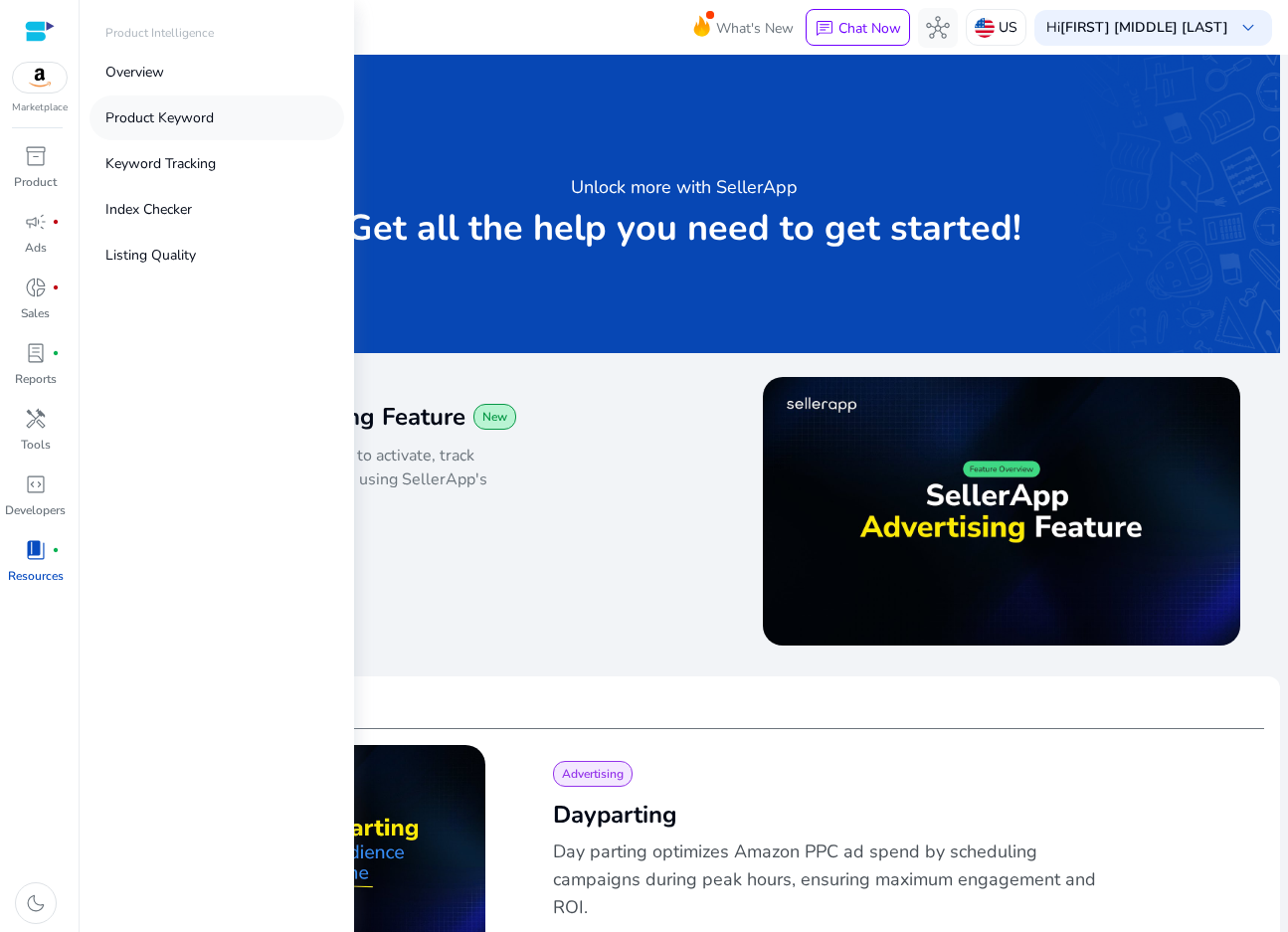 click on "Product Keyword" at bounding box center (159, 117) 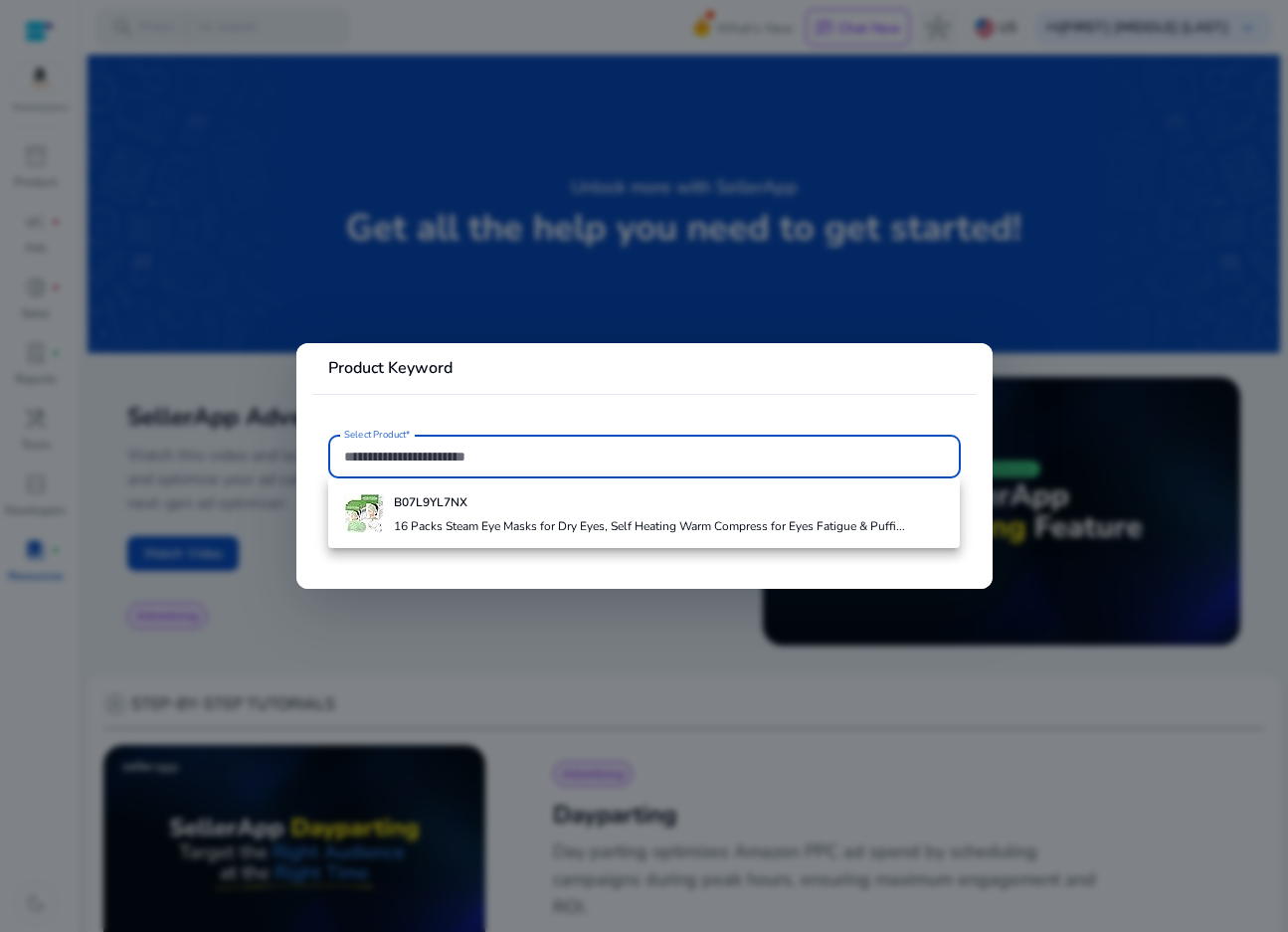 click at bounding box center (644, 466) 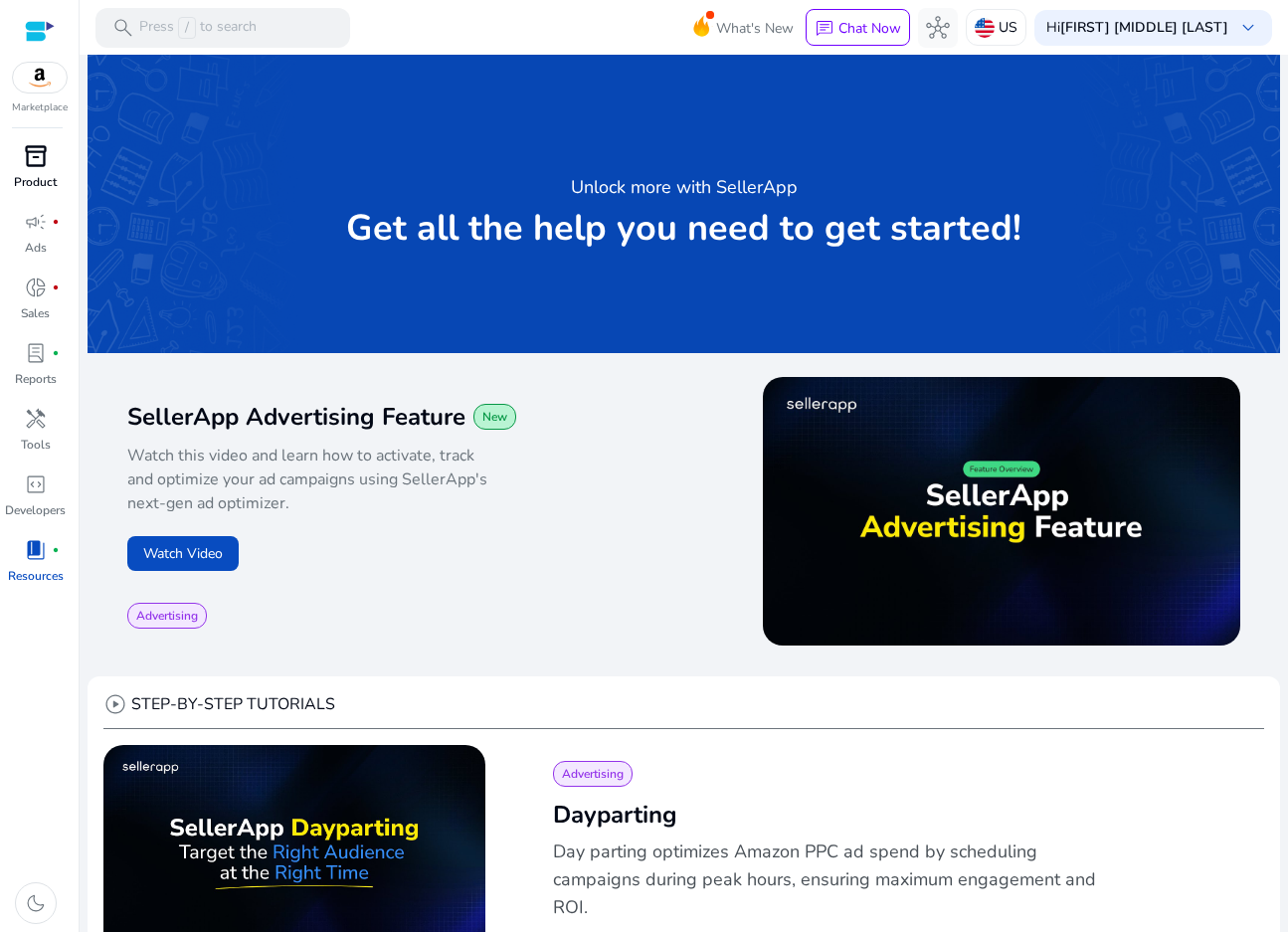 click on "Product" at bounding box center [35, 182] 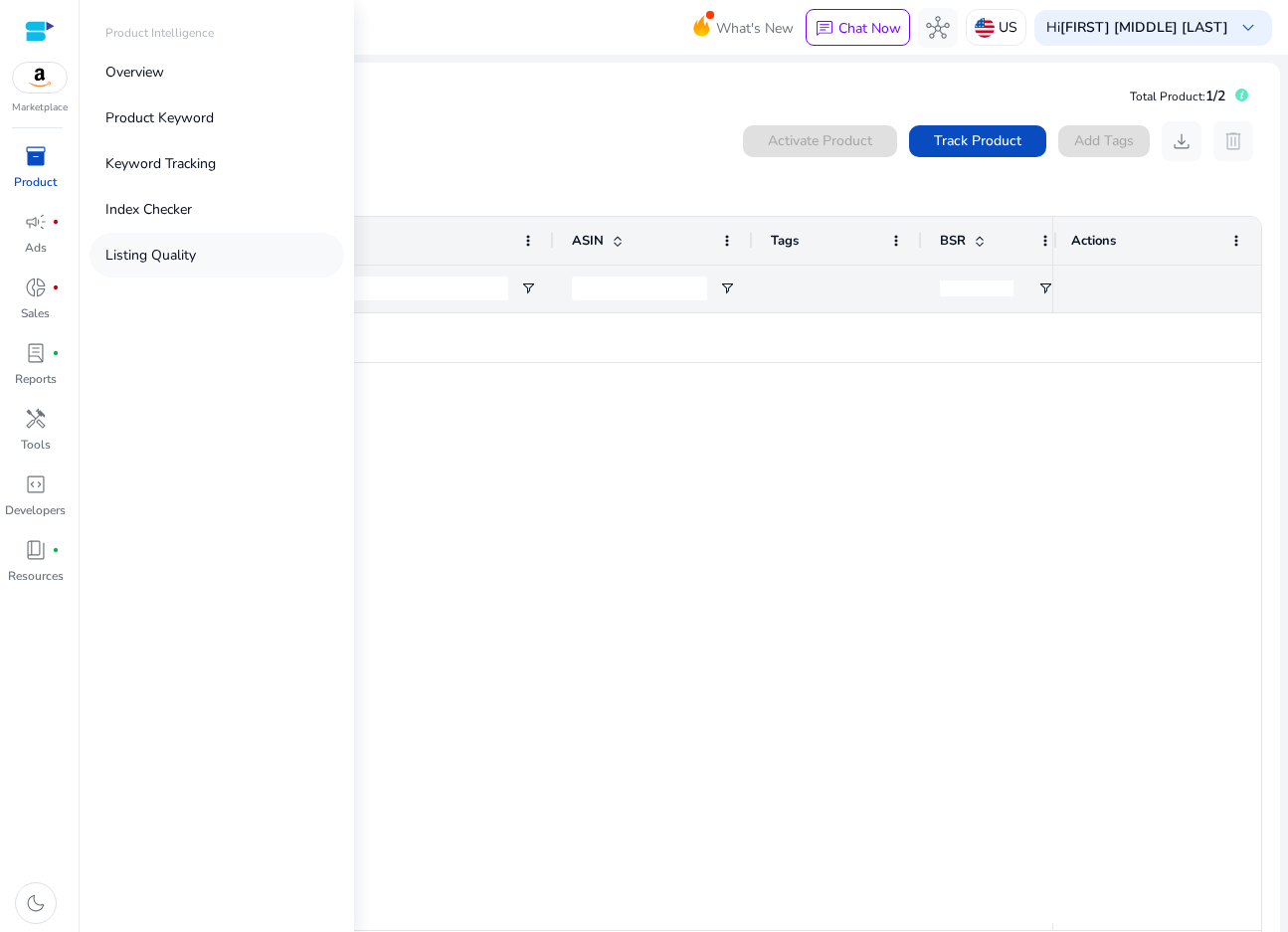 click on "Listing Quality" at bounding box center [150, 255] 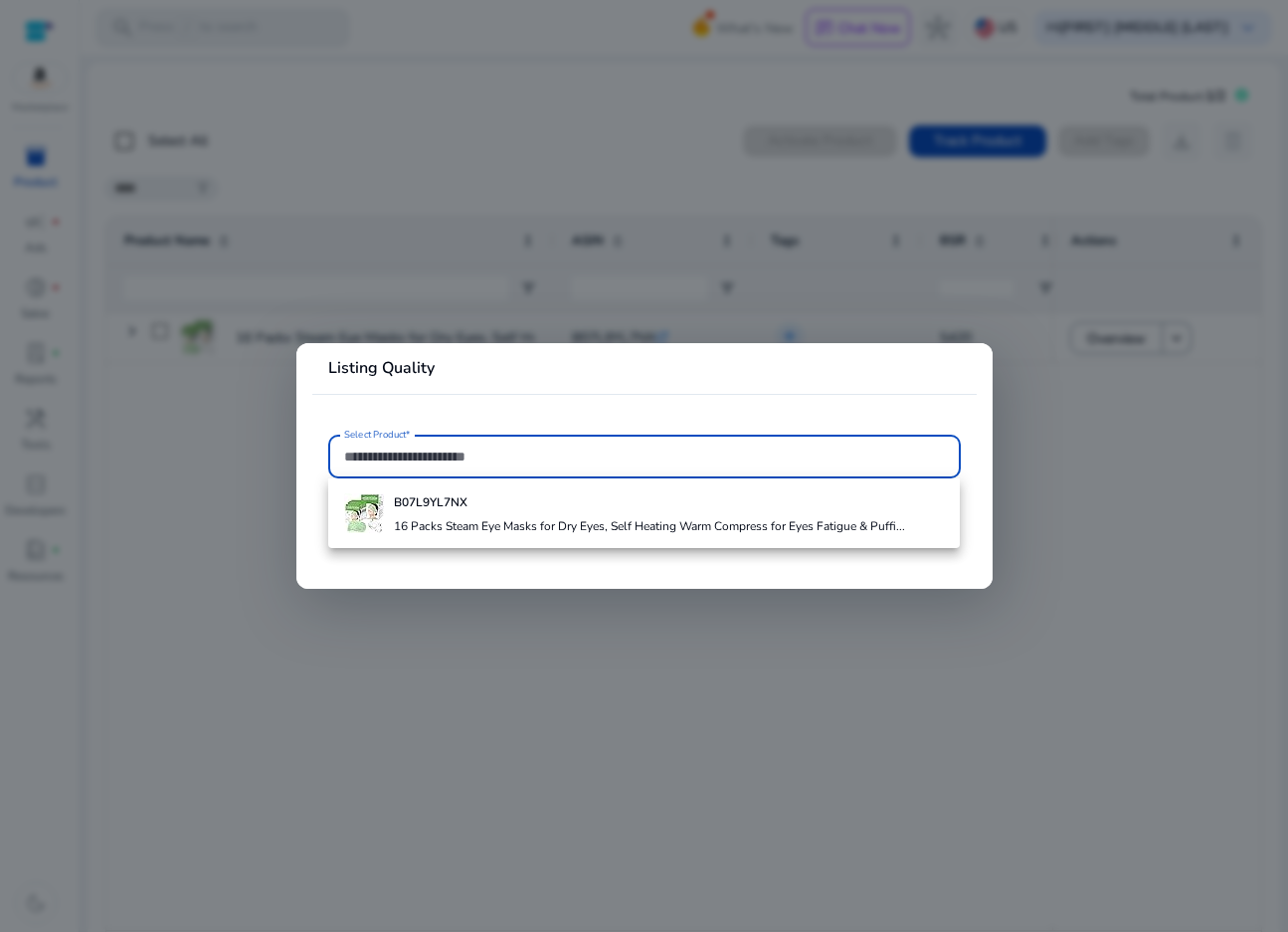 click at bounding box center [644, 466] 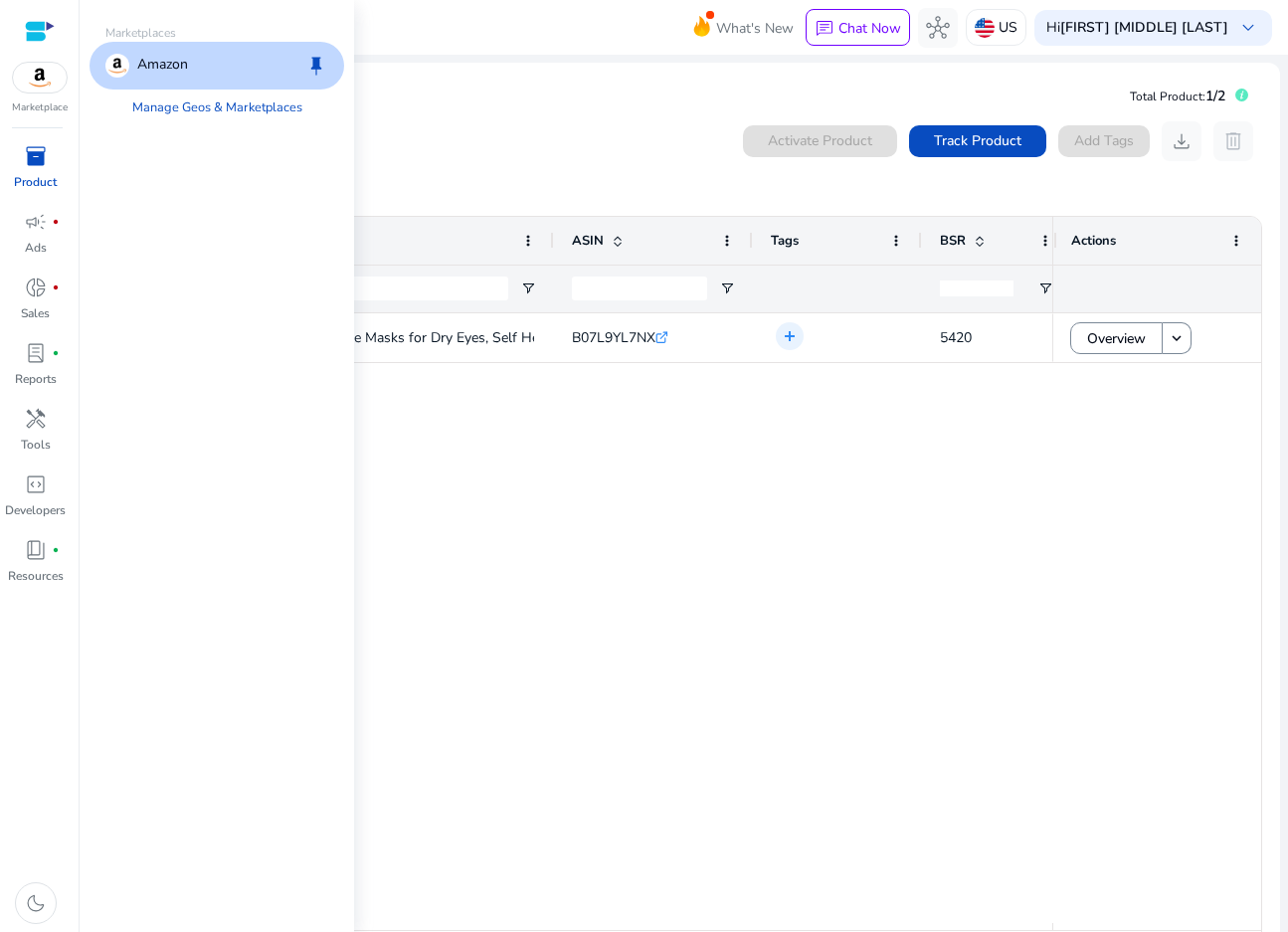 click at bounding box center [40, 78] 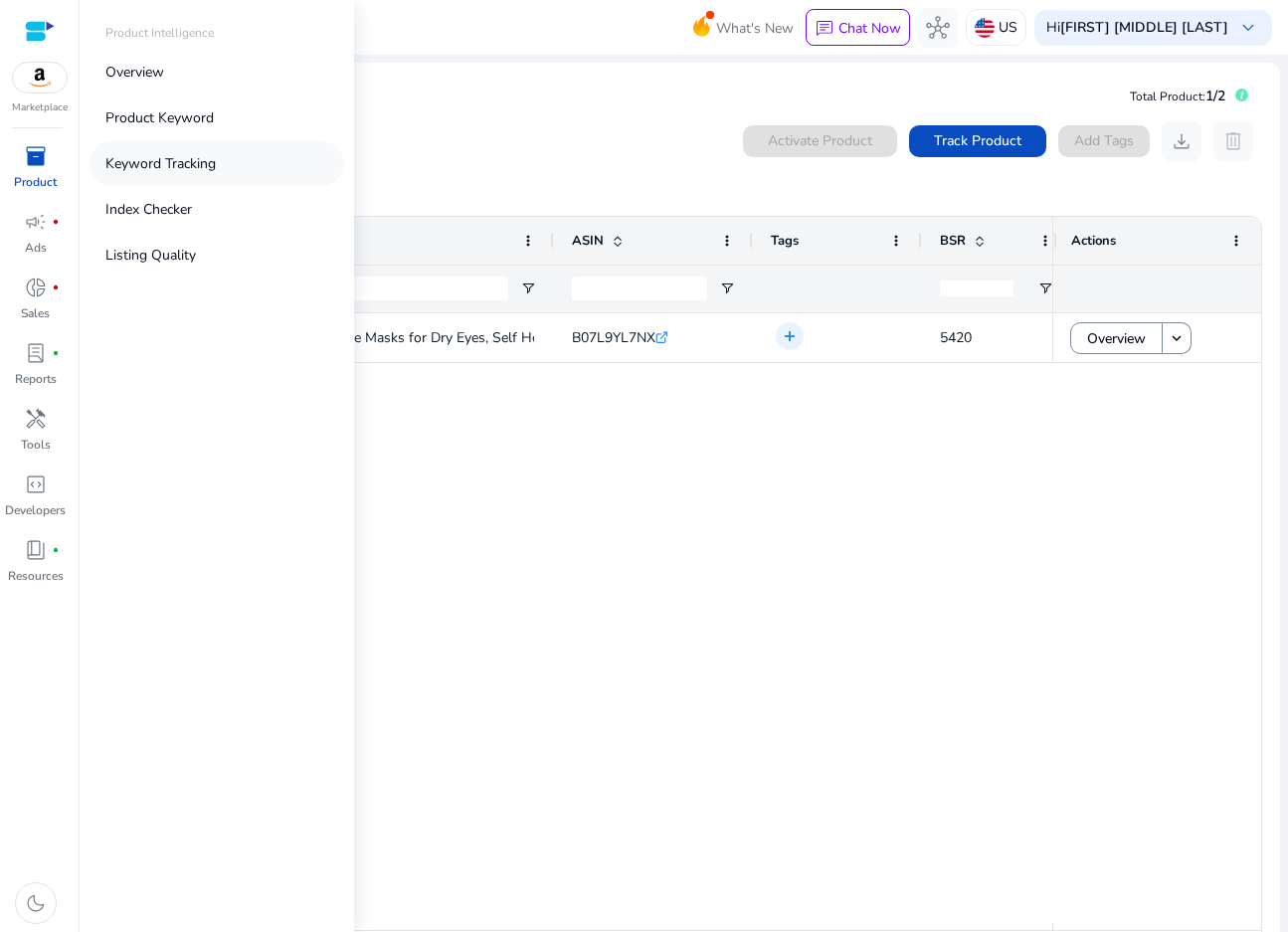 click on "Keyword Tracking" at bounding box center (160, 163) 